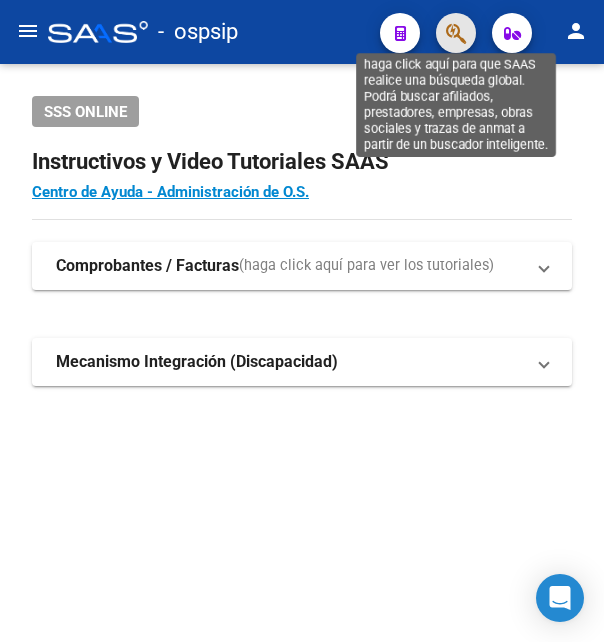 scroll, scrollTop: 0, scrollLeft: 0, axis: both 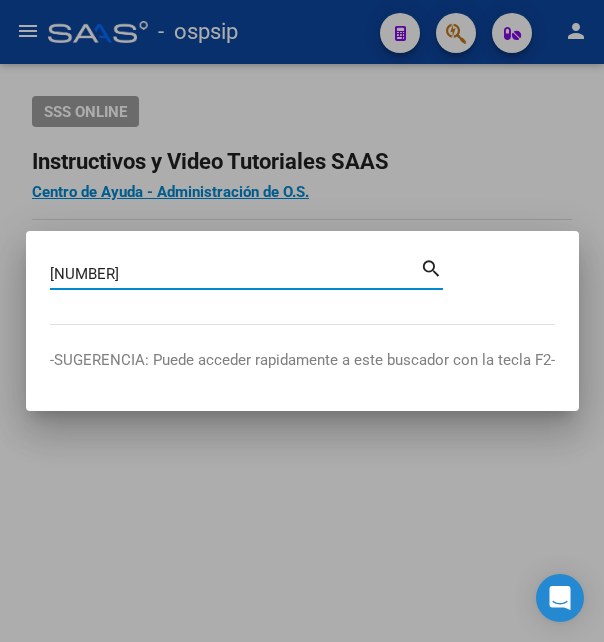 type on "[NUMBER]" 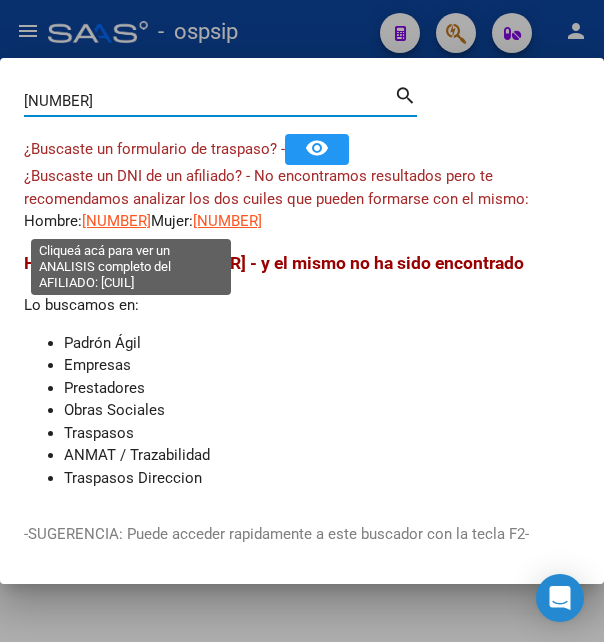 click on "[NUMBER]" at bounding box center [116, 221] 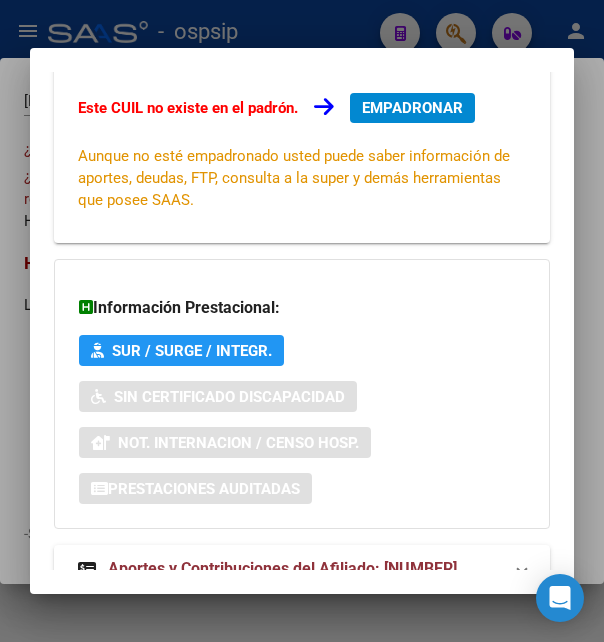 scroll, scrollTop: 485, scrollLeft: 0, axis: vertical 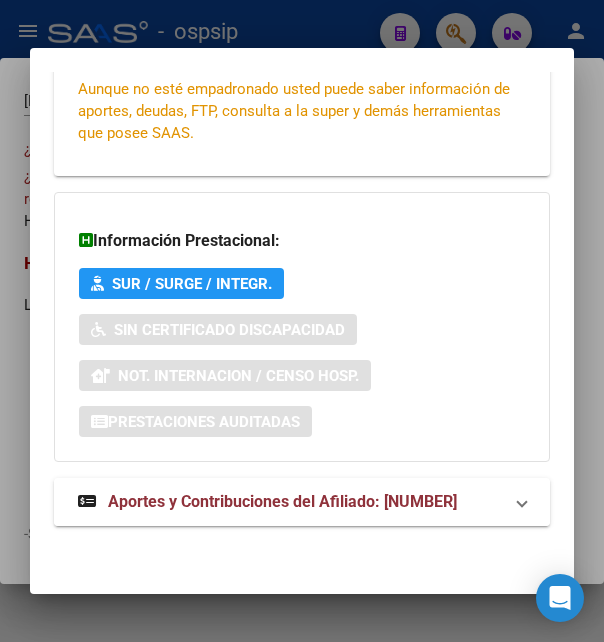 click on "Aportes y Contribuciones del Afiliado: [NUMBER]" at bounding box center [267, 502] 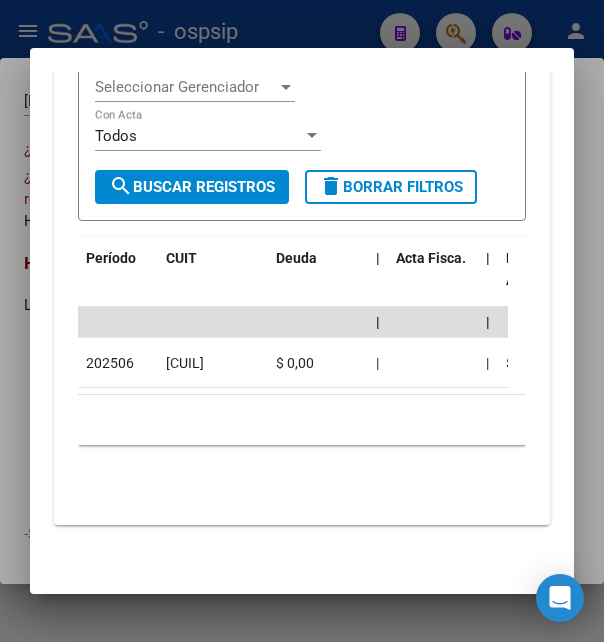 scroll, scrollTop: 1309, scrollLeft: 0, axis: vertical 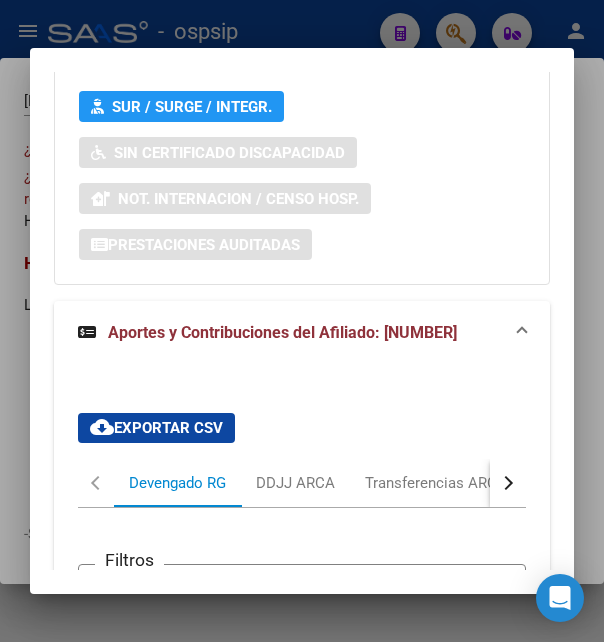 click at bounding box center [506, 483] 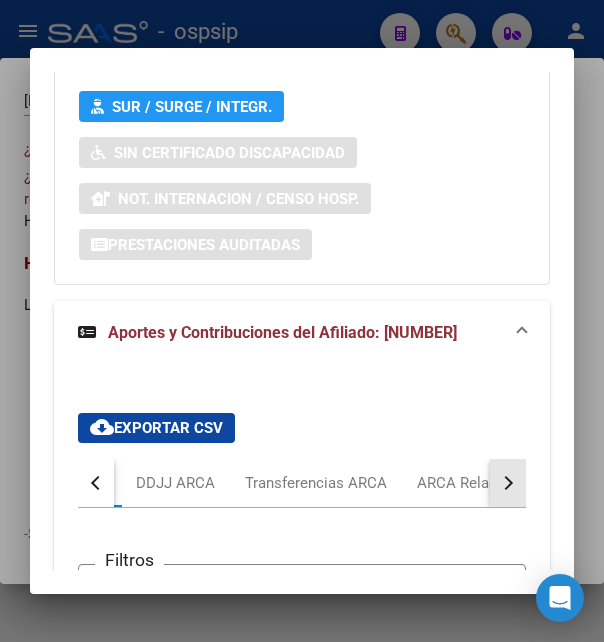 click at bounding box center (506, 483) 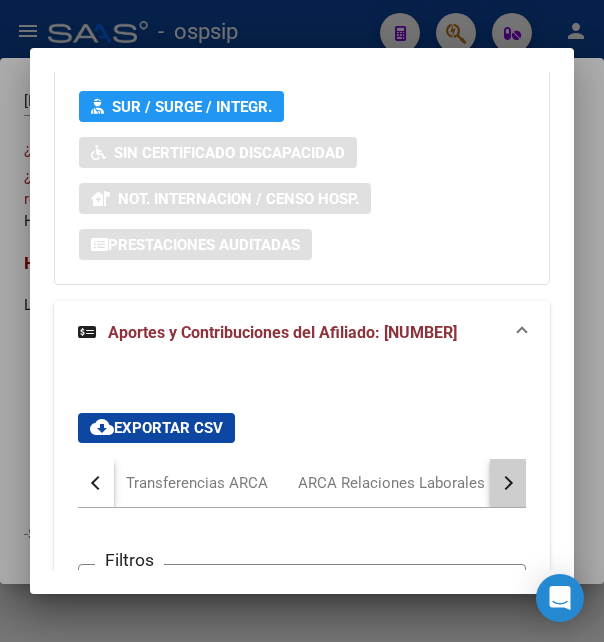 click at bounding box center [506, 483] 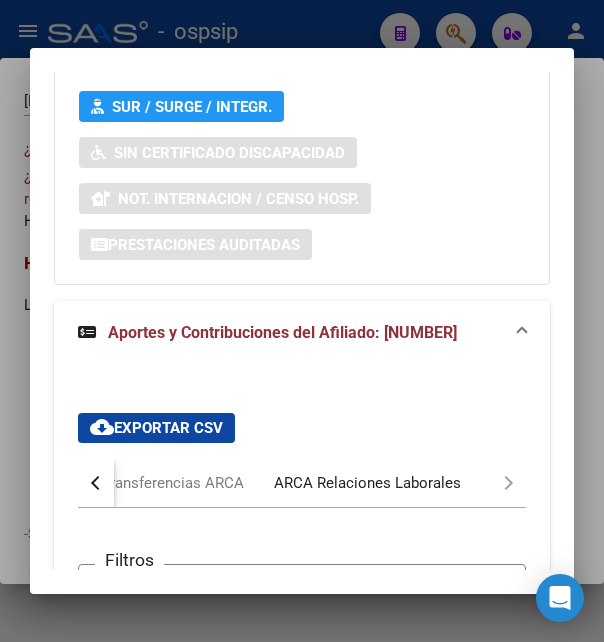 click on "ARCA Relaciones Laborales" at bounding box center (367, 483) 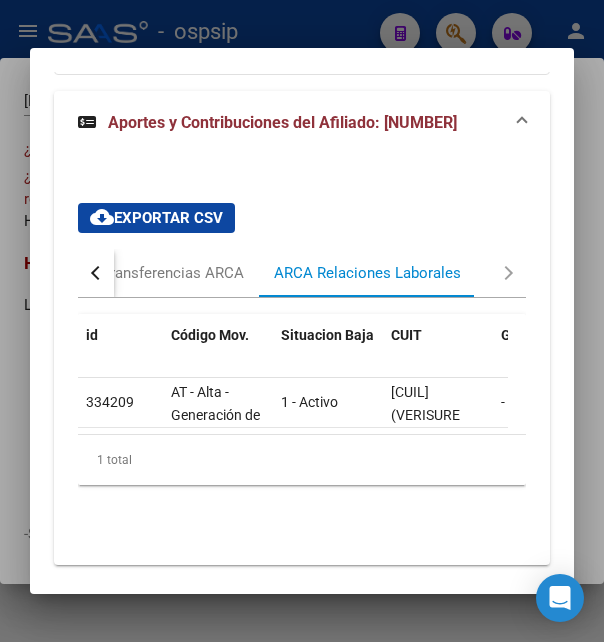 scroll, scrollTop: 928, scrollLeft: 0, axis: vertical 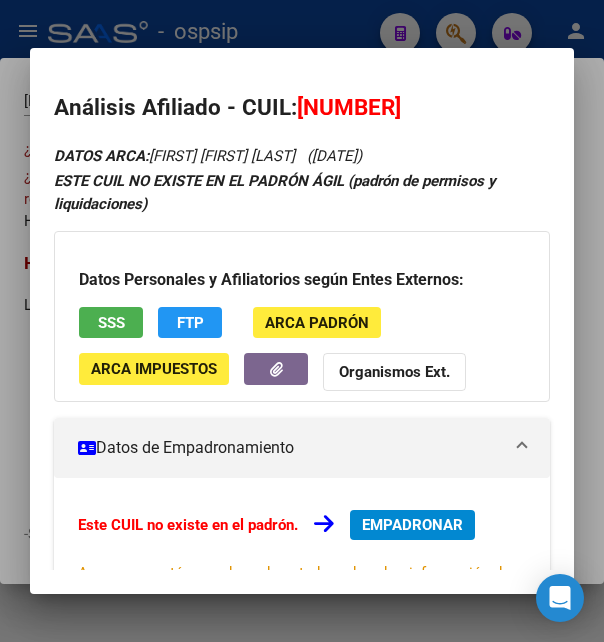 click at bounding box center [302, 321] 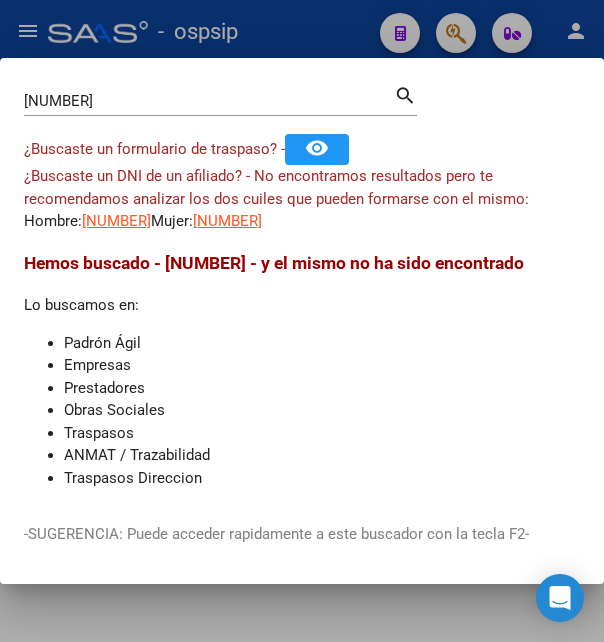 click at bounding box center (302, 321) 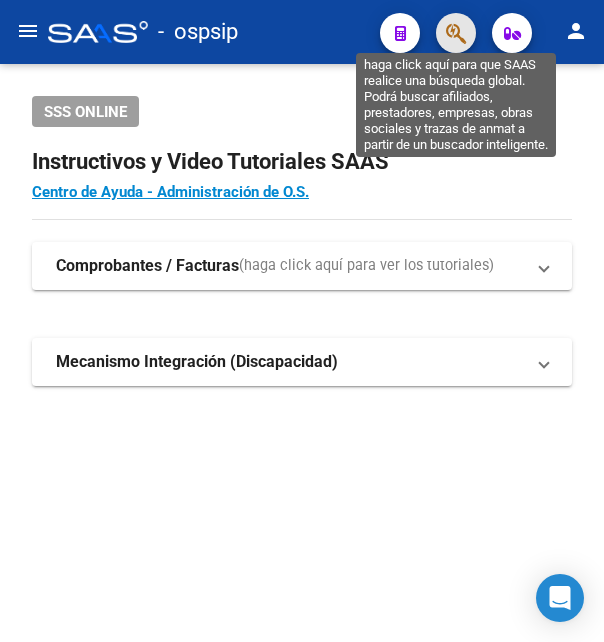 click 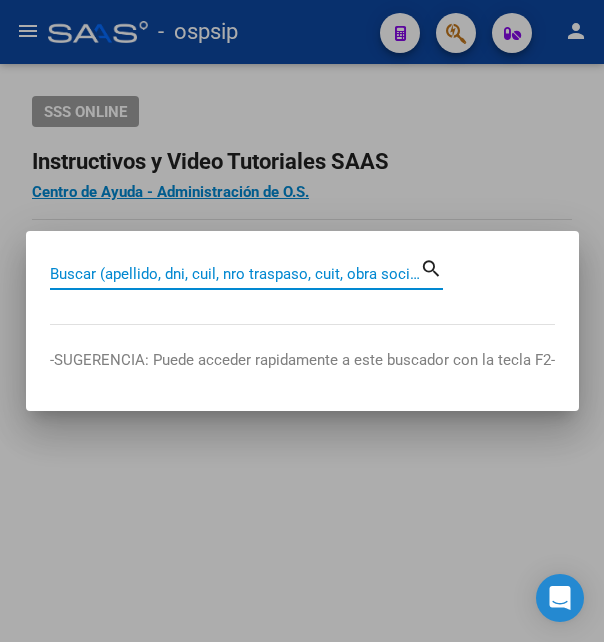 click on "Buscar (apellido, dni, cuil, nro traspaso, cuit, obra social)" at bounding box center (235, 274) 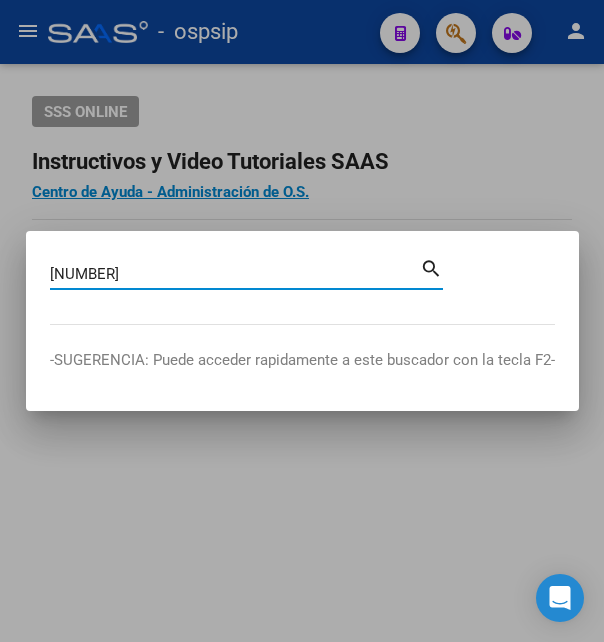 type on "[NUMBER]" 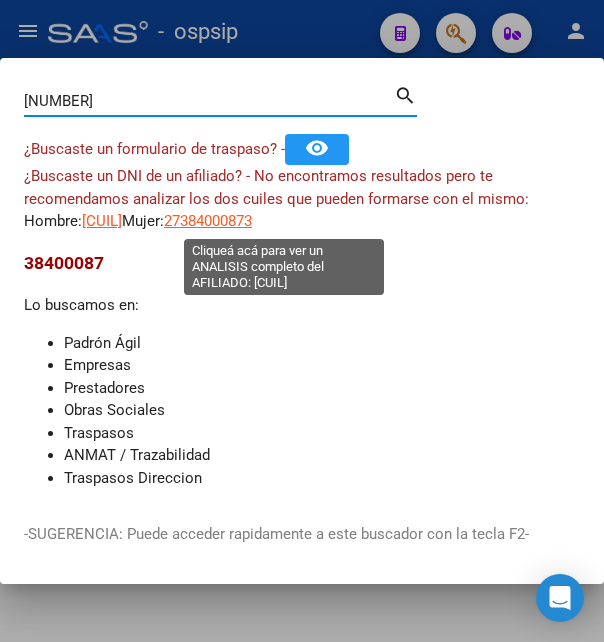 click on "27384000873" at bounding box center [208, 221] 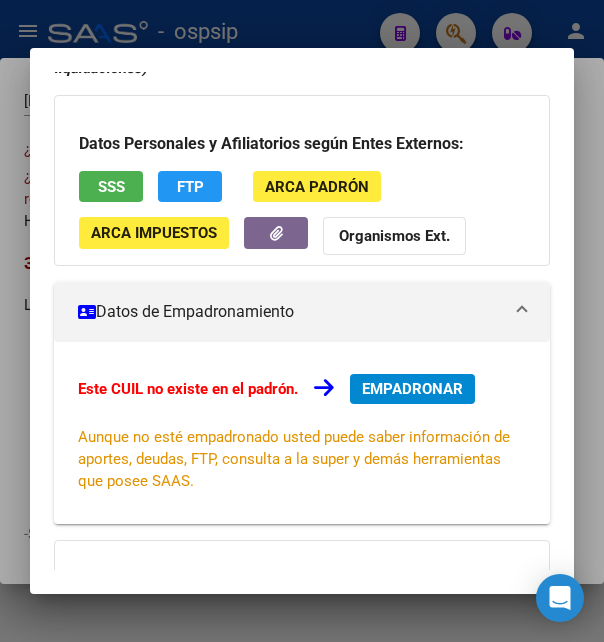 scroll, scrollTop: 216, scrollLeft: 0, axis: vertical 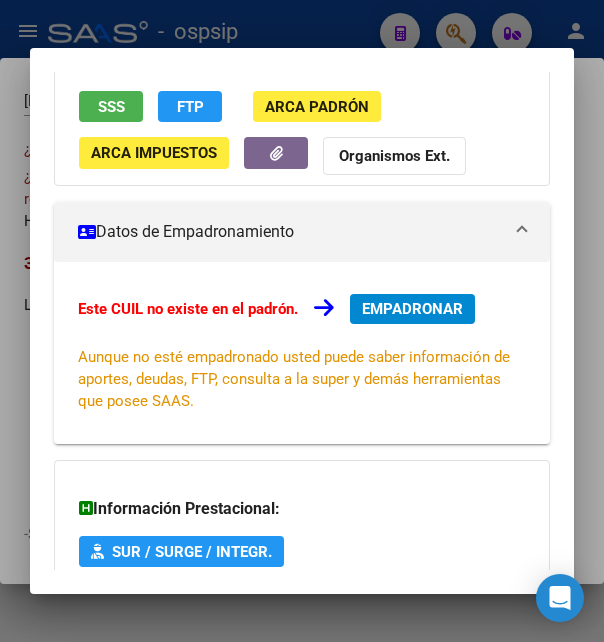click on "Datos Personales y Afiliatorios según Entes Externos: SSS FTP ARCA Padrón ARCA Impuestos Organismos Ext." at bounding box center (302, 100) 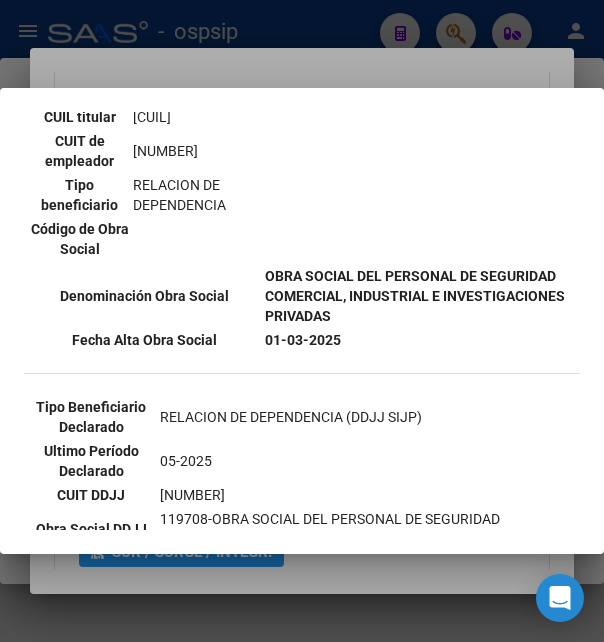 scroll, scrollTop: 432, scrollLeft: 0, axis: vertical 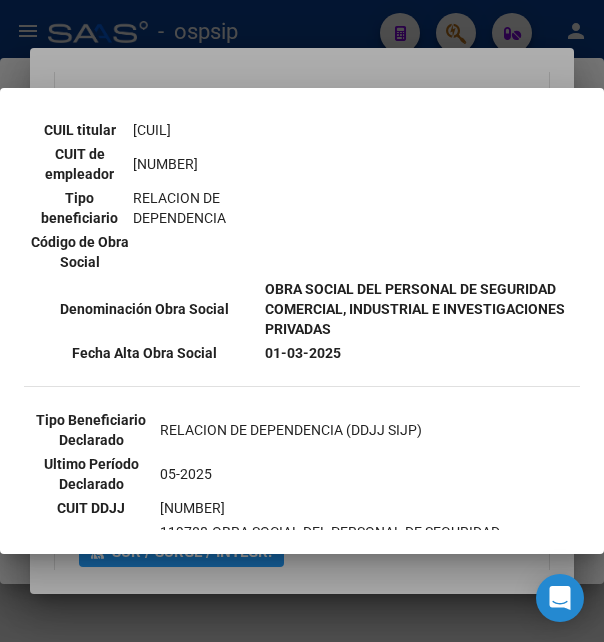 click at bounding box center (302, 321) 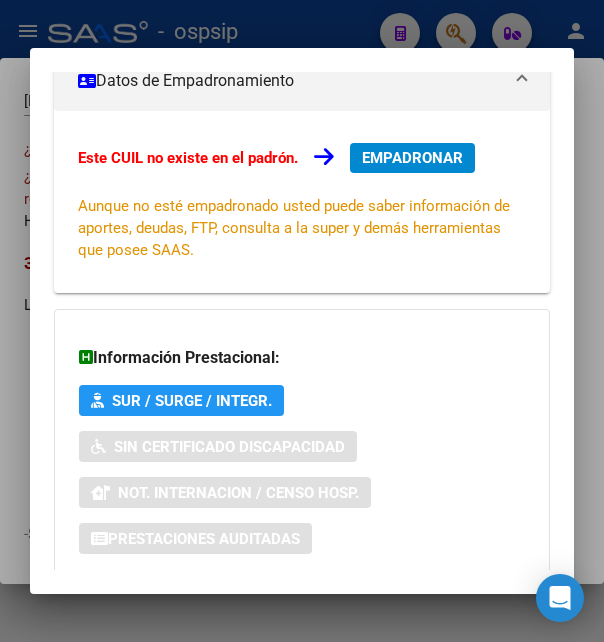 scroll, scrollTop: 485, scrollLeft: 0, axis: vertical 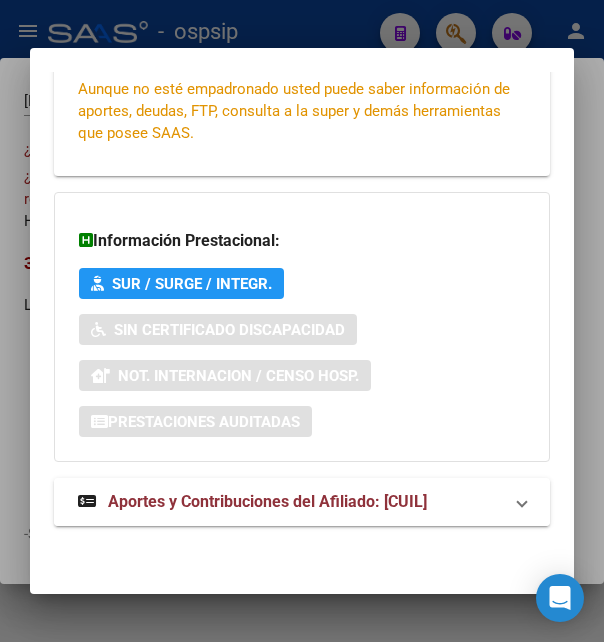 click on "Aportes y Contribuciones del Afiliado: [CUIL]" at bounding box center (267, 501) 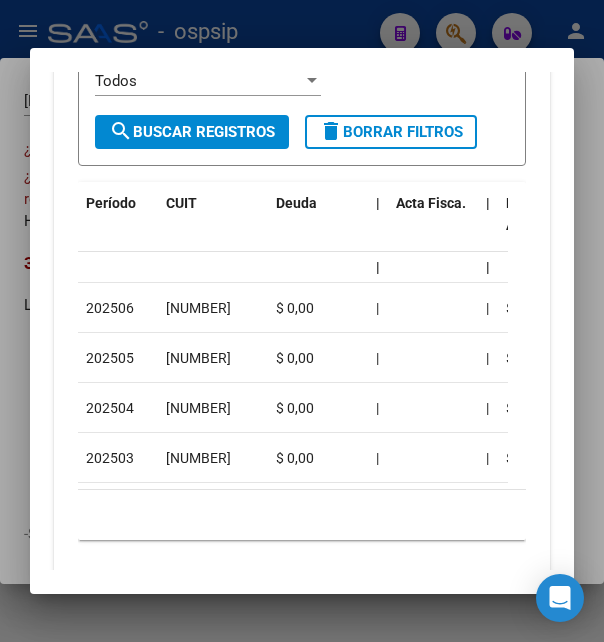 scroll, scrollTop: 1358, scrollLeft: 0, axis: vertical 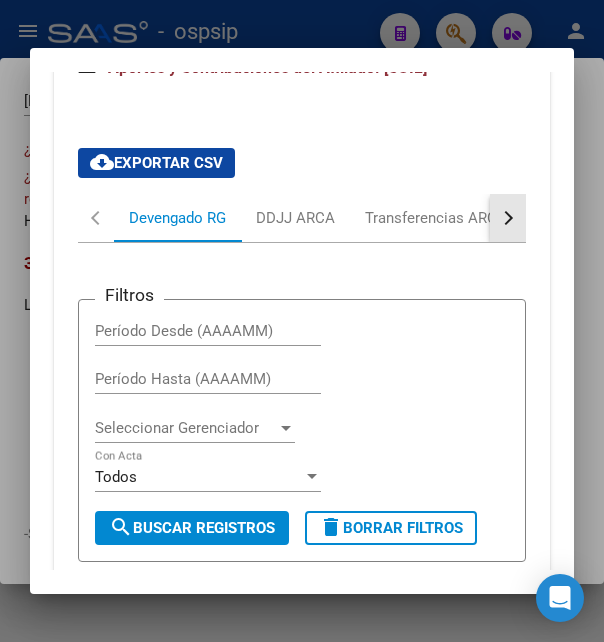click at bounding box center (508, 218) 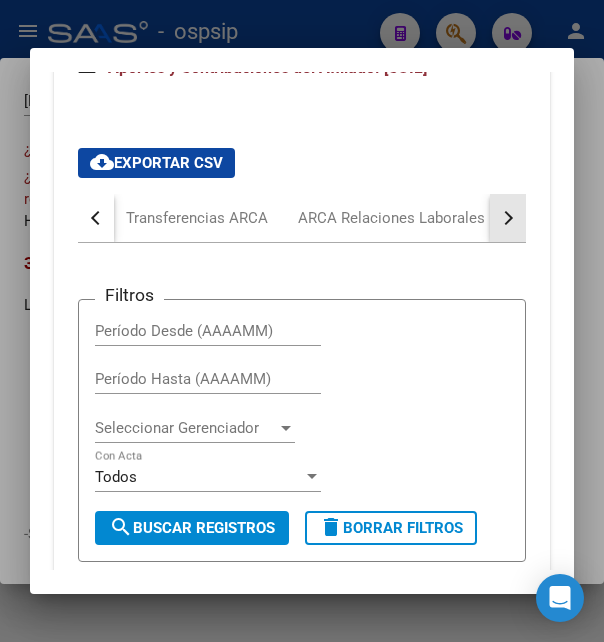 click at bounding box center (508, 218) 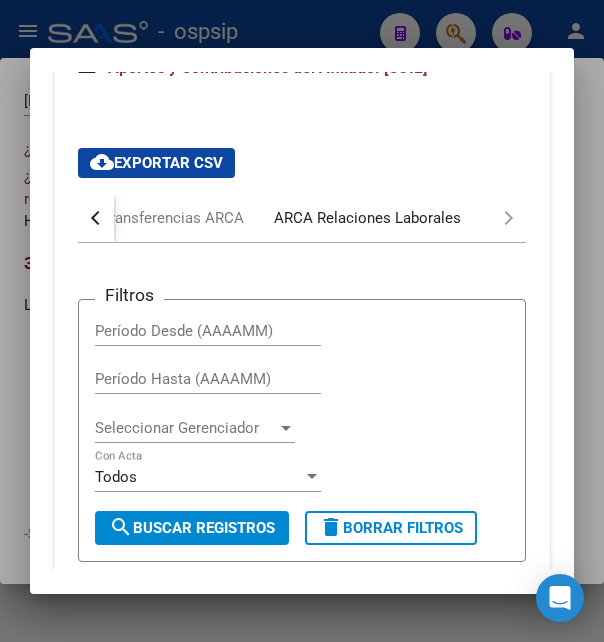 click on "ARCA Relaciones Laborales" at bounding box center (367, 218) 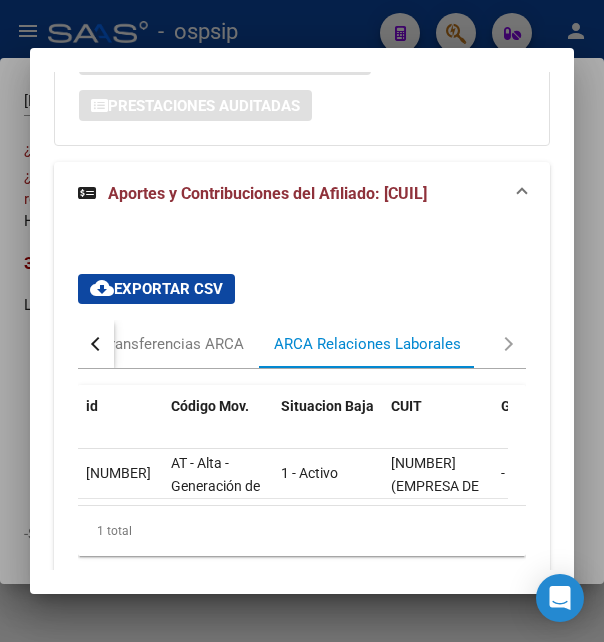 scroll, scrollTop: 928, scrollLeft: 0, axis: vertical 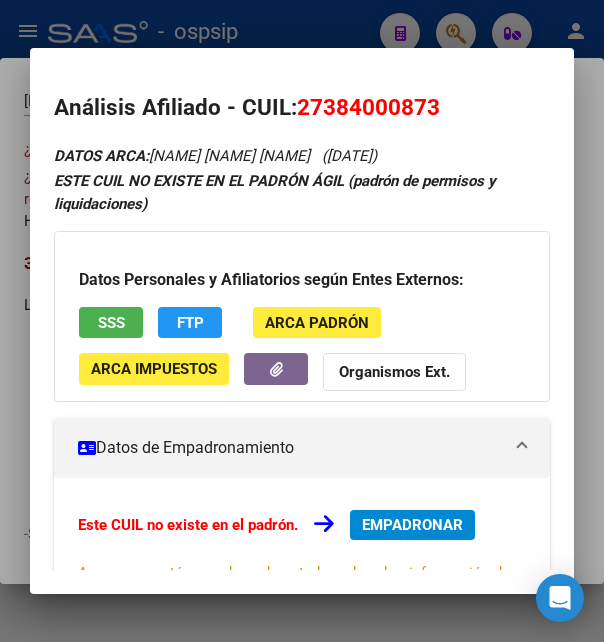 drag, startPoint x: 328, startPoint y: 108, endPoint x: 424, endPoint y: 96, distance: 96.74709 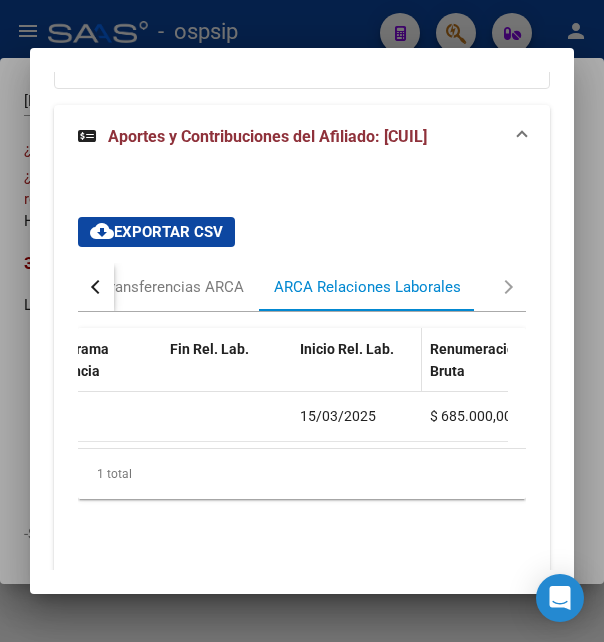 scroll, scrollTop: 928, scrollLeft: 0, axis: vertical 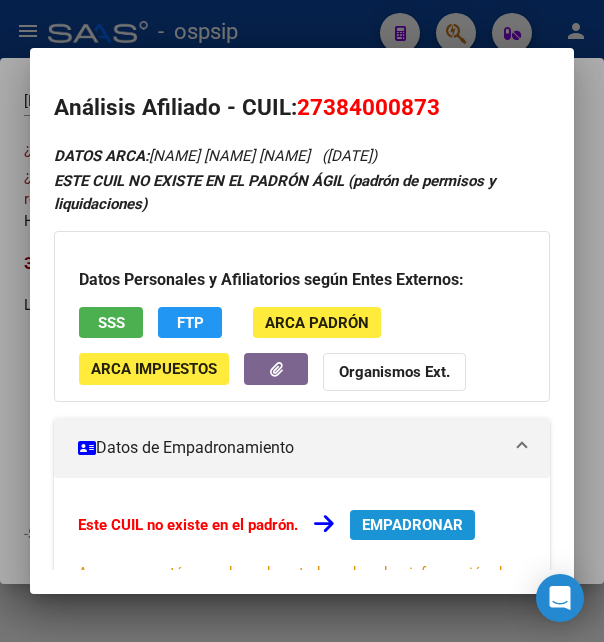 click on "EMPADRONAR" at bounding box center [412, 525] 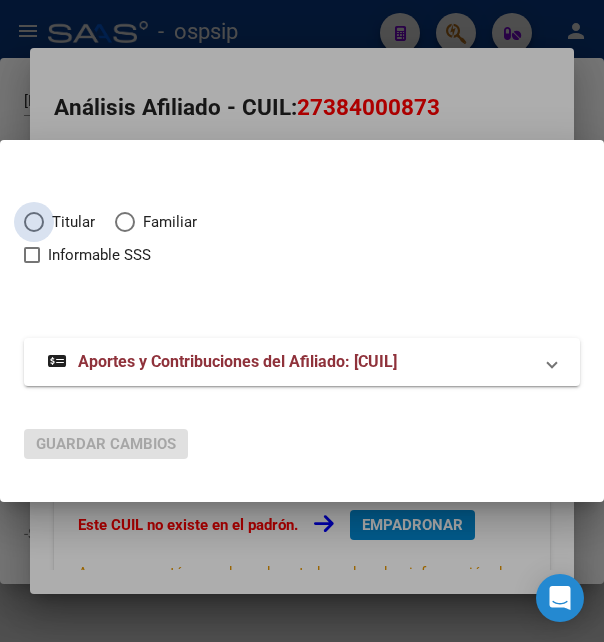 click at bounding box center (34, 222) 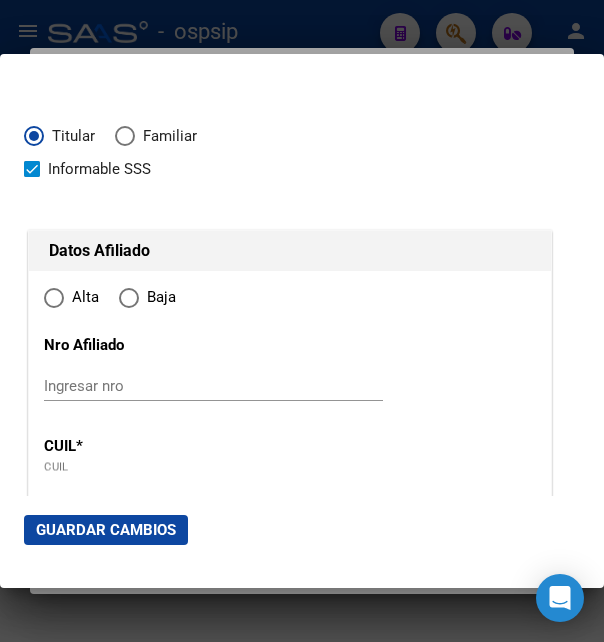 type on "[CUIL]" 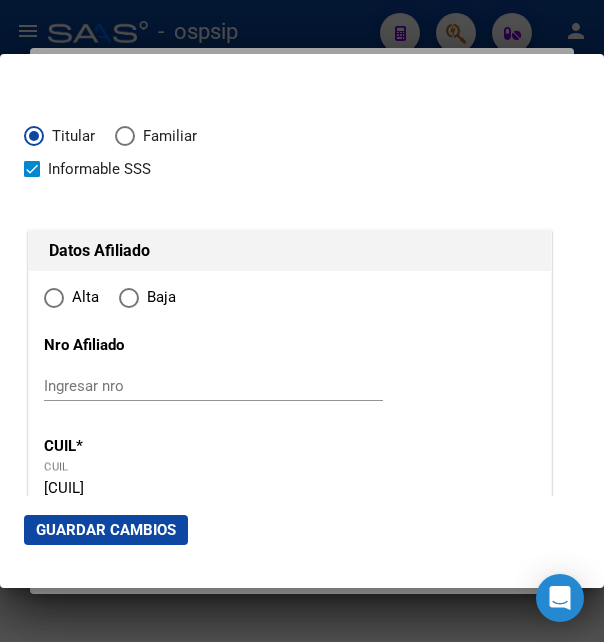radio on "true" 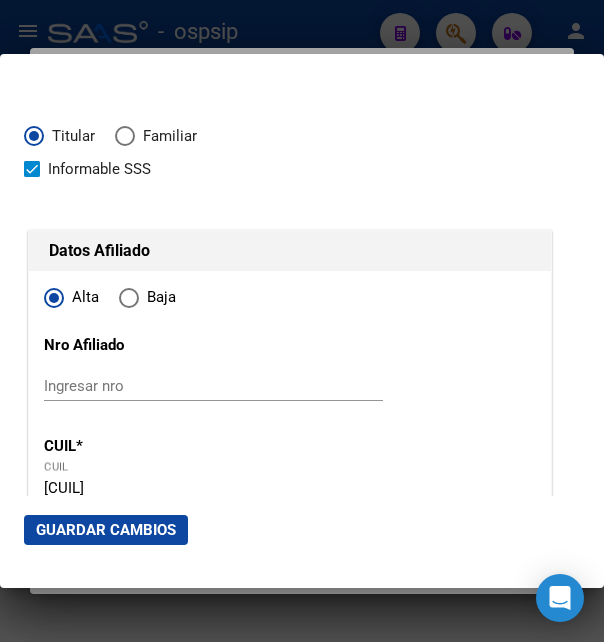 type on "[NUMBER]" 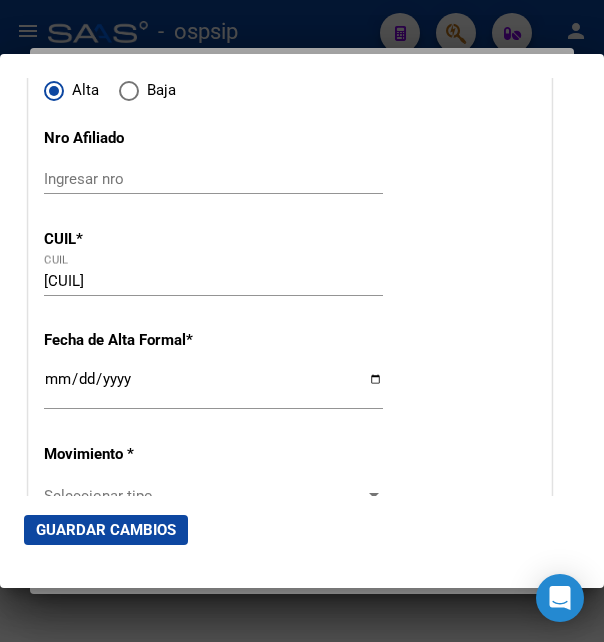 scroll, scrollTop: 216, scrollLeft: 0, axis: vertical 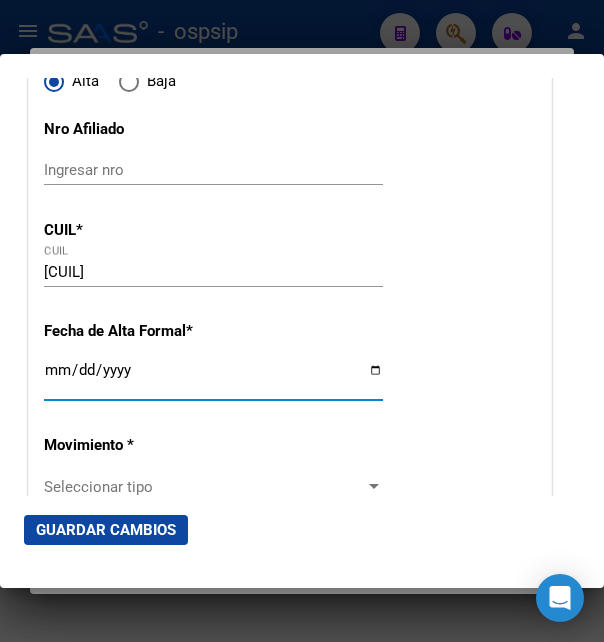 click on "Ingresar fecha" at bounding box center (213, 378) 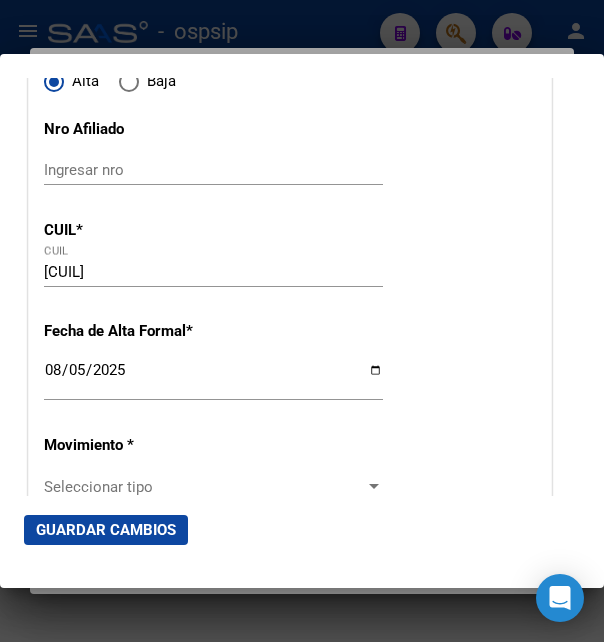 drag, startPoint x: 486, startPoint y: 399, endPoint x: 506, endPoint y: 402, distance: 20.22375 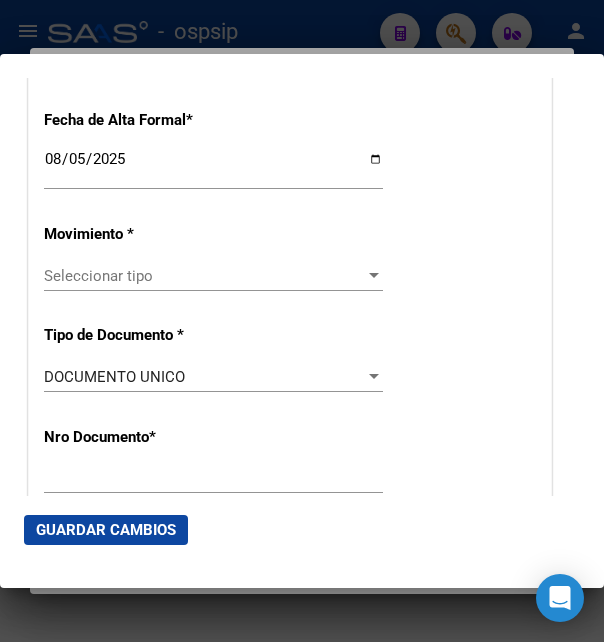 scroll, scrollTop: 432, scrollLeft: 0, axis: vertical 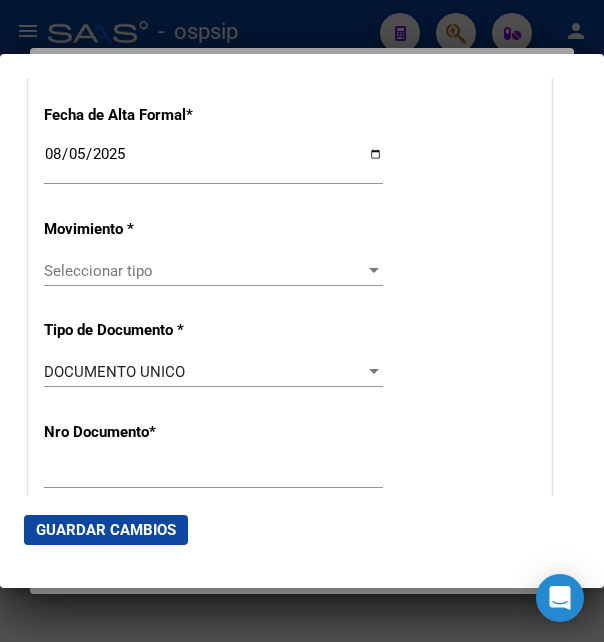 click on "Seleccionar tipo" at bounding box center (204, 271) 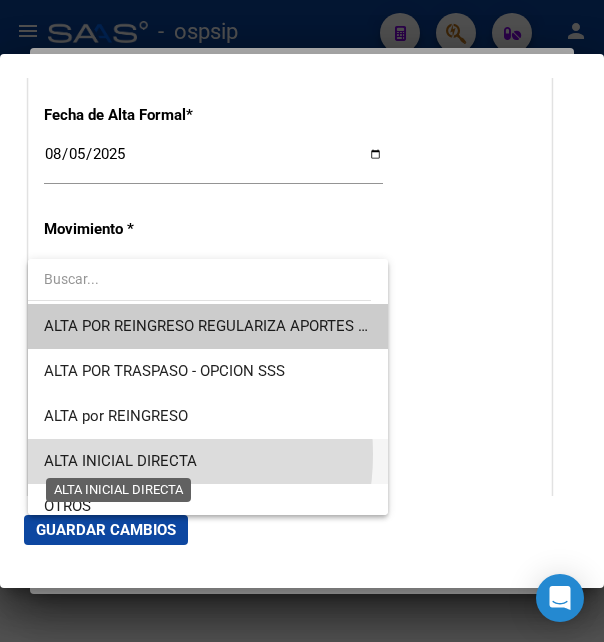 click on "ALTA INICIAL DIRECTA" at bounding box center [120, 461] 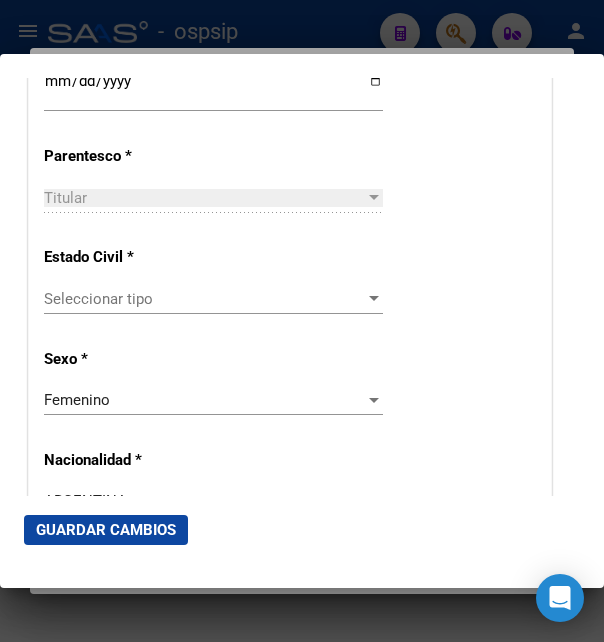 scroll, scrollTop: 1188, scrollLeft: 0, axis: vertical 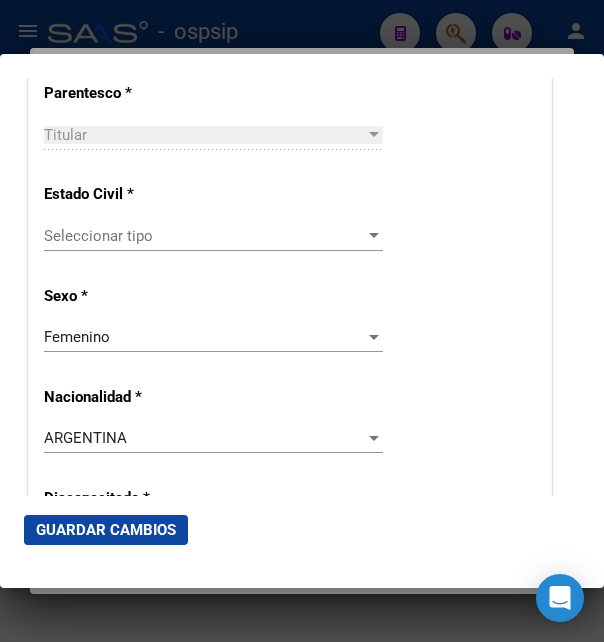 click on "Seleccionar tipo" at bounding box center (204, 236) 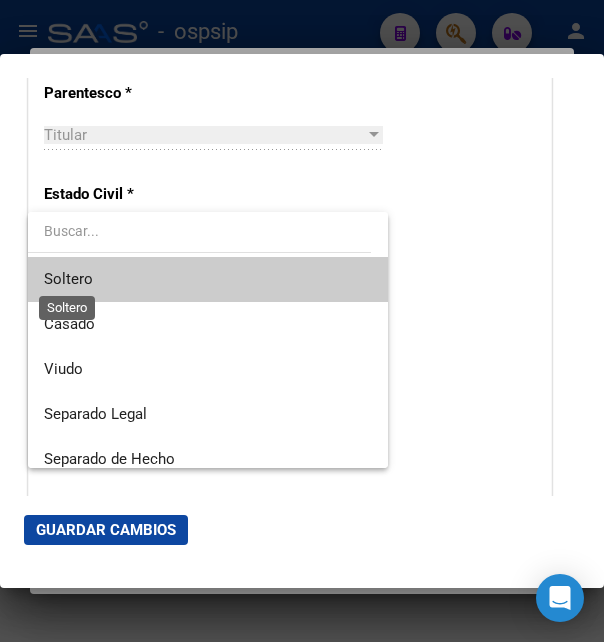click on "Soltero" at bounding box center (68, 279) 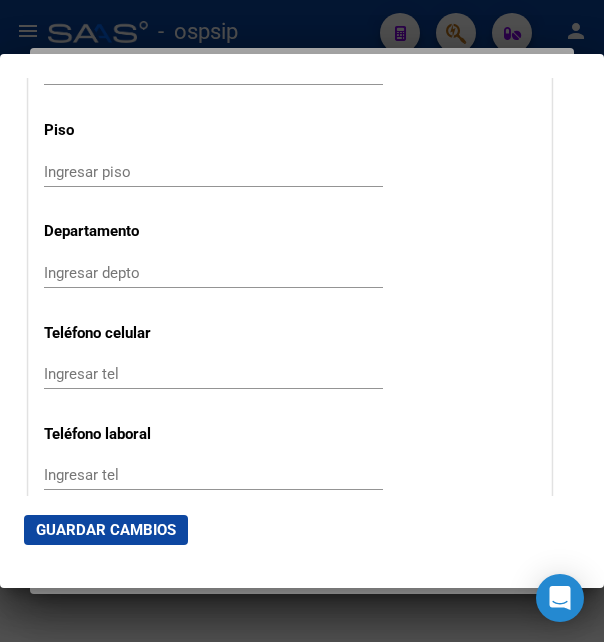 scroll, scrollTop: 2484, scrollLeft: 0, axis: vertical 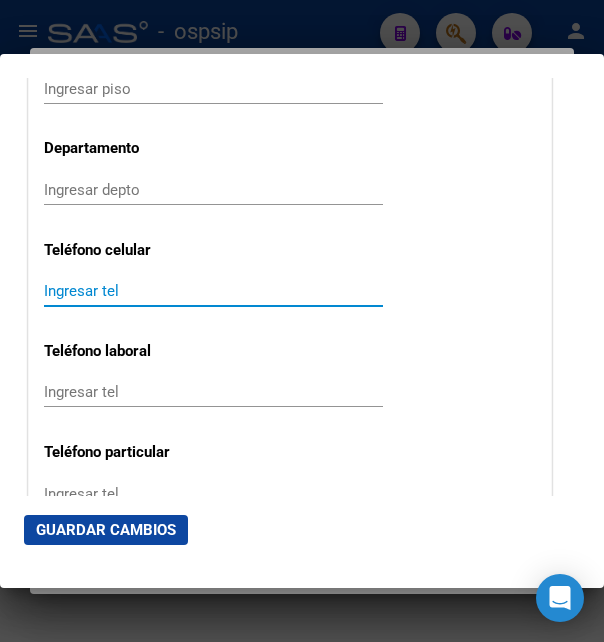 paste on "1123775512" 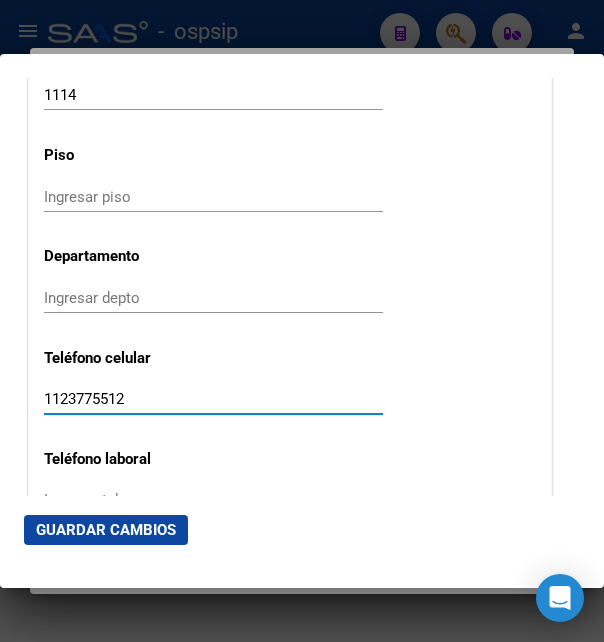 scroll, scrollTop: 2052, scrollLeft: 0, axis: vertical 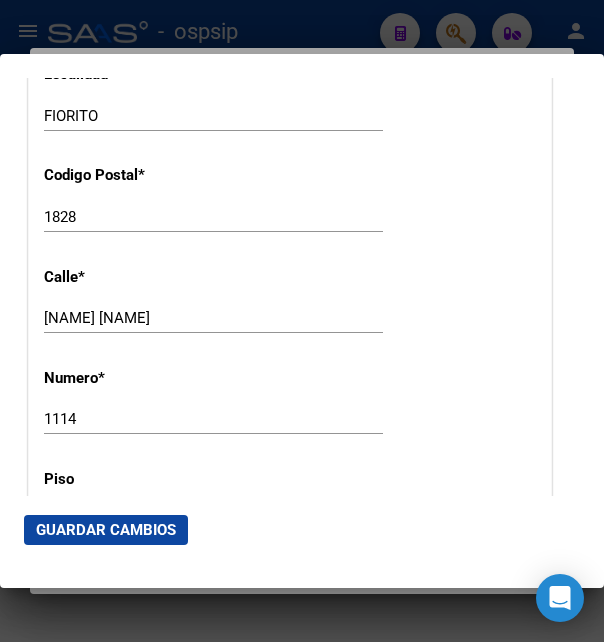 type on "1123775512" 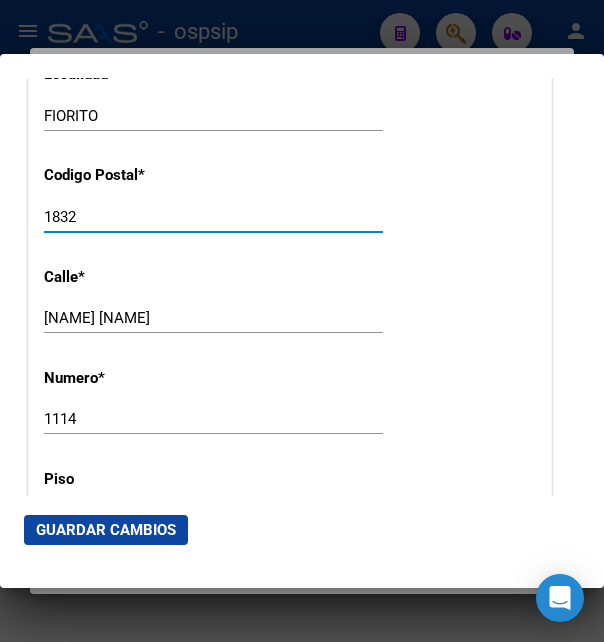 type on "1832" 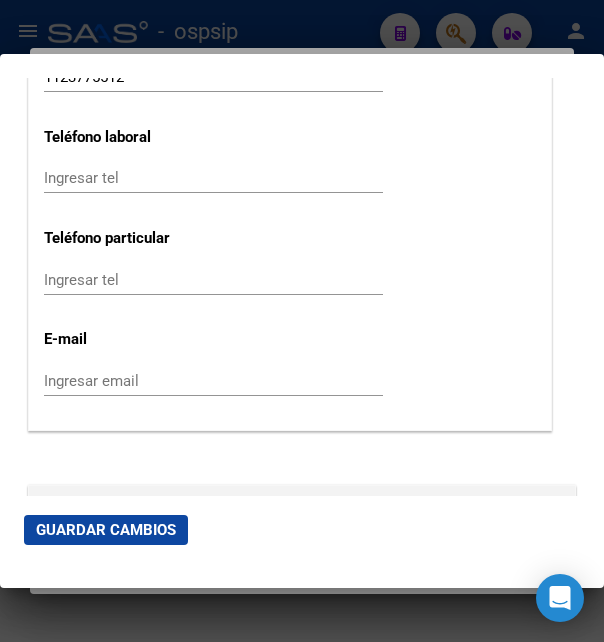 scroll, scrollTop: 2700, scrollLeft: 0, axis: vertical 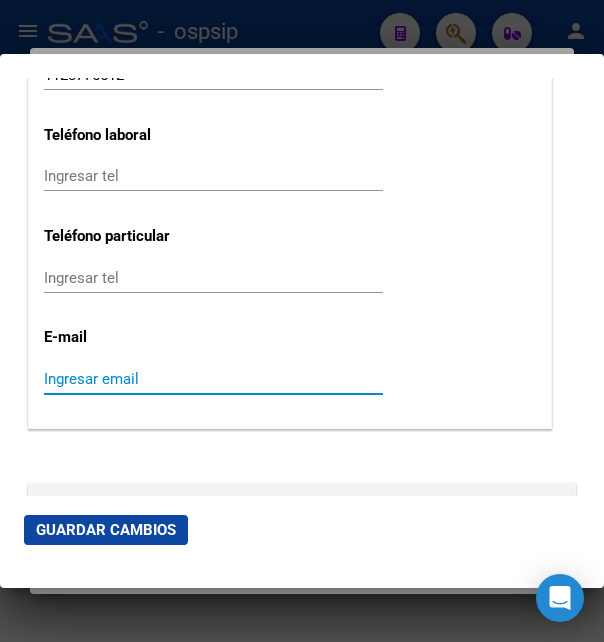 paste on "[NAME]@[DOMAIN]" 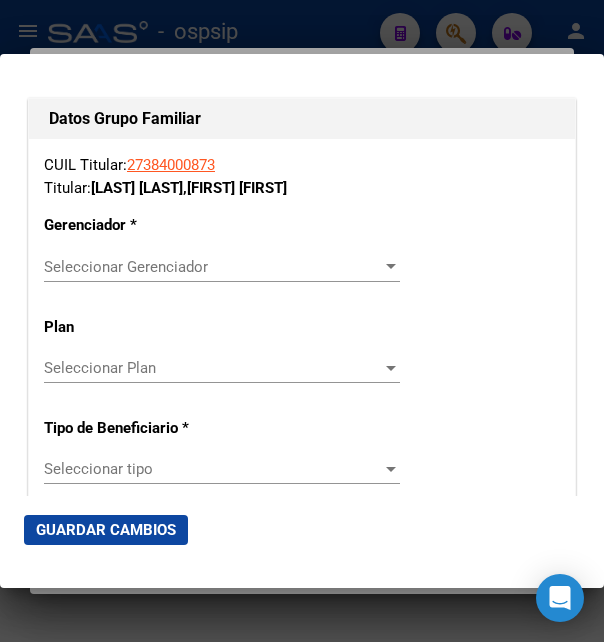 scroll, scrollTop: 3456, scrollLeft: 0, axis: vertical 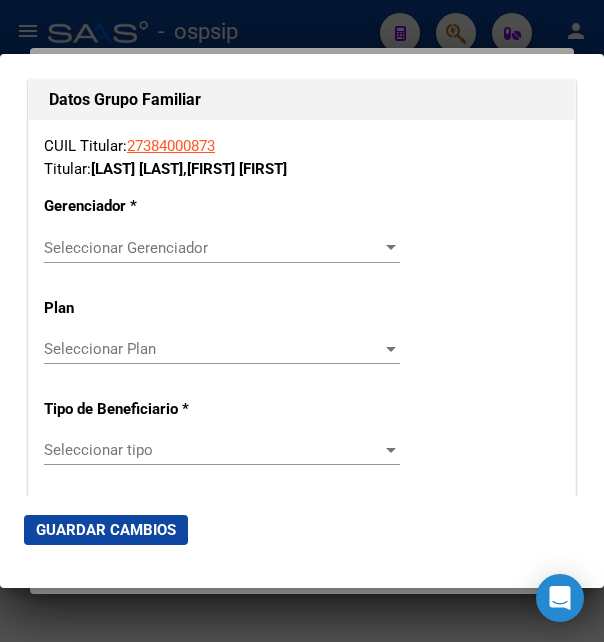 type on "[NAME]@[DOMAIN]" 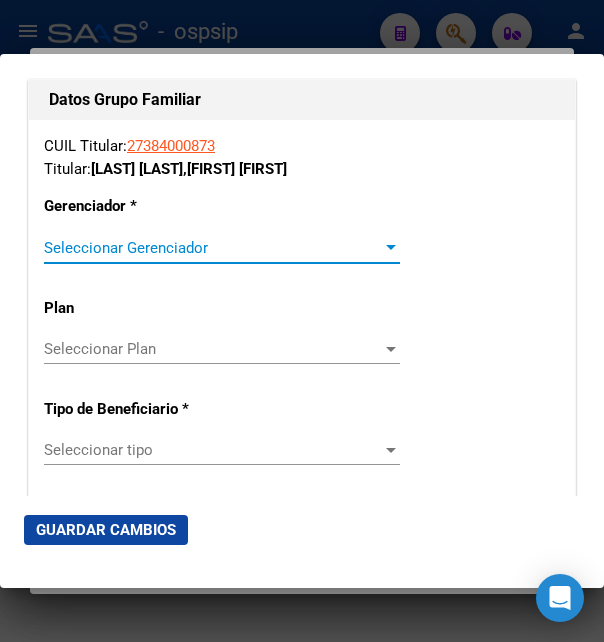 click on "Seleccionar Gerenciador" at bounding box center (213, 248) 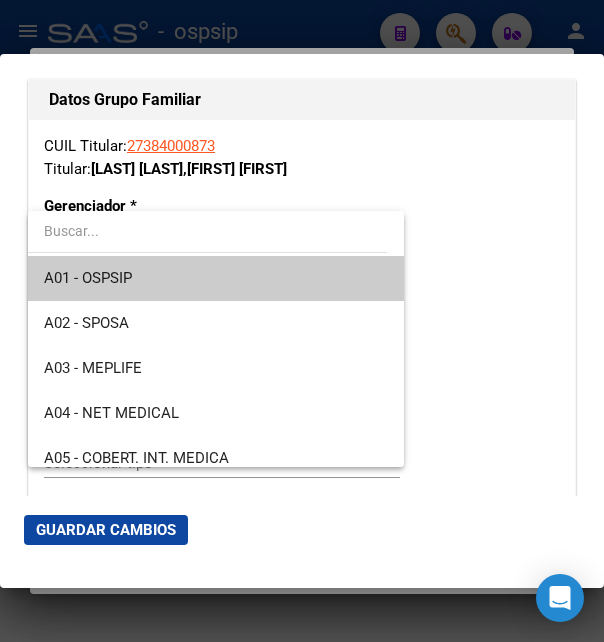 click on "A01 - OSPSIP" at bounding box center (216, 278) 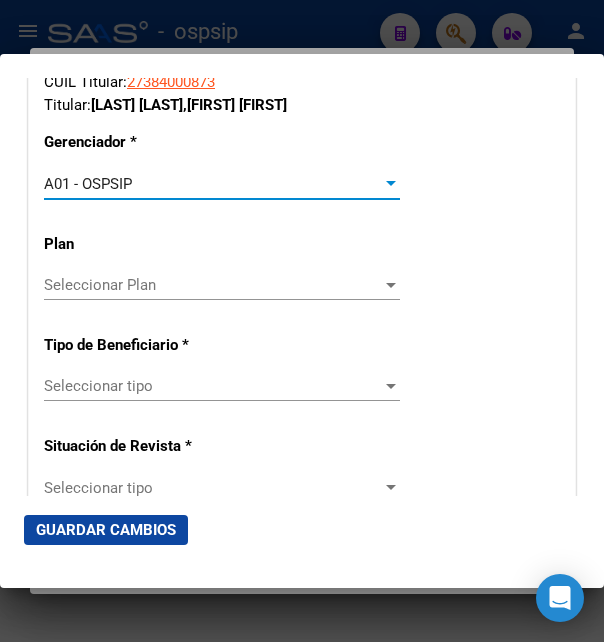 scroll, scrollTop: 3564, scrollLeft: 0, axis: vertical 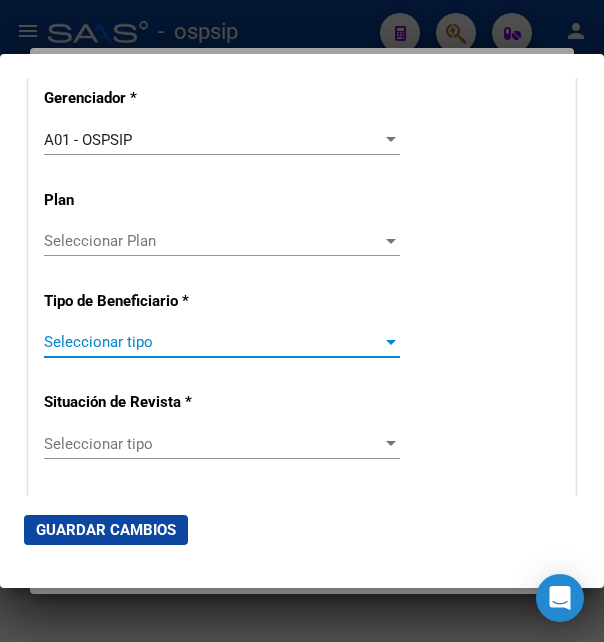 click on "Seleccionar tipo" at bounding box center [213, 342] 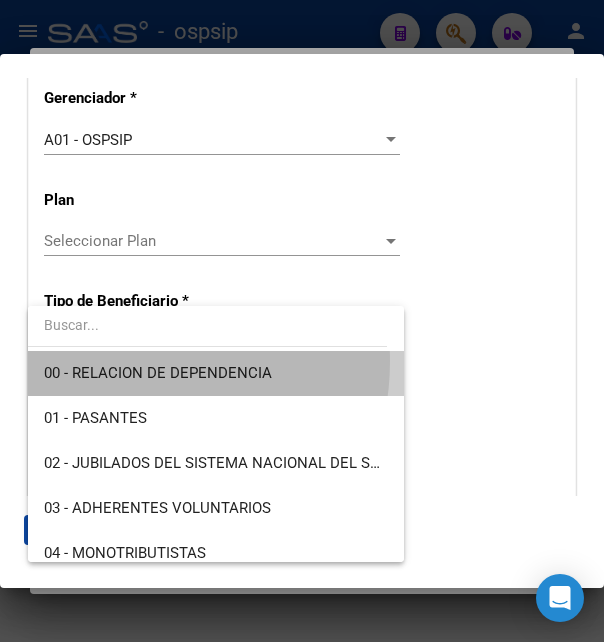 click on "00 - RELACION DE DEPENDENCIA" at bounding box center (216, 373) 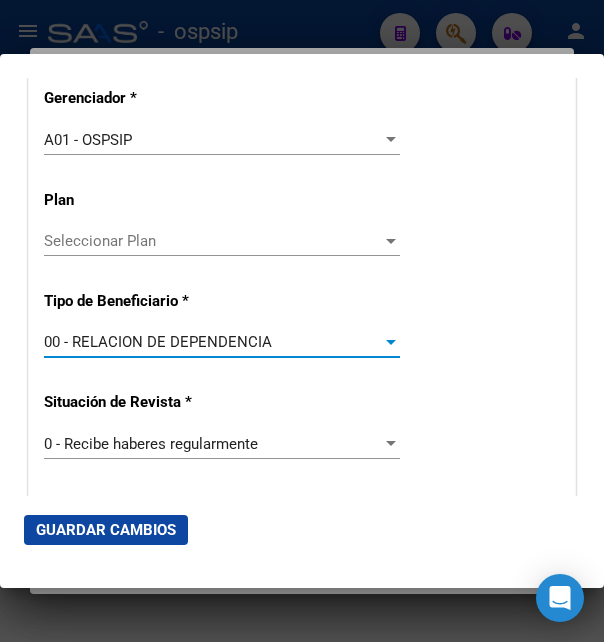 type on "[NUMBER]" 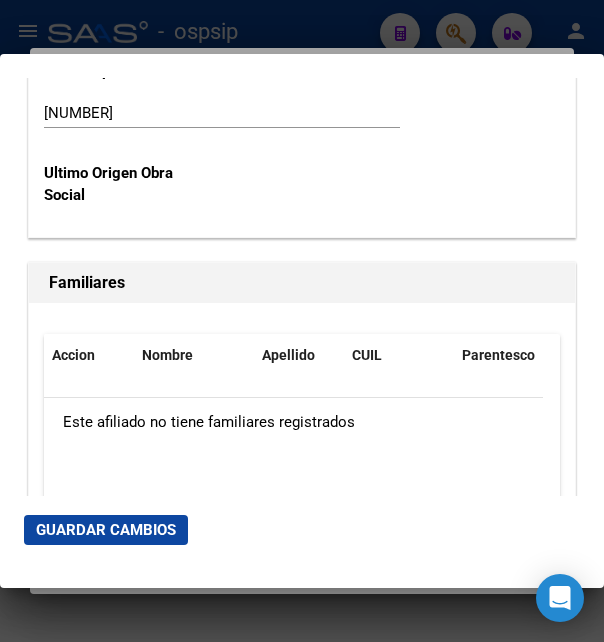 scroll, scrollTop: 4212, scrollLeft: 0, axis: vertical 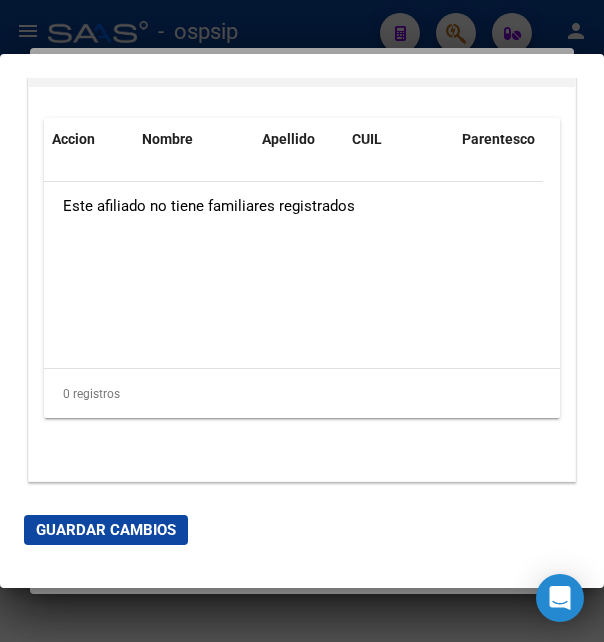 click on "Guardar Cambios" 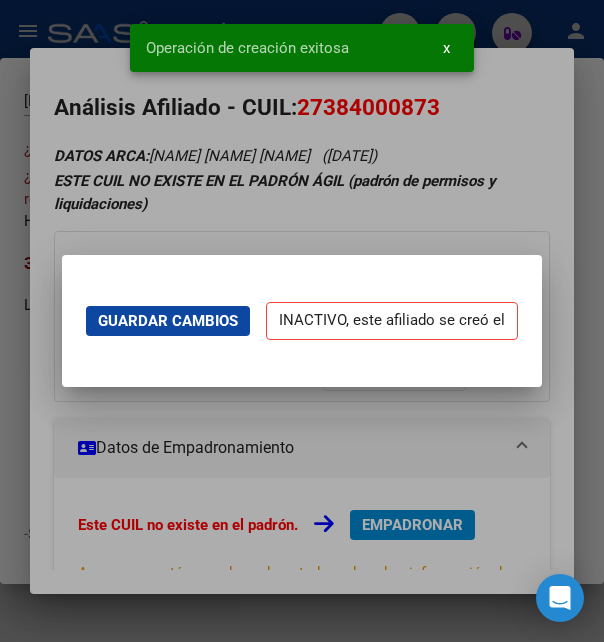 scroll, scrollTop: 0, scrollLeft: 0, axis: both 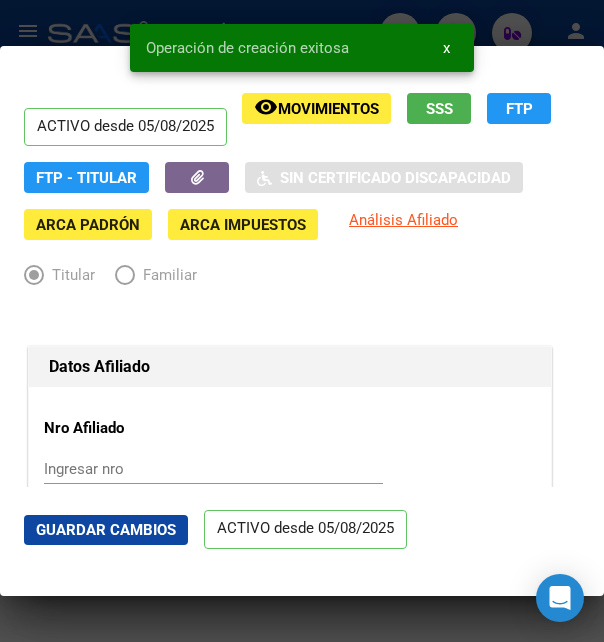 click on "Guardar Cambios" 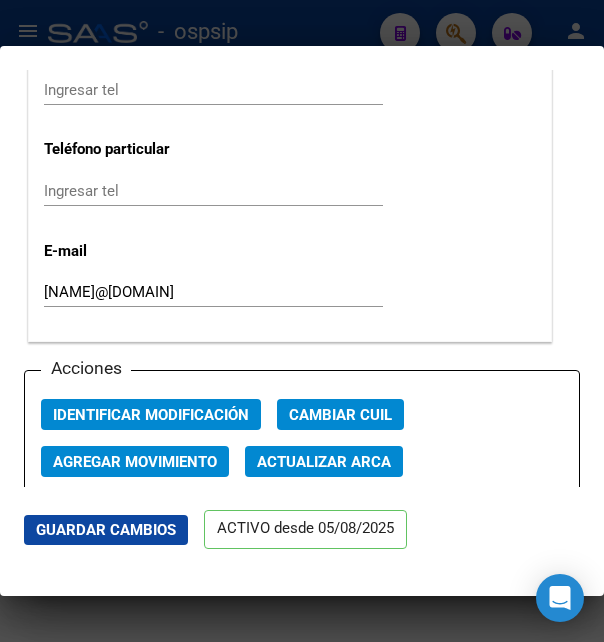 scroll, scrollTop: 2700, scrollLeft: 0, axis: vertical 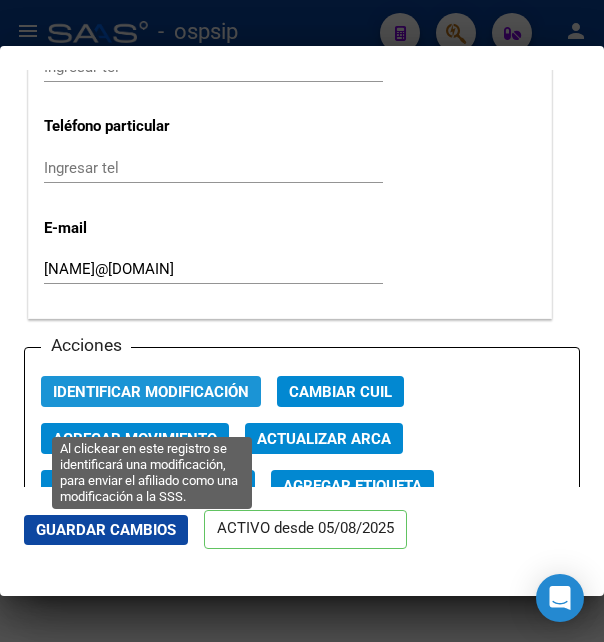 click on "Identificar Modificación" at bounding box center [151, 392] 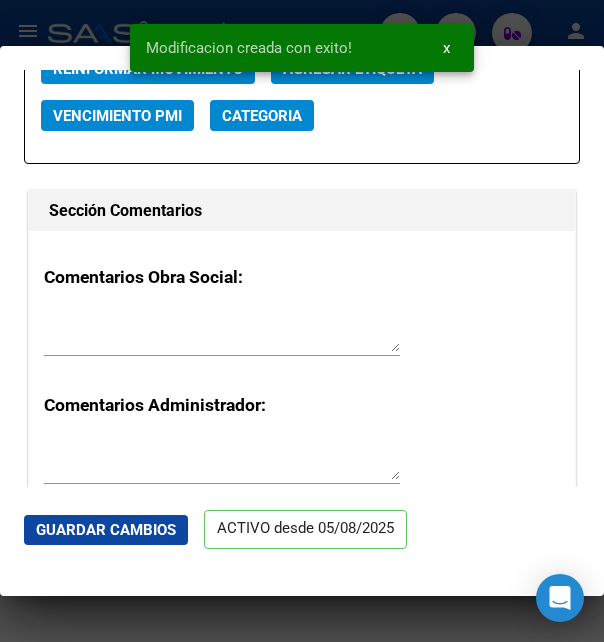 scroll, scrollTop: 3132, scrollLeft: 0, axis: vertical 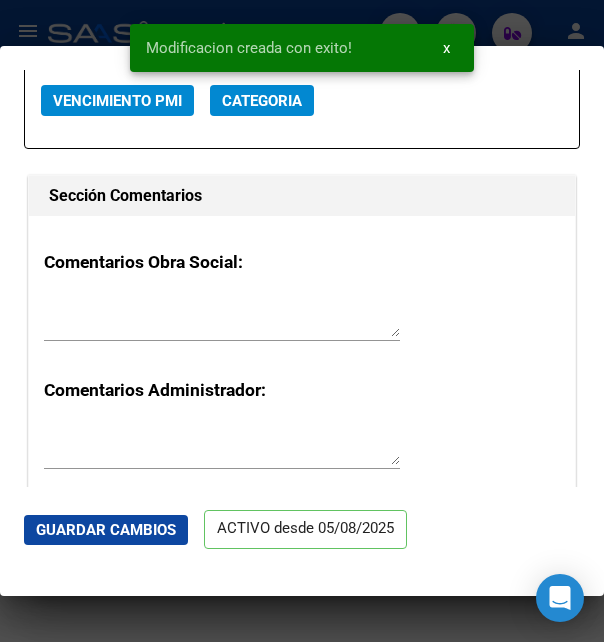 click on "Modificacion creada con exito! x" at bounding box center [302, 48] 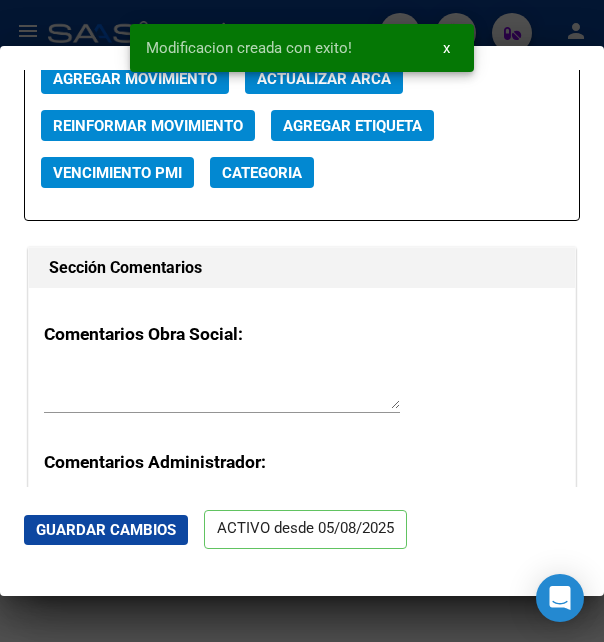 scroll, scrollTop: 3024, scrollLeft: 0, axis: vertical 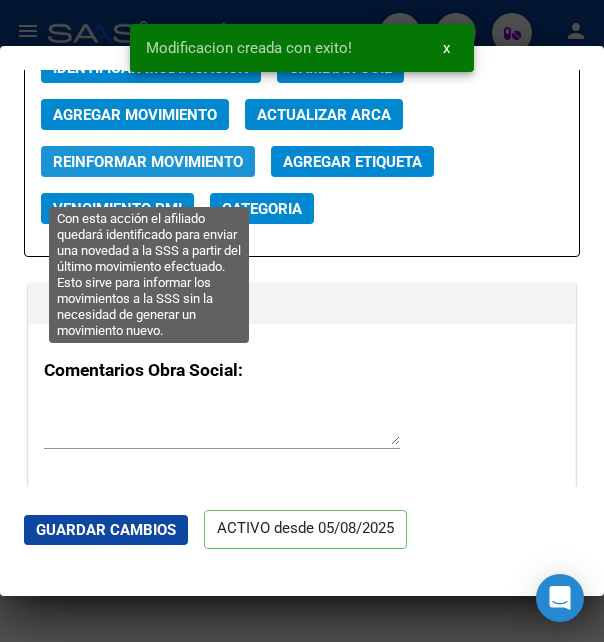 click on "Reinformar Movimiento" 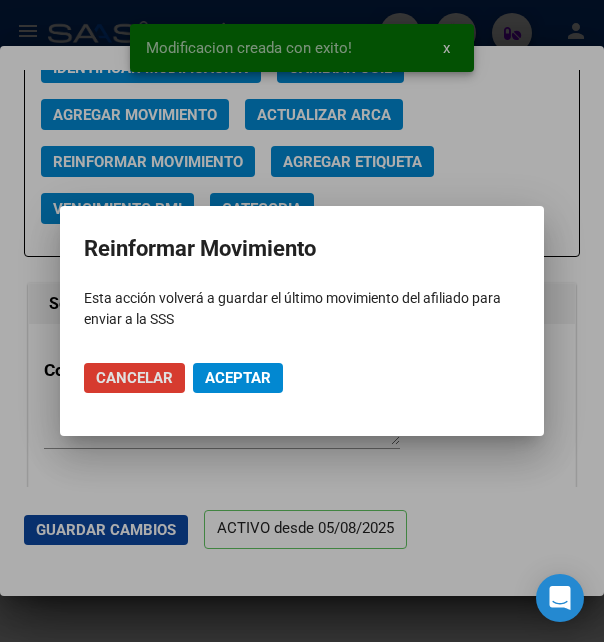 click on "Aceptar" at bounding box center (238, 378) 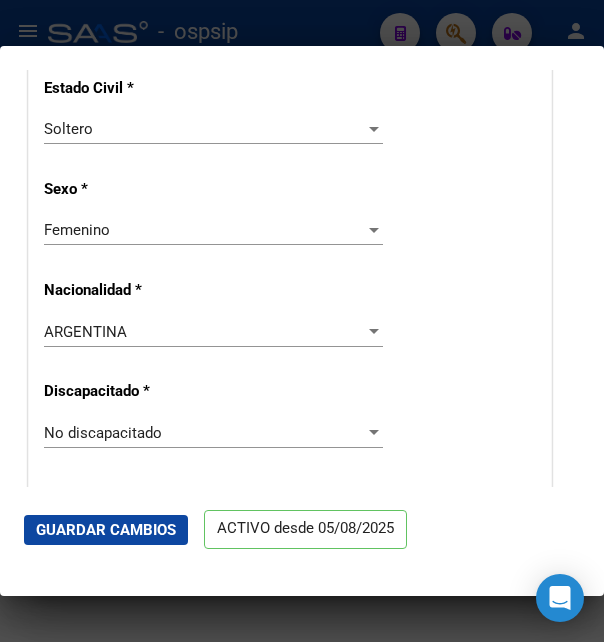 scroll, scrollTop: 909, scrollLeft: 0, axis: vertical 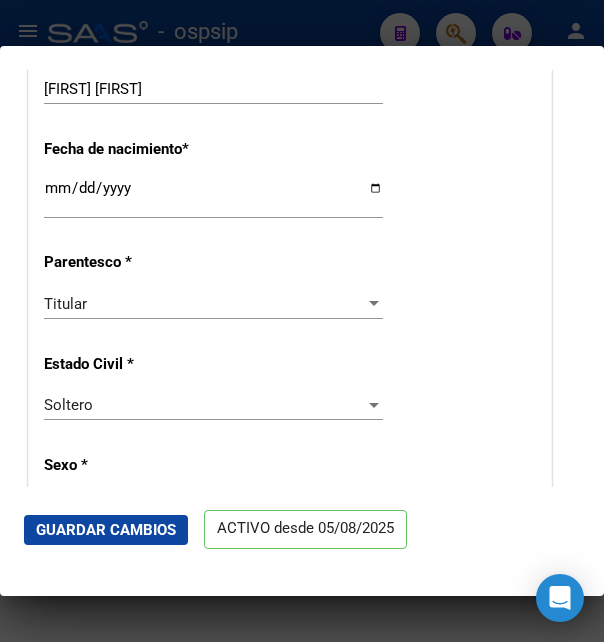 click at bounding box center [302, 321] 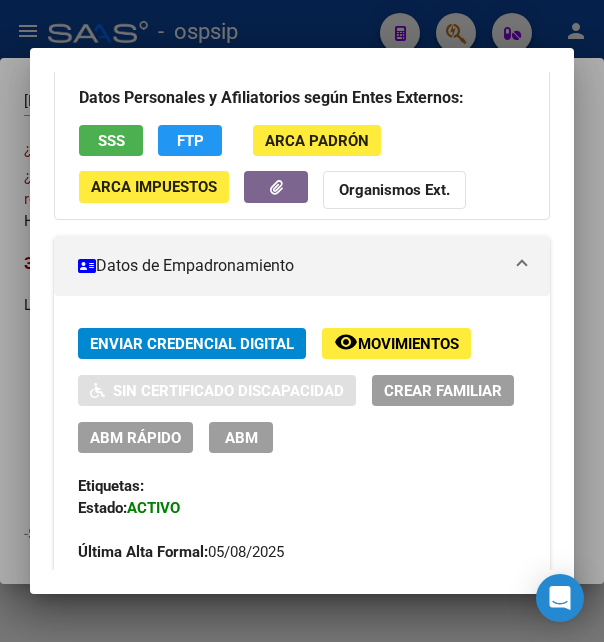 scroll, scrollTop: 324, scrollLeft: 0, axis: vertical 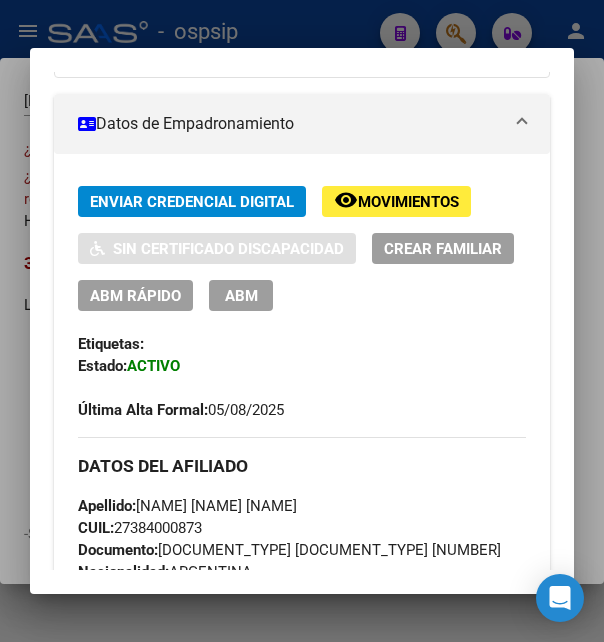 click on "ABM" at bounding box center (241, 296) 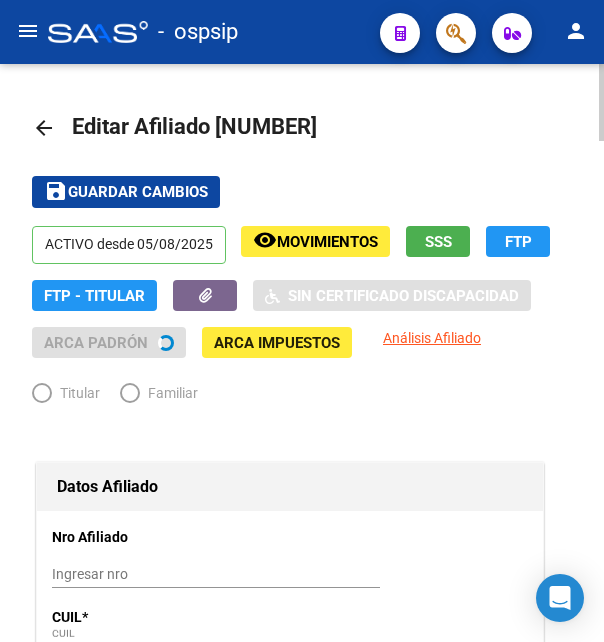 radio on "true" 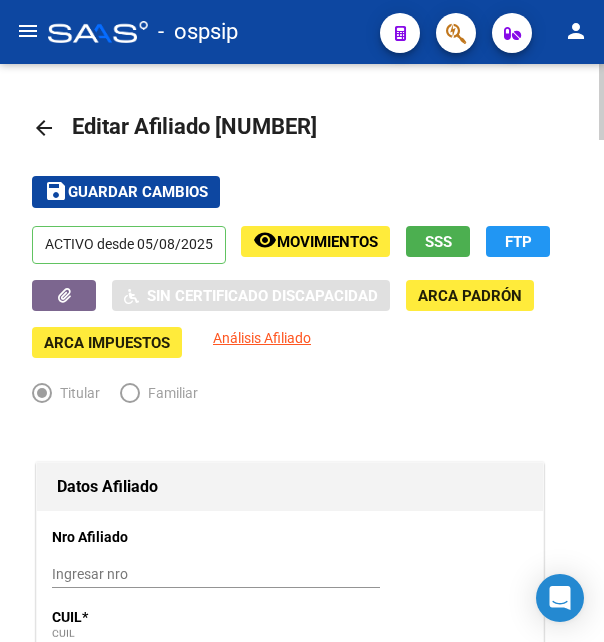 drag, startPoint x: 246, startPoint y: 123, endPoint x: 302, endPoint y: 122, distance: 56.008926 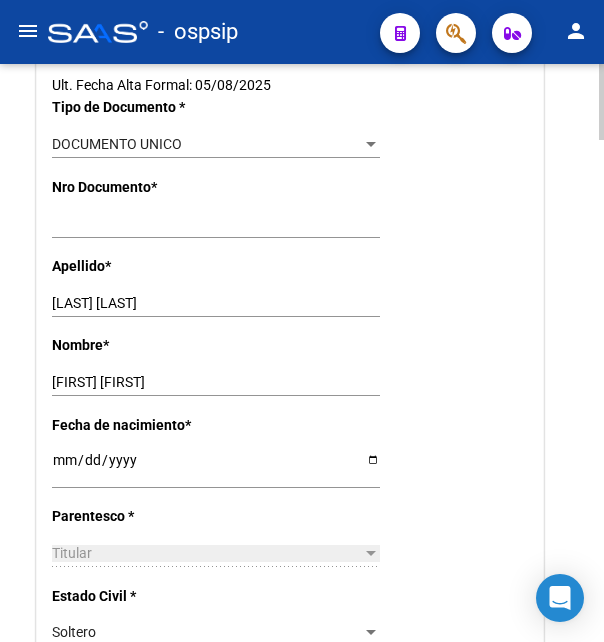 scroll, scrollTop: 612, scrollLeft: 0, axis: vertical 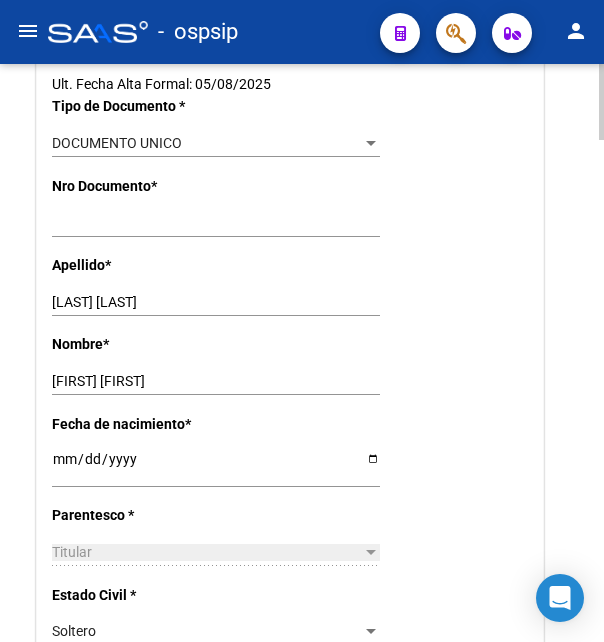 click on "[LAST] [LAST]" at bounding box center (216, 302) 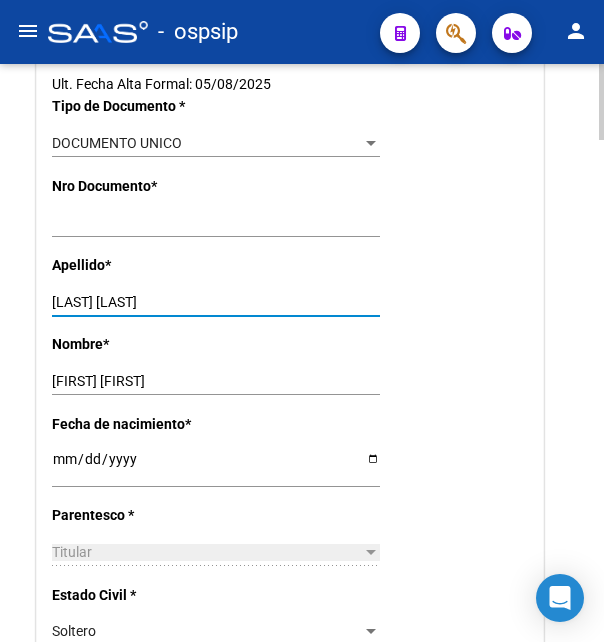 click on "[LAST] [LAST]" at bounding box center [216, 302] 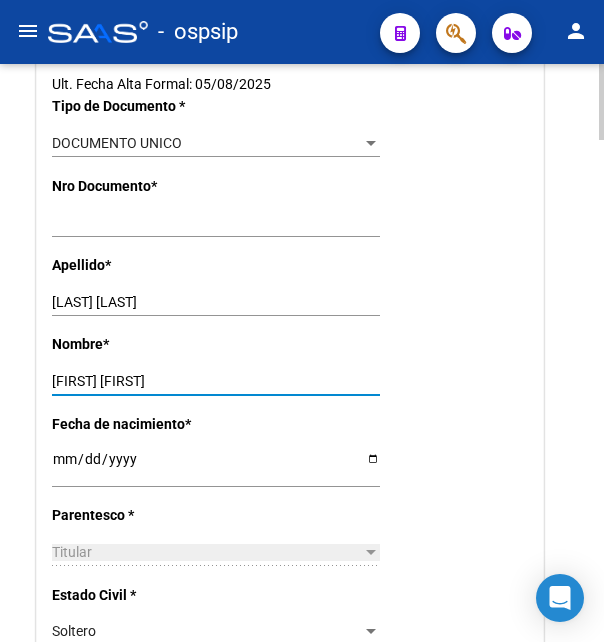 click on "[FIRST] [FIRST]" at bounding box center [216, 381] 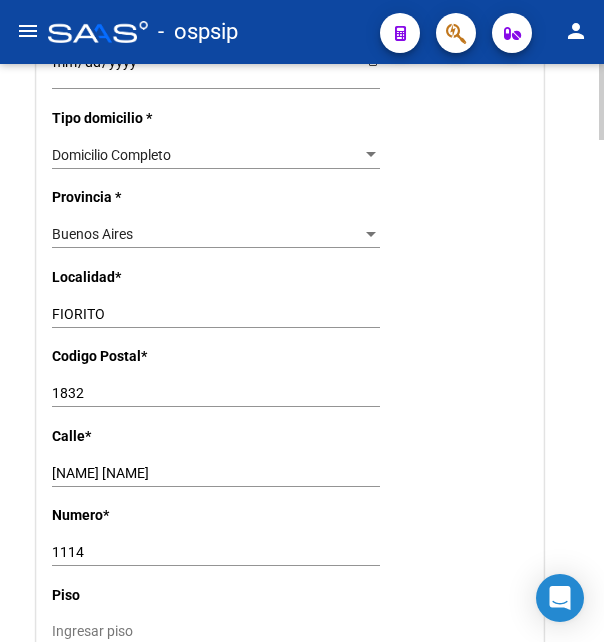 scroll, scrollTop: 1530, scrollLeft: 0, axis: vertical 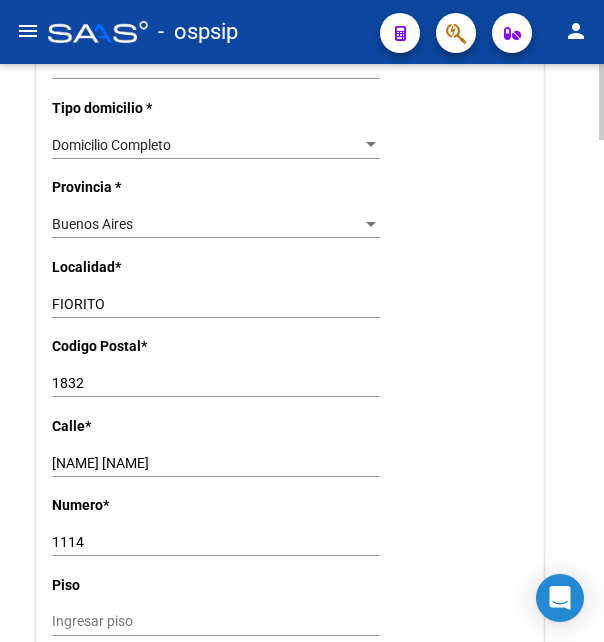 click on "[NAME] [NAME]" at bounding box center (216, 463) 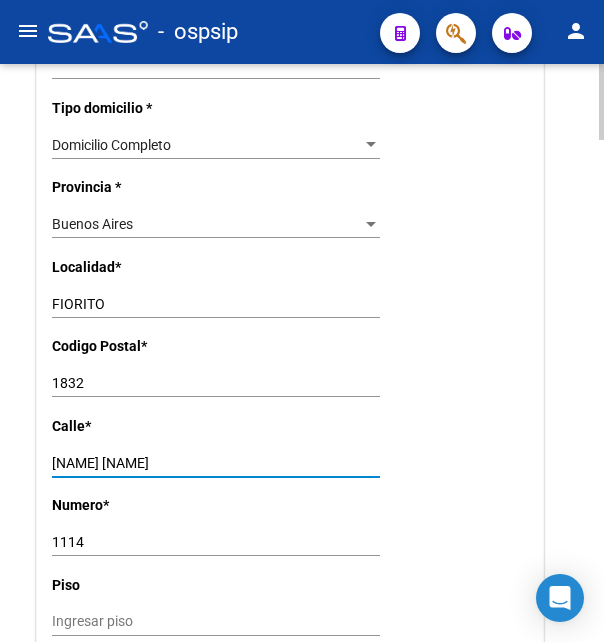 click on "[NAME] [NAME]" at bounding box center (216, 463) 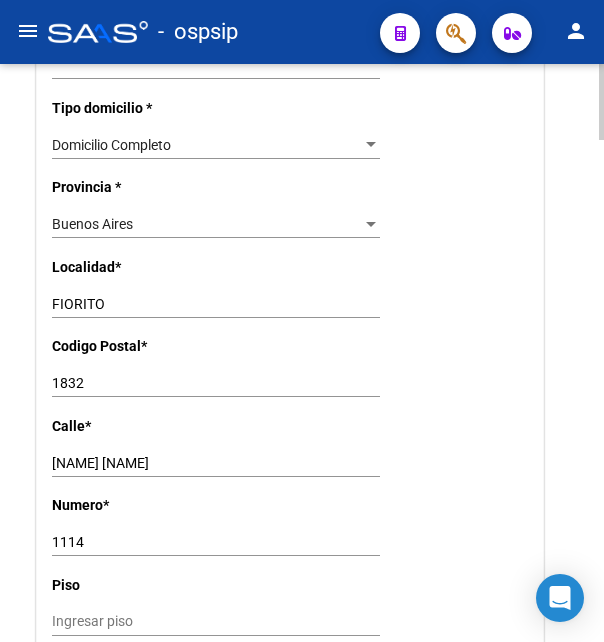 click on "1114" at bounding box center [216, 542] 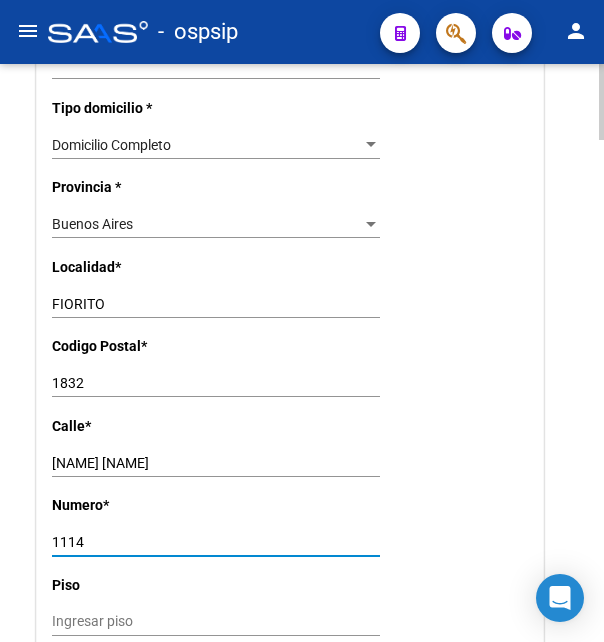 click on "1114" at bounding box center [216, 542] 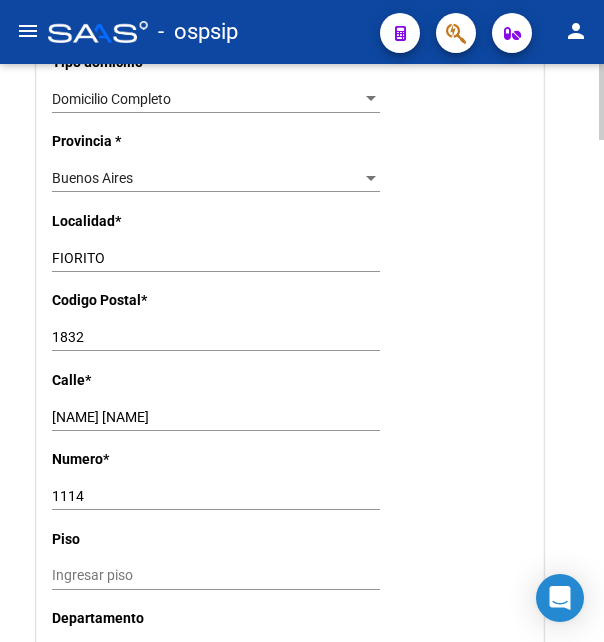 scroll, scrollTop: 1530, scrollLeft: 0, axis: vertical 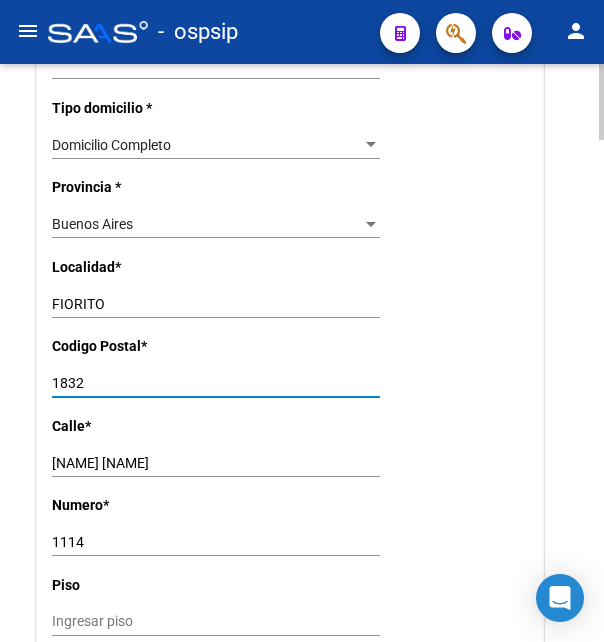 click on "1832" at bounding box center (216, 383) 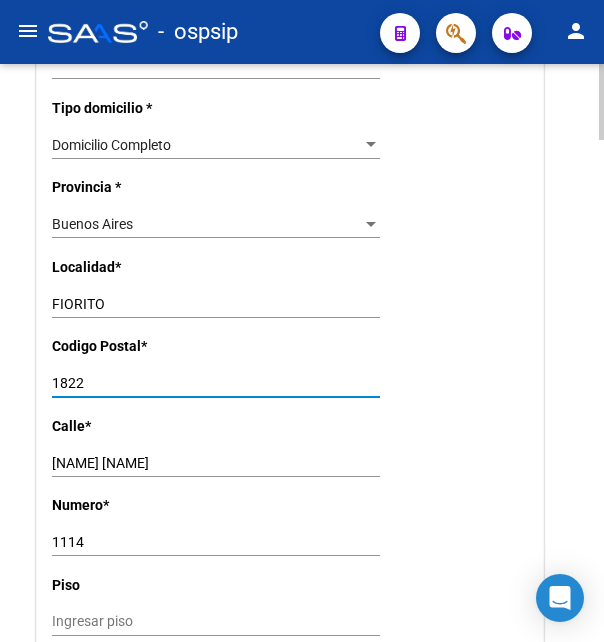 type on "1822" 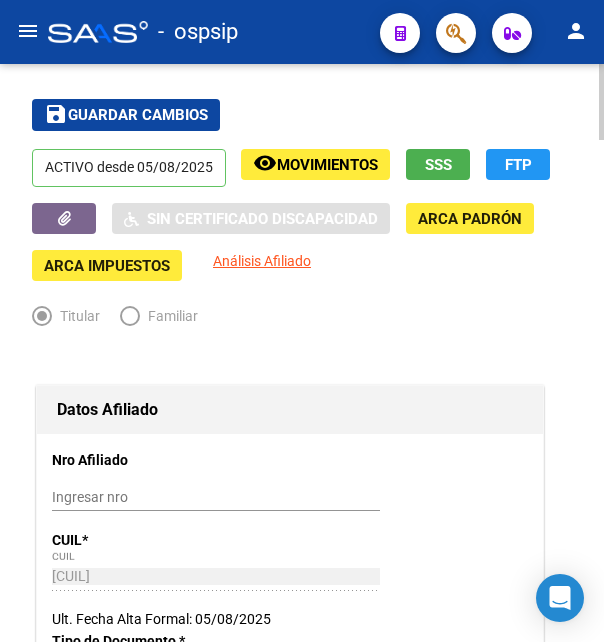 scroll, scrollTop: 0, scrollLeft: 0, axis: both 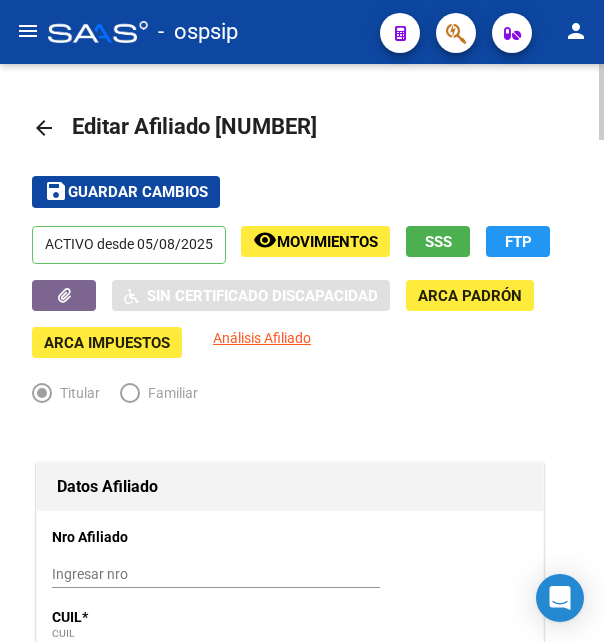 click on "Guardar cambios" 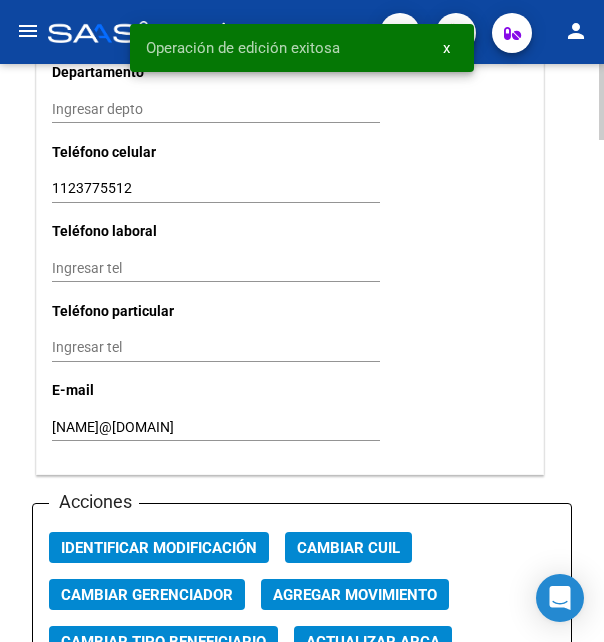 scroll, scrollTop: 2368, scrollLeft: 0, axis: vertical 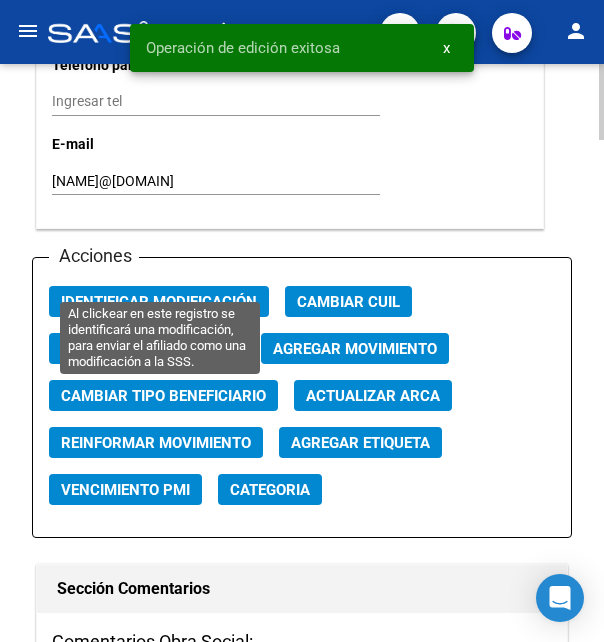 click on "Identificar Modificación" 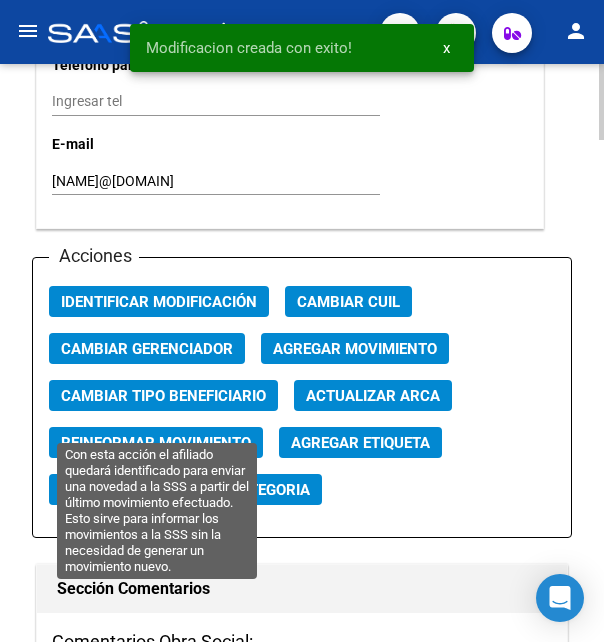 click on "Reinformar Movimiento" 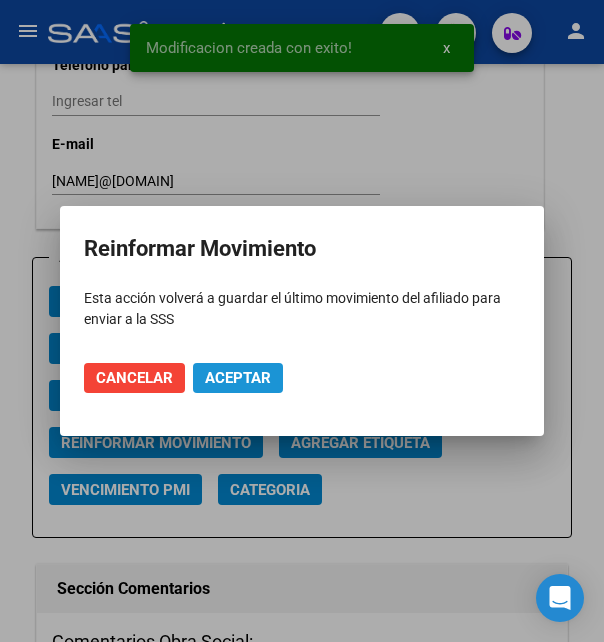 click on "Aceptar" at bounding box center (238, 378) 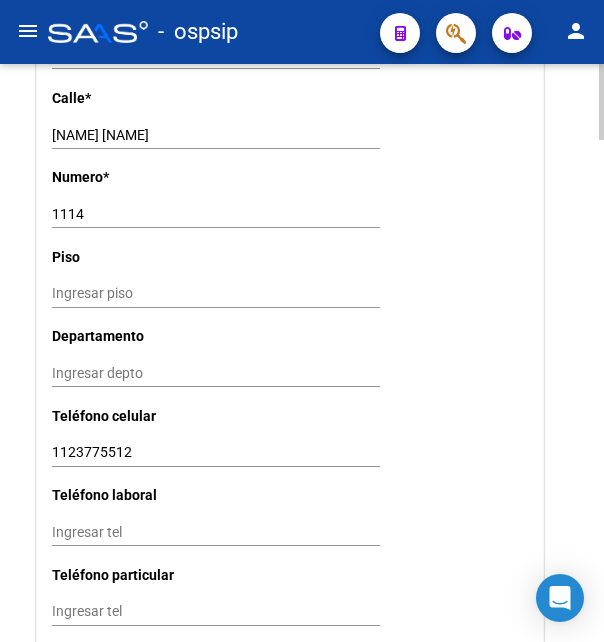 scroll, scrollTop: 2266, scrollLeft: 0, axis: vertical 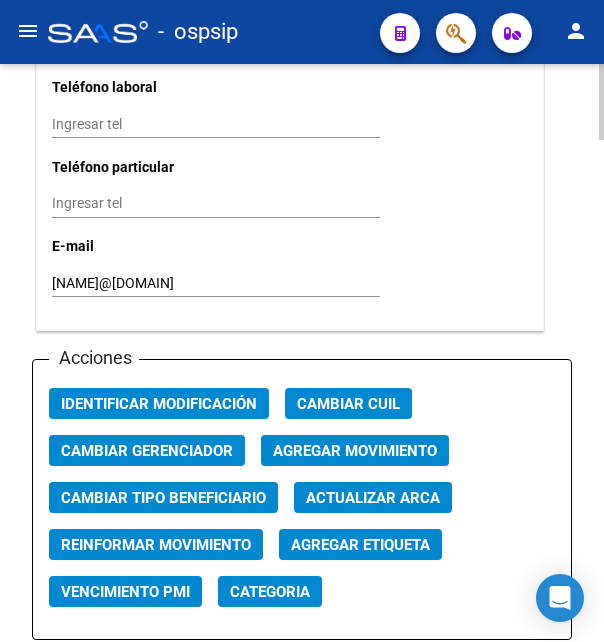 click on "[EMAIL] Ingresar email" 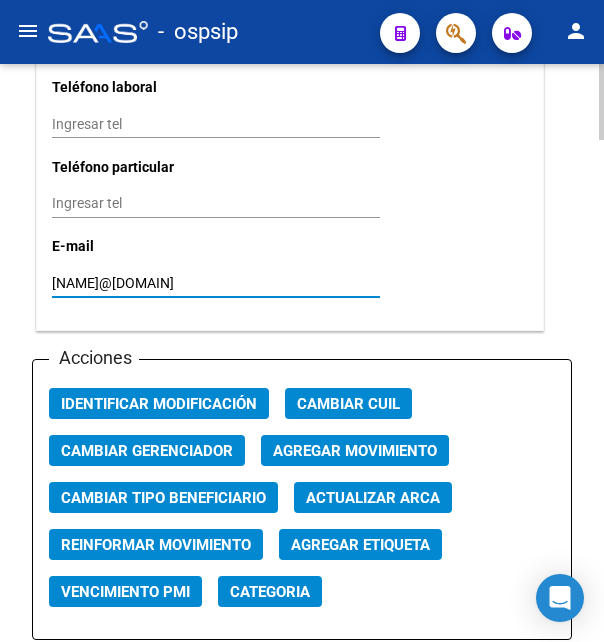 click on "[EMAIL] Ingresar email" 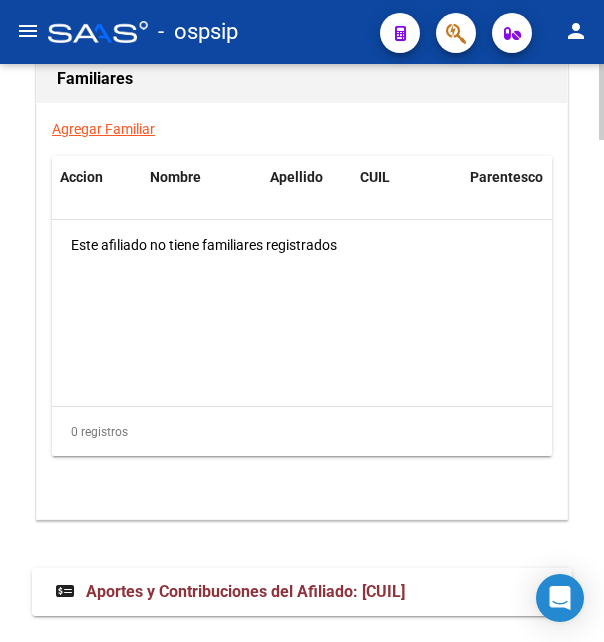 scroll, scrollTop: 3819, scrollLeft: 0, axis: vertical 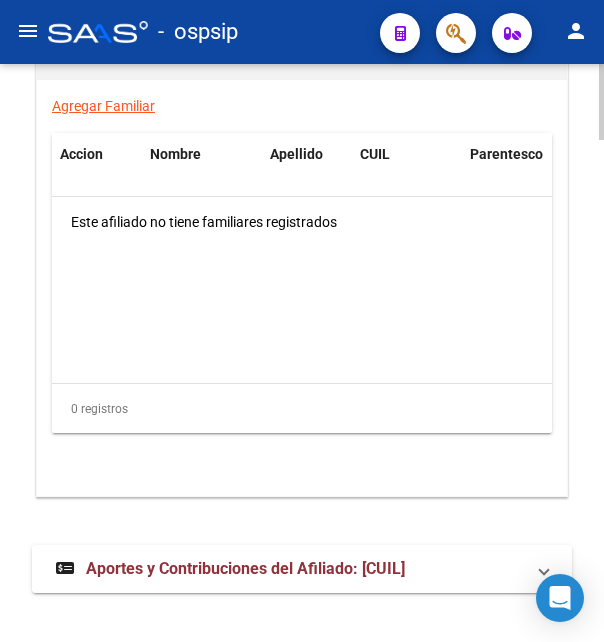 click on "Aportes y Contribuciones del Afiliado: [CUIL]" at bounding box center (245, 568) 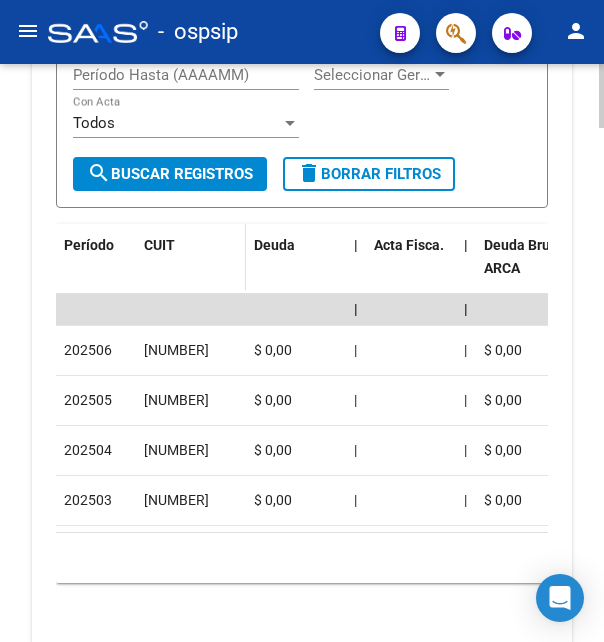 scroll, scrollTop: 4602, scrollLeft: 0, axis: vertical 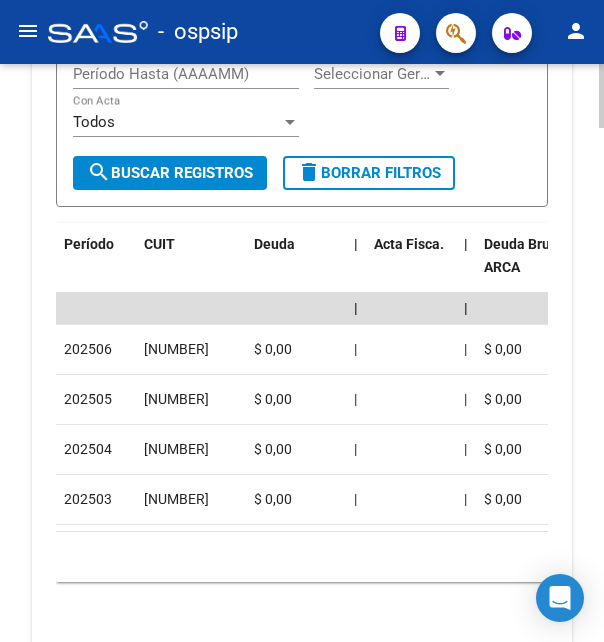 drag, startPoint x: 145, startPoint y: 321, endPoint x: 247, endPoint y: 324, distance: 102.044106 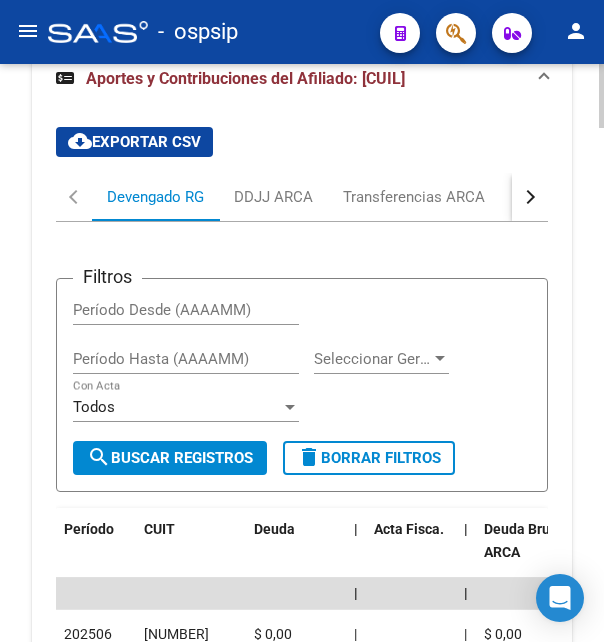 scroll, scrollTop: 4327, scrollLeft: 0, axis: vertical 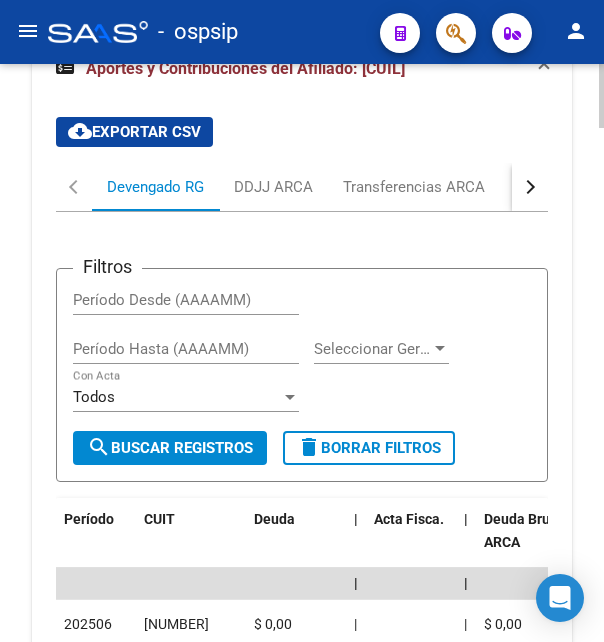 click at bounding box center [530, 187] 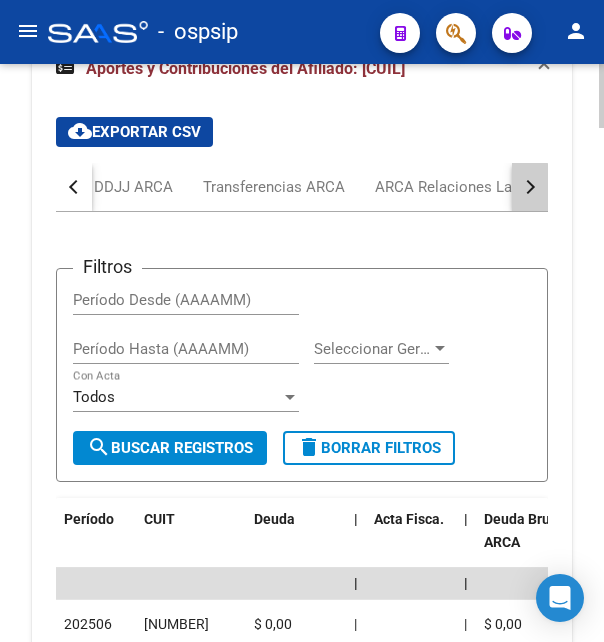 click at bounding box center [530, 187] 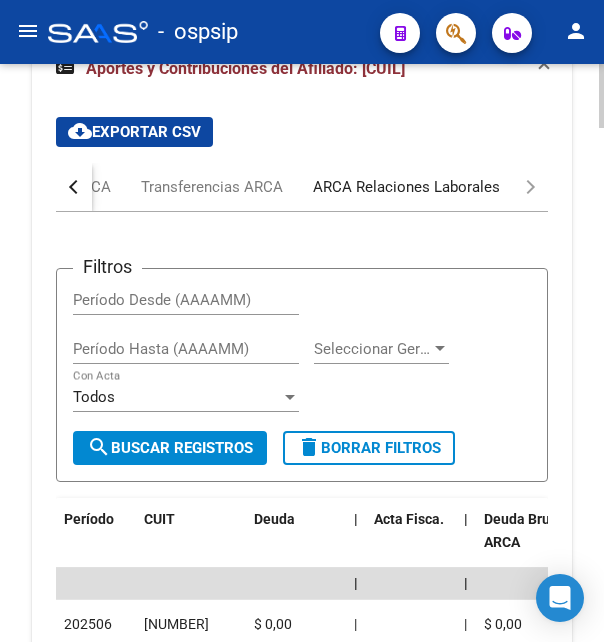 click on "ARCA Relaciones Laborales" at bounding box center [406, 187] 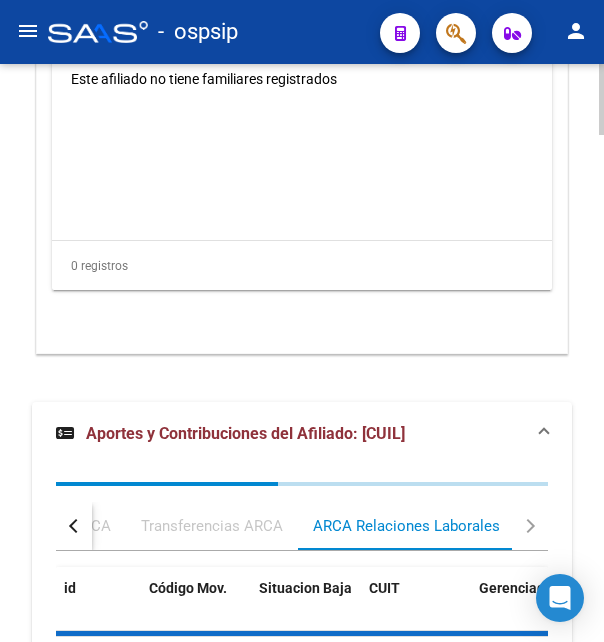 scroll, scrollTop: 4120, scrollLeft: 0, axis: vertical 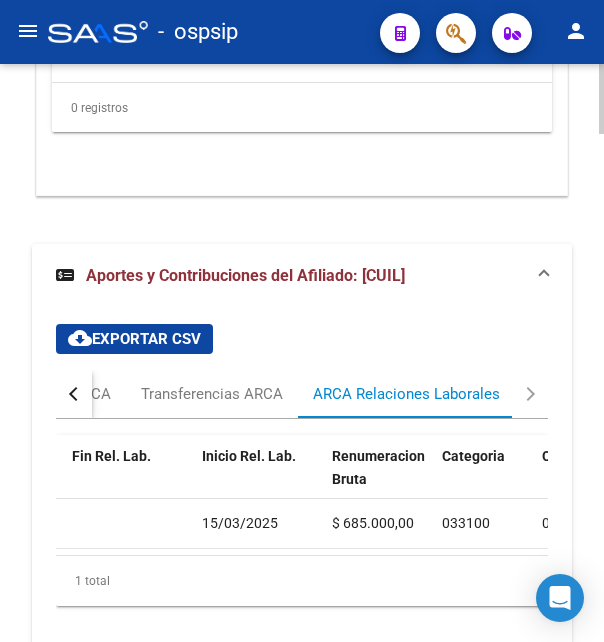click on "15/03/2025" 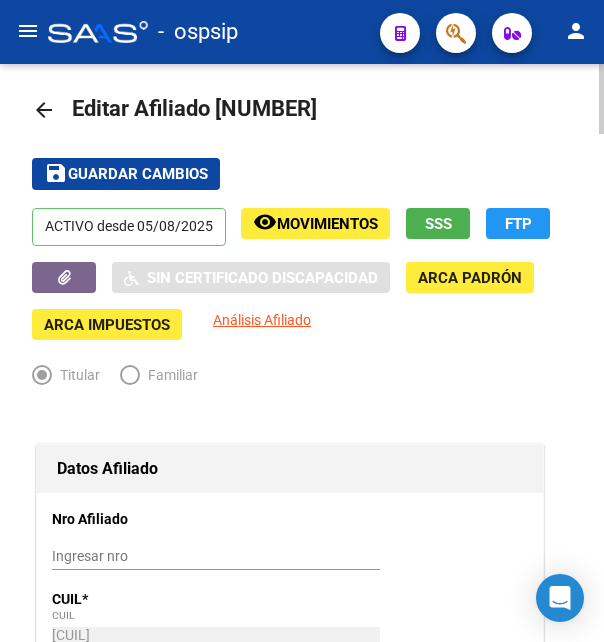 scroll, scrollTop: 0, scrollLeft: 0, axis: both 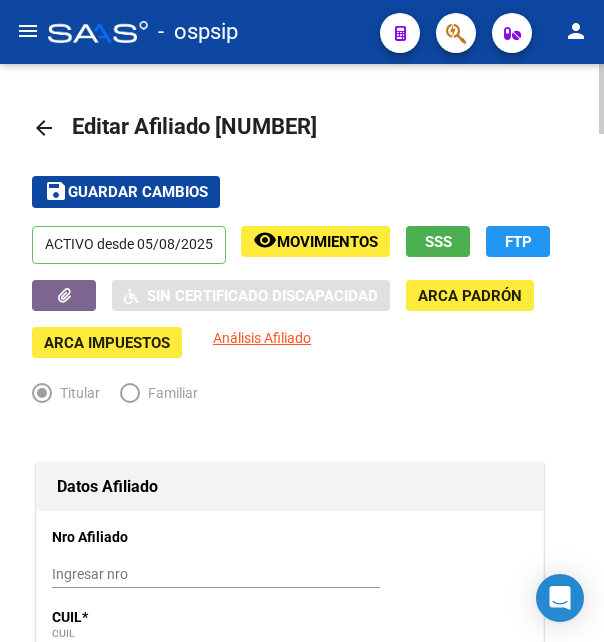 drag, startPoint x: 241, startPoint y: 128, endPoint x: 342, endPoint y: 112, distance: 102.259476 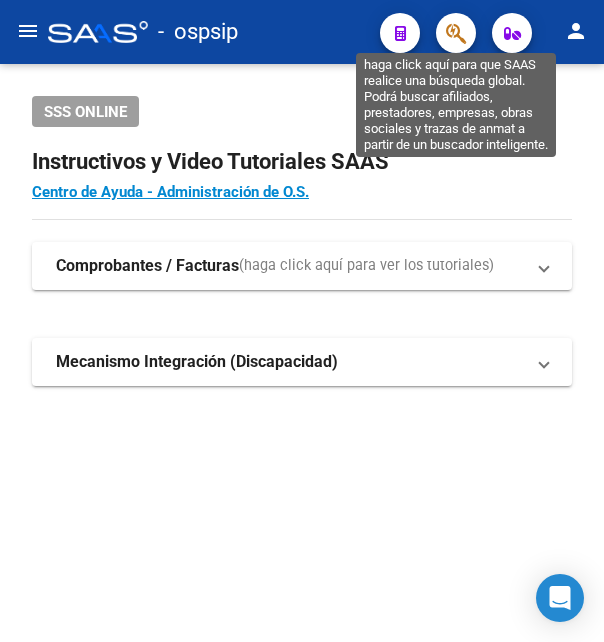 click 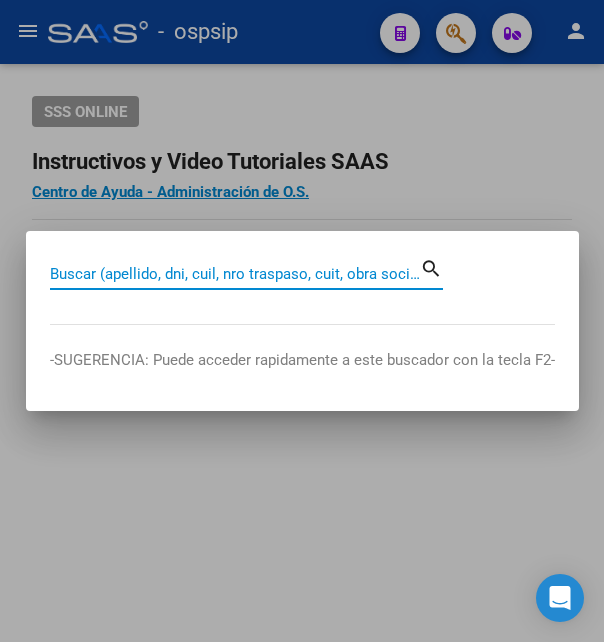 click on "Buscar (apellido, dni, cuil, nro traspaso, cuit, obra social)" at bounding box center (235, 274) 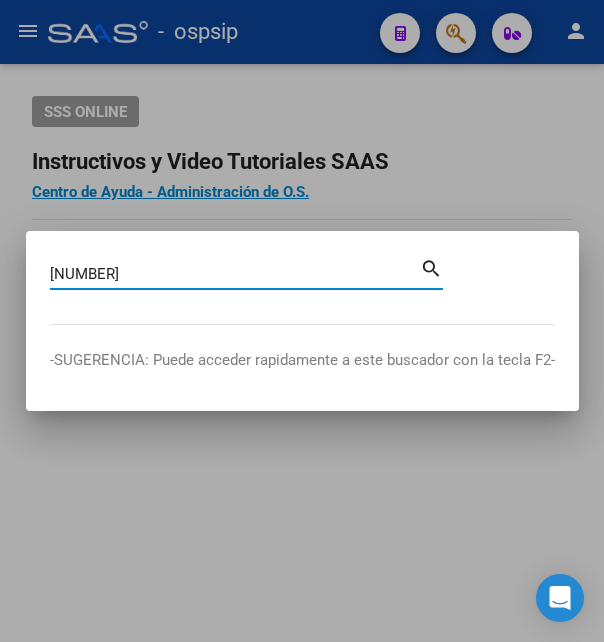 type on "[NUMBER]" 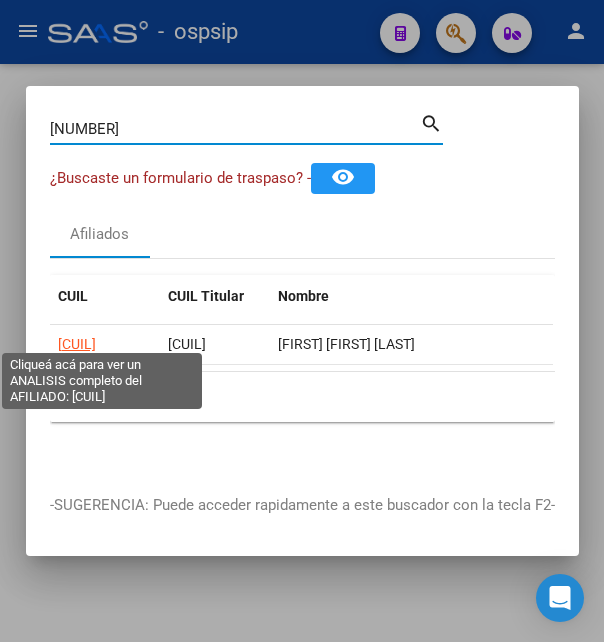click on "[CUIL]" 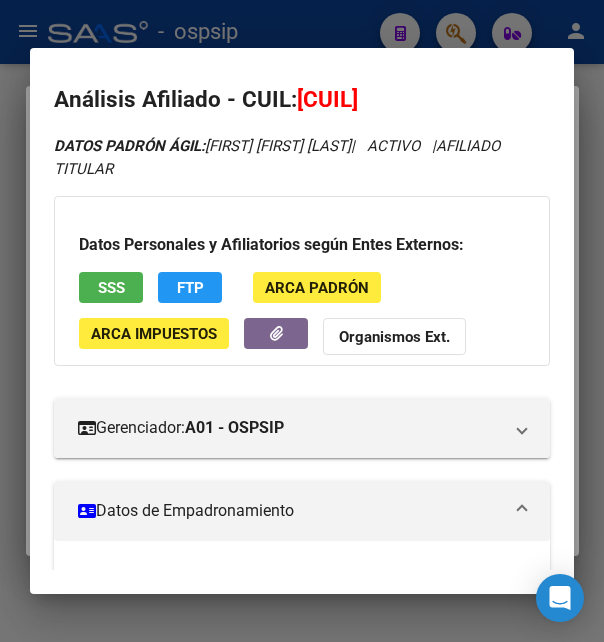 scroll, scrollTop: 0, scrollLeft: 0, axis: both 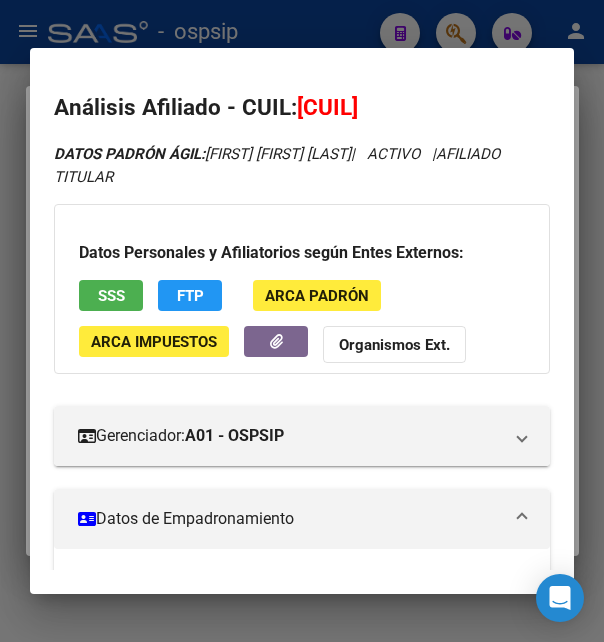 drag, startPoint x: 324, startPoint y: 101, endPoint x: 433, endPoint y: 107, distance: 109.165016 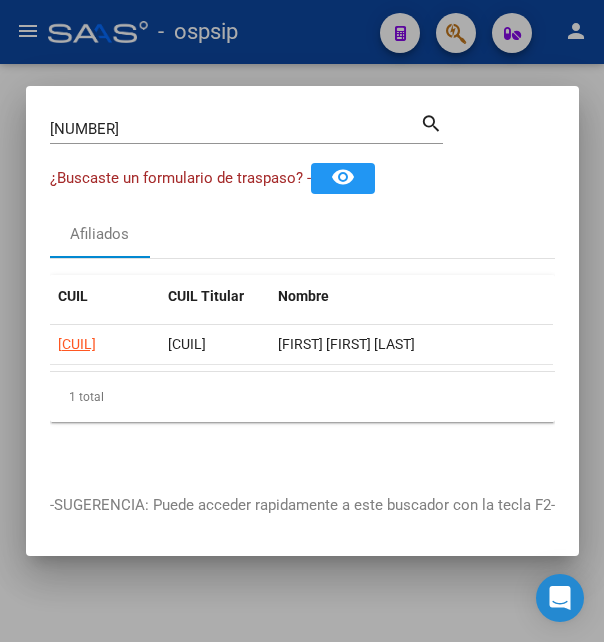 click at bounding box center (302, 321) 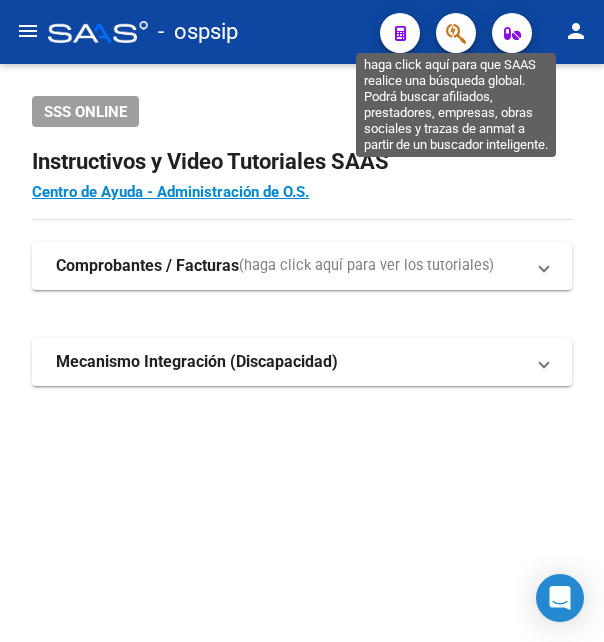 click 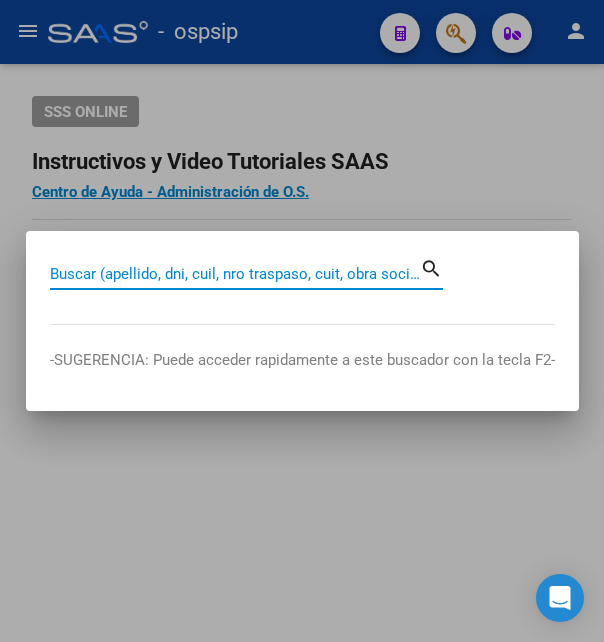 click on "Buscar (apellido, dni, cuil, nro traspaso, cuit, obra social)" at bounding box center [235, 274] 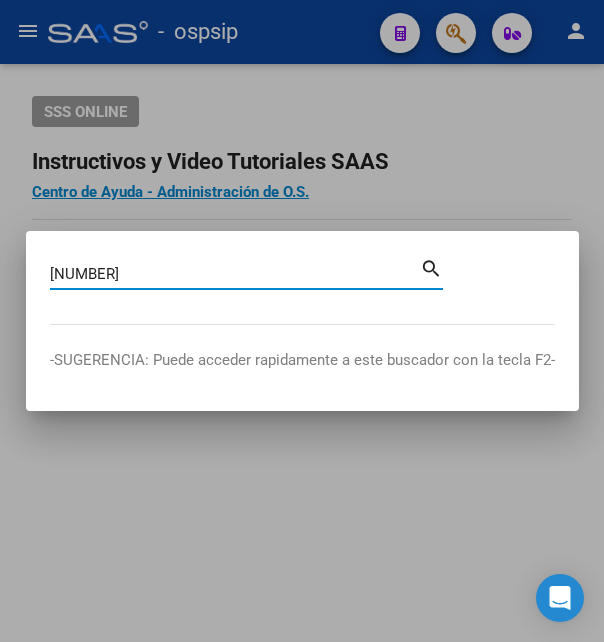 type on "[NUMBER]" 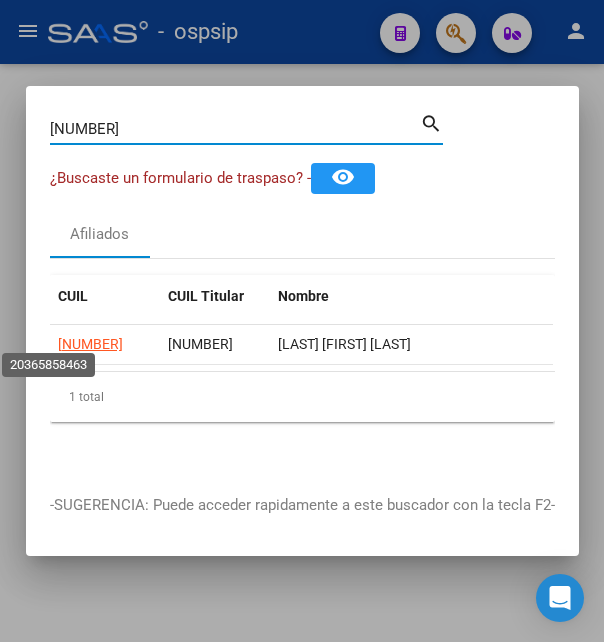 click on "[NUMBER]" 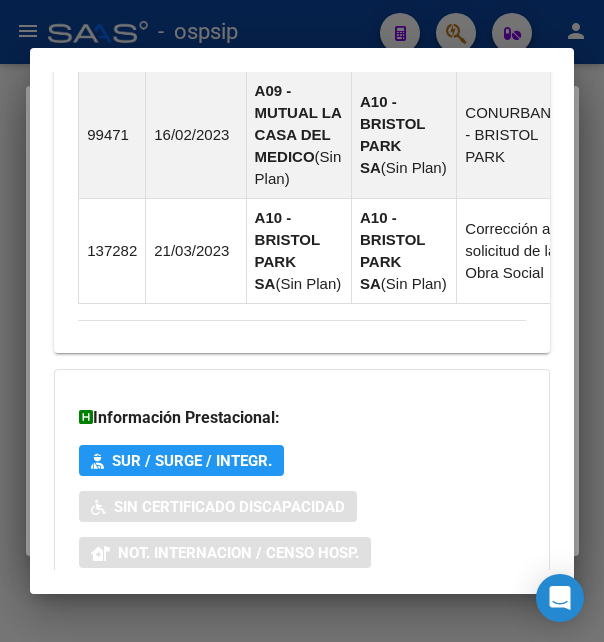 scroll, scrollTop: 2641, scrollLeft: 0, axis: vertical 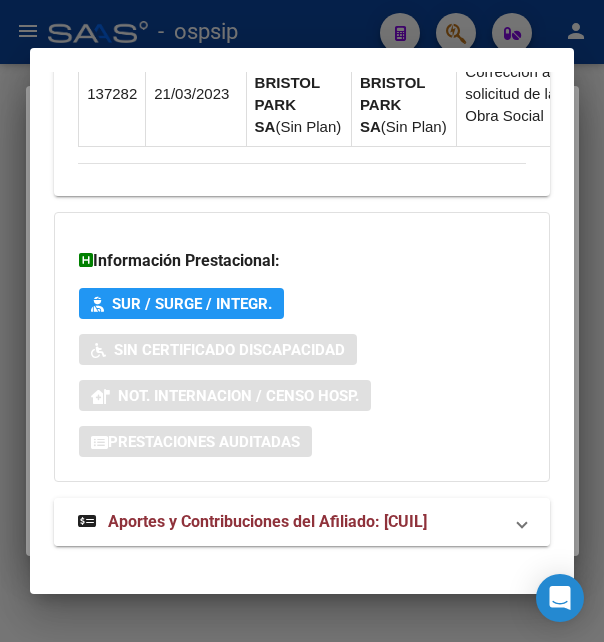 click on "Aportes y Contribuciones del Afiliado: [CUIL]" at bounding box center (267, 521) 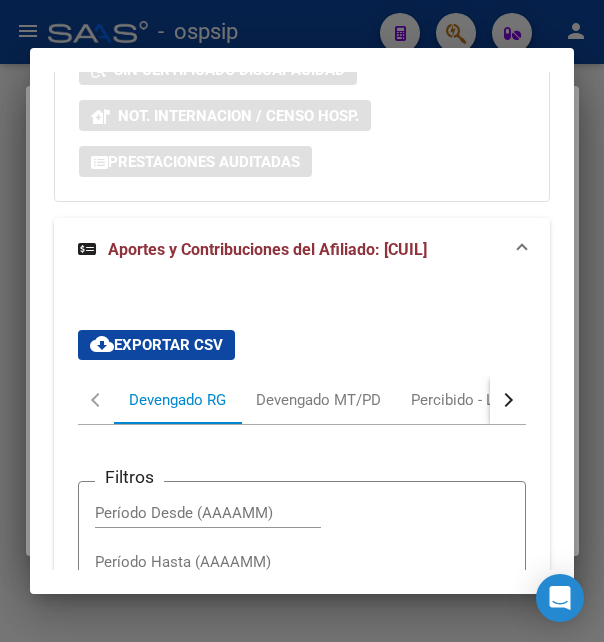 scroll, scrollTop: 2830, scrollLeft: 0, axis: vertical 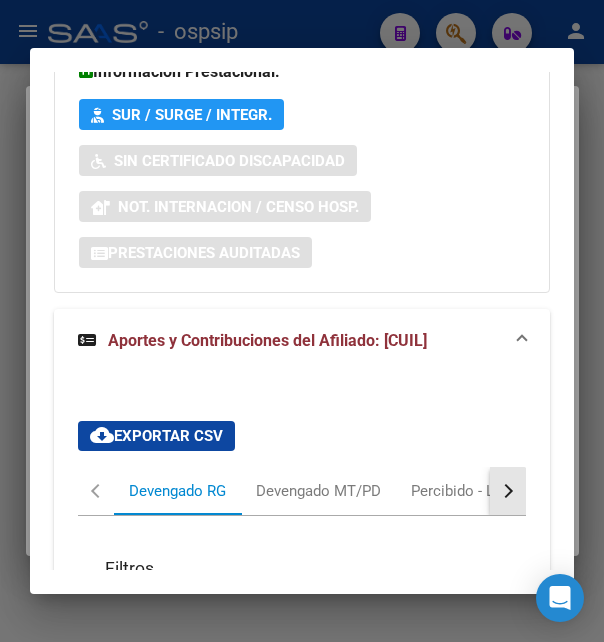 click at bounding box center (508, 491) 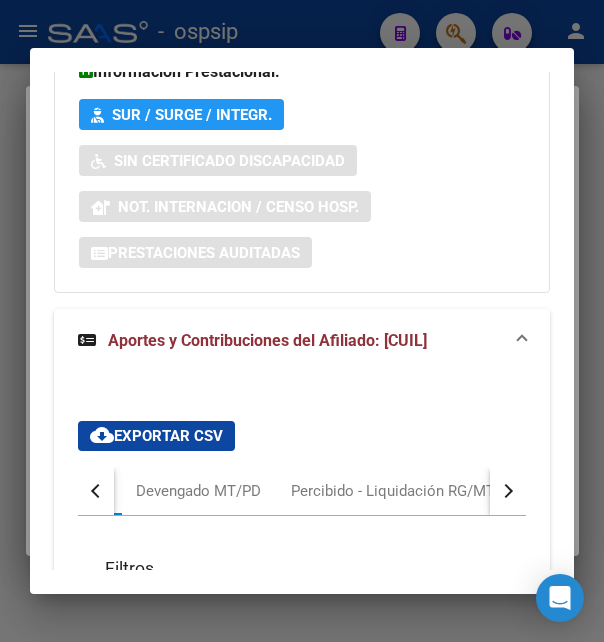 click at bounding box center (508, 491) 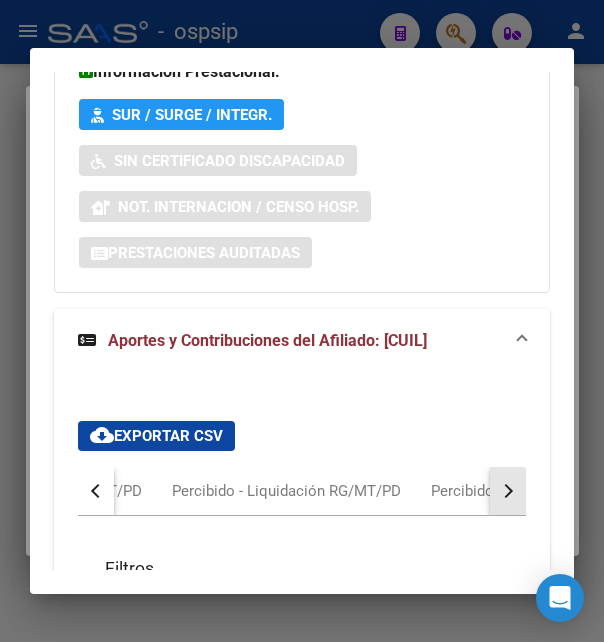 click at bounding box center [508, 491] 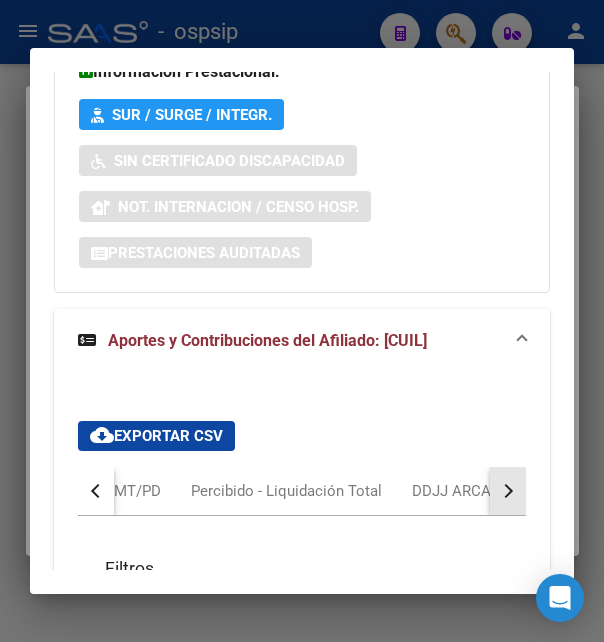 click at bounding box center [508, 491] 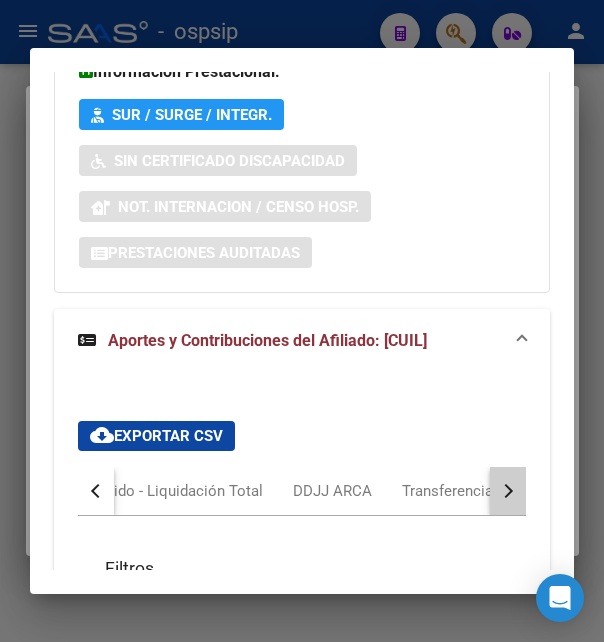 click at bounding box center (508, 491) 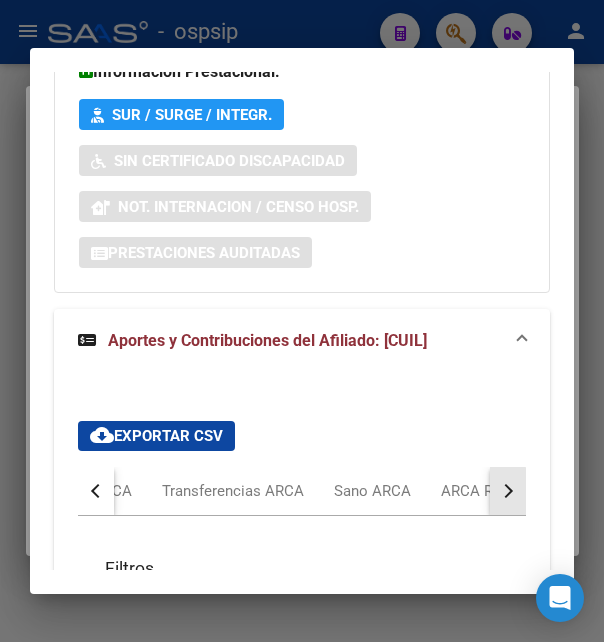 click at bounding box center [508, 491] 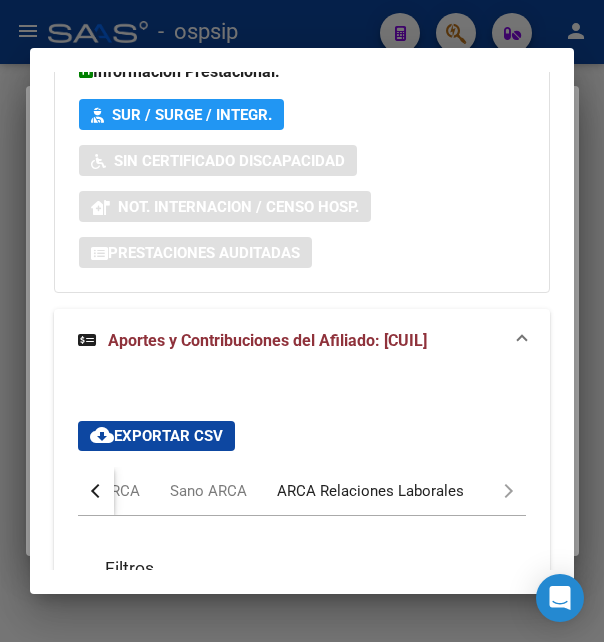 click on "ARCA Relaciones Laborales" at bounding box center [370, 491] 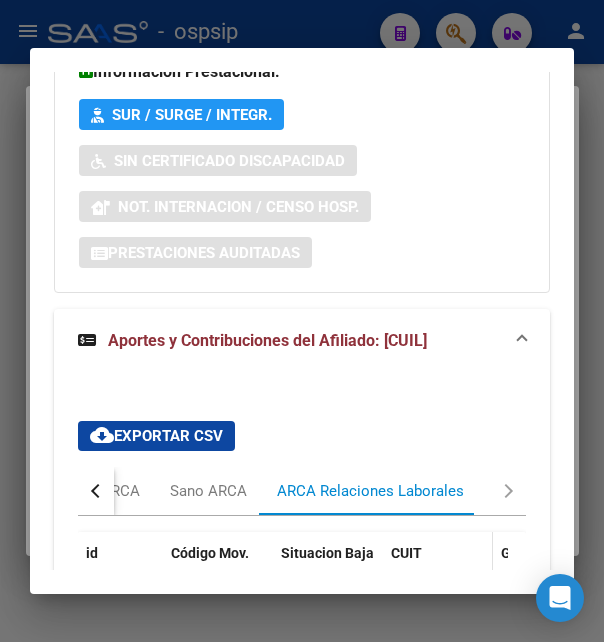 scroll, scrollTop: 3206, scrollLeft: 0, axis: vertical 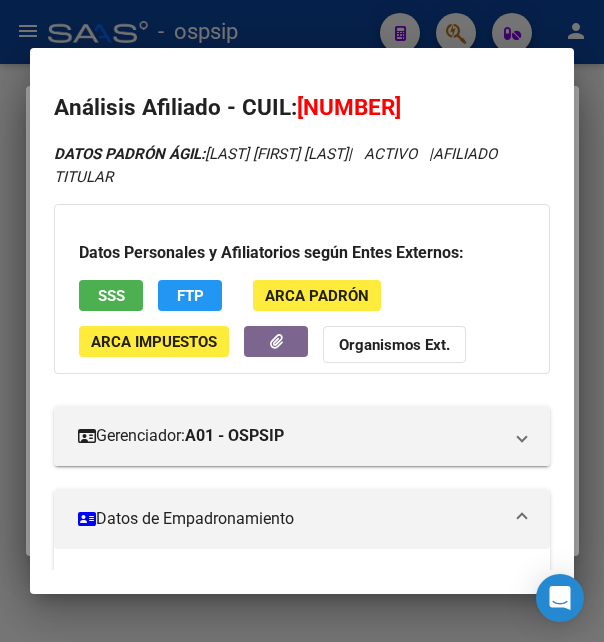 click on "SSS" at bounding box center (111, 295) 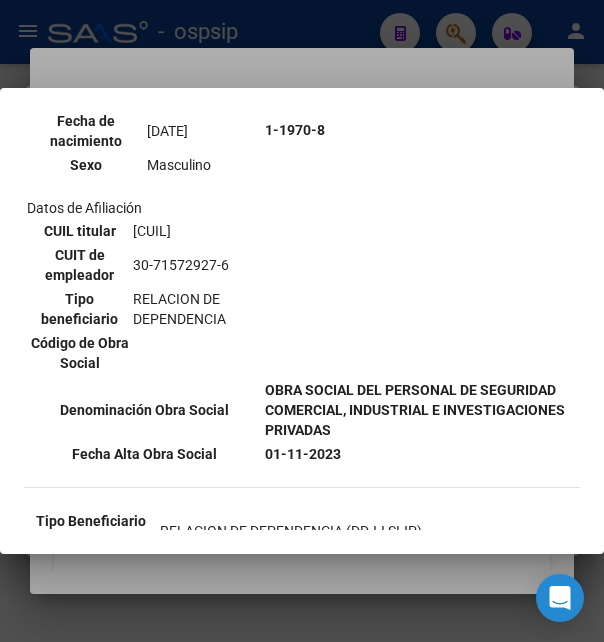 scroll, scrollTop: 324, scrollLeft: 0, axis: vertical 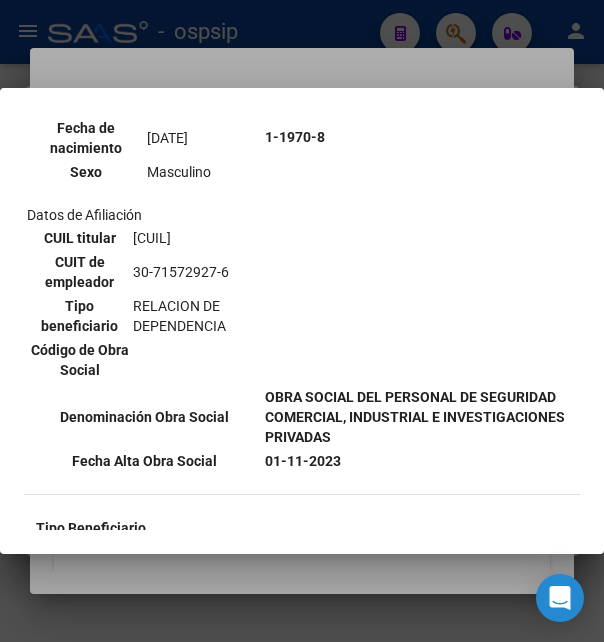 click on "[CUIL]" at bounding box center (195, 238) 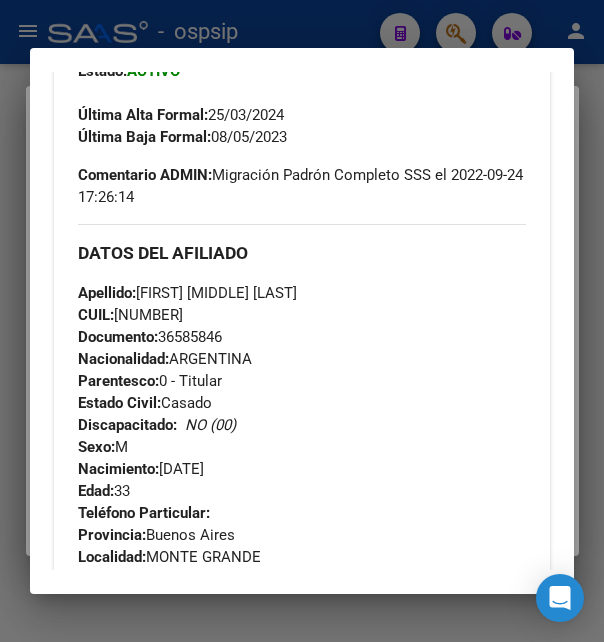 scroll, scrollTop: 648, scrollLeft: 0, axis: vertical 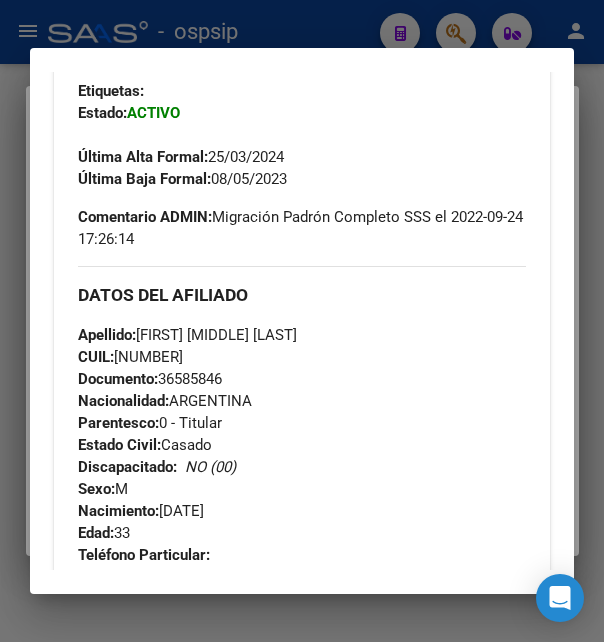 click at bounding box center [302, 321] 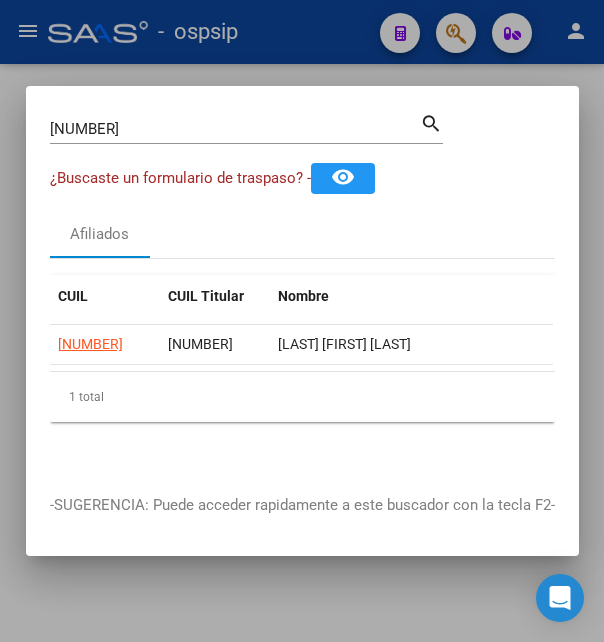click at bounding box center (302, 321) 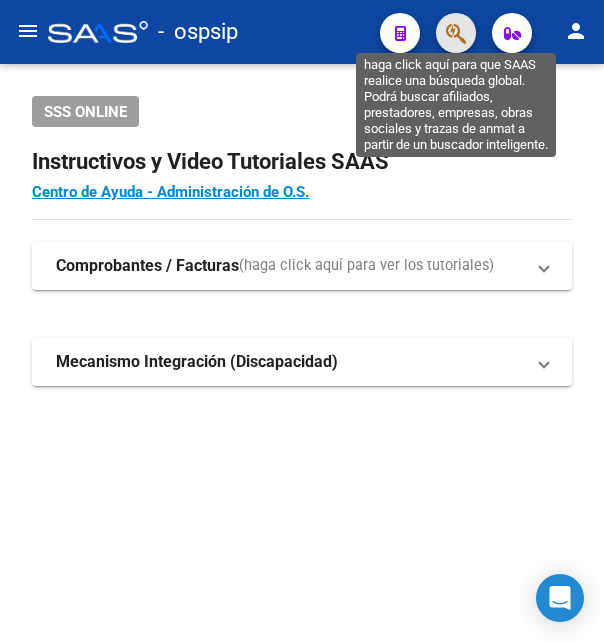 click 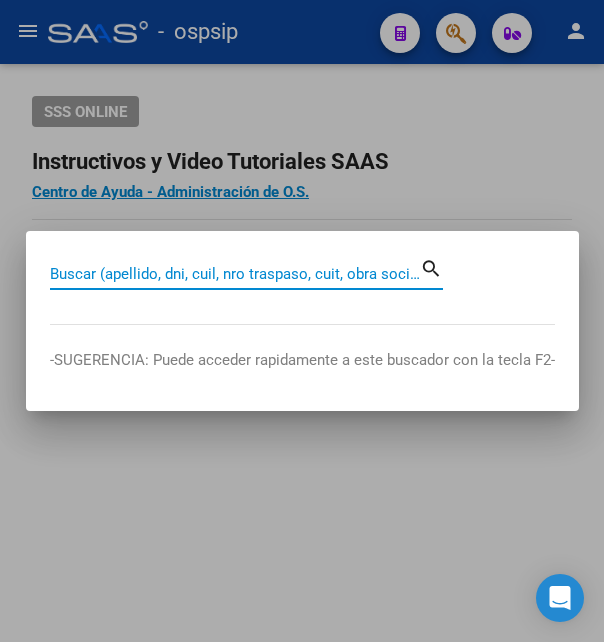 click on "Buscar (apellido, dni, cuil, nro traspaso, cuit, obra social)" at bounding box center (235, 274) 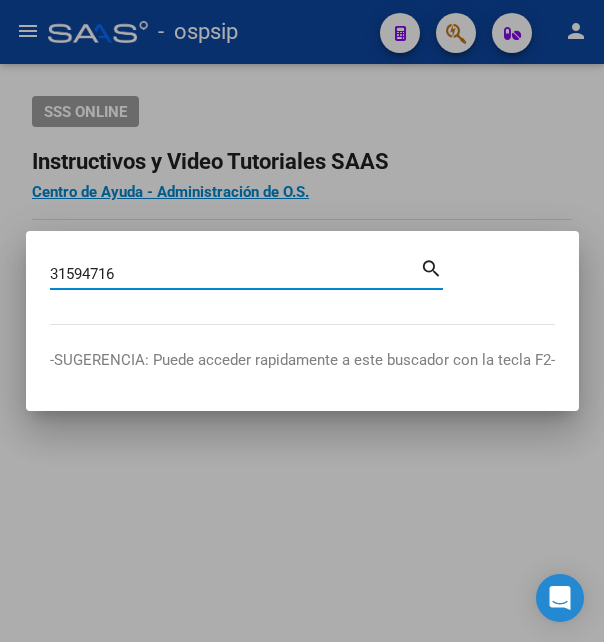 type on "31594716" 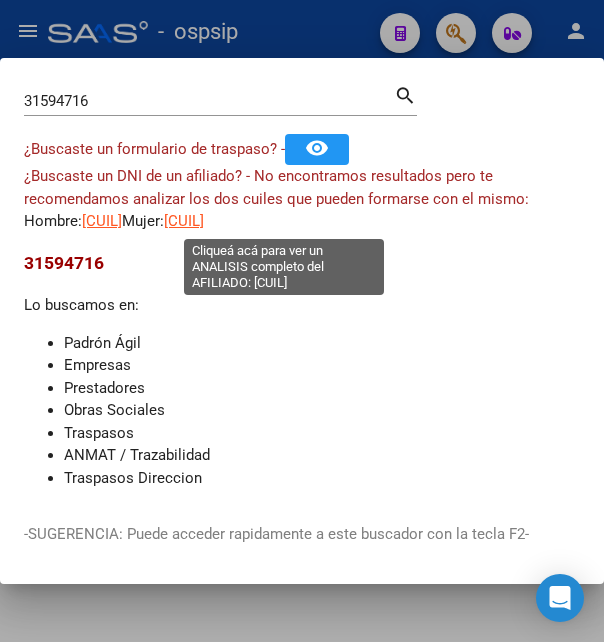 click on "[CUIL]" at bounding box center [184, 221] 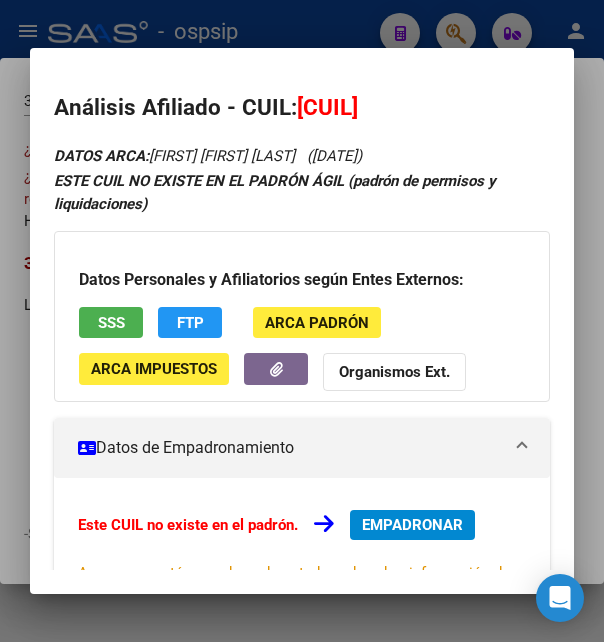 drag, startPoint x: 327, startPoint y: 105, endPoint x: 430, endPoint y: 93, distance: 103.69667 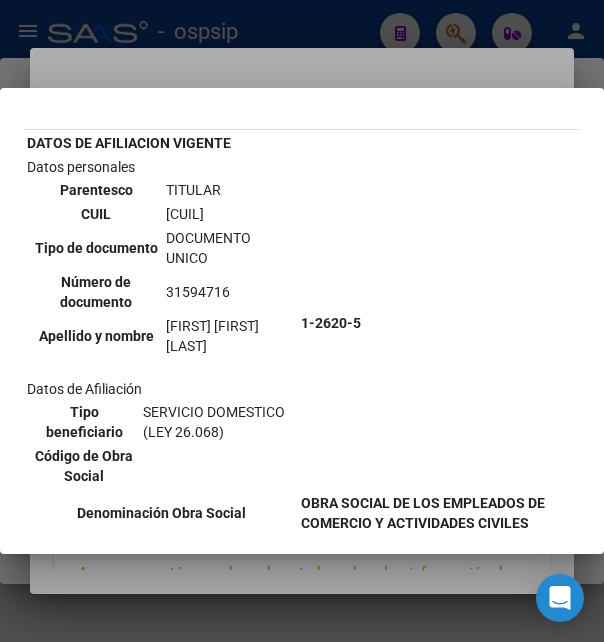 scroll, scrollTop: 0, scrollLeft: 0, axis: both 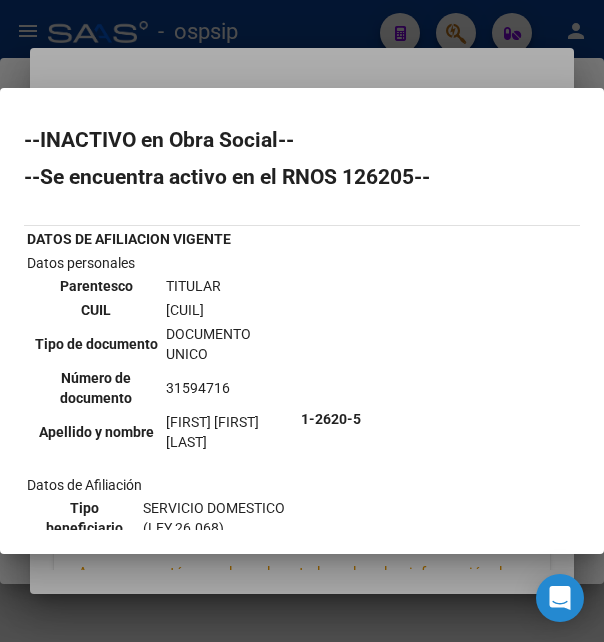 click on "[CUIL]" at bounding box center (230, 310) 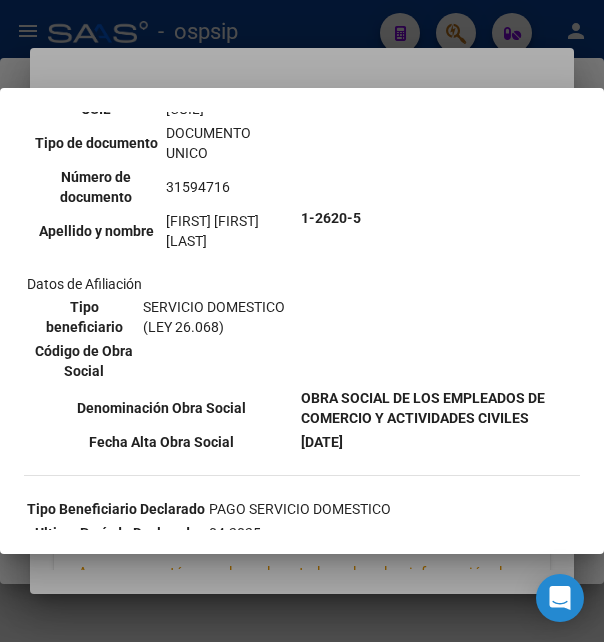 scroll, scrollTop: 108, scrollLeft: 0, axis: vertical 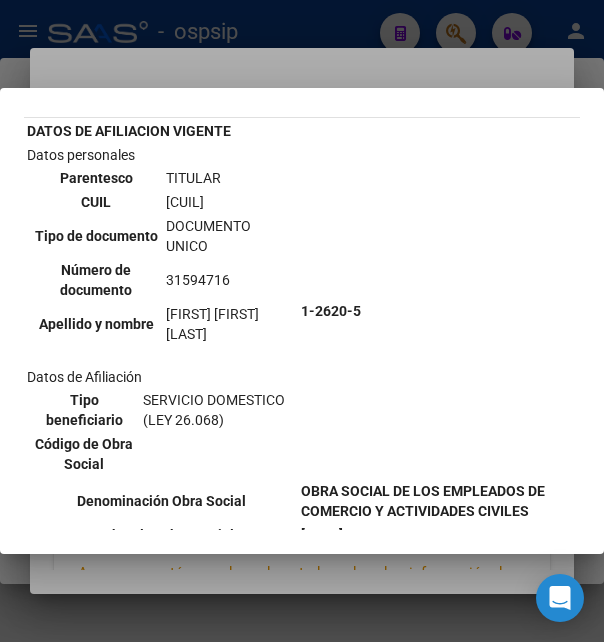 click on "[CUIL]" at bounding box center (230, 202) 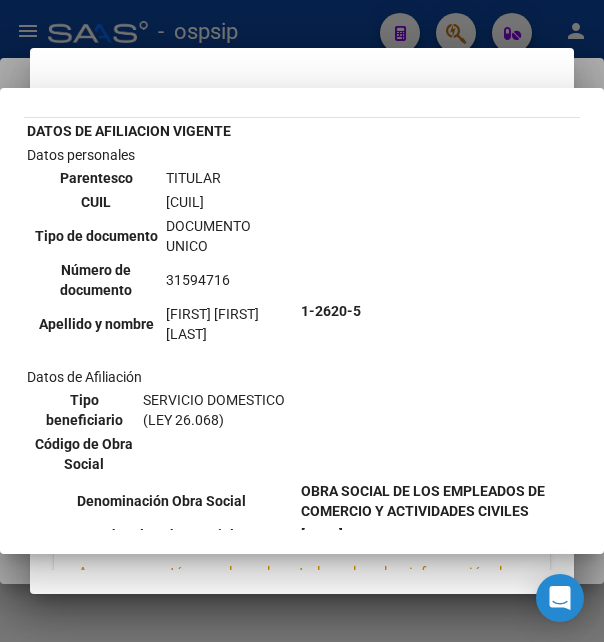 click on "Análisis Afiliado - CUIL:  [CUIL] DATOS ARCA:  [FIRST] [FIRST] [LAST]       ([DATE])  ESTE CUIL NO EXISTE EN EL PADRÓN ÁGIL (padrón de permisos y liquidaciones) Datos Personales y Afiliatorios según Entes Externos: SSS FTP ARCA Padrón ARCA Impuestos Organismos Ext.    Datos de Empadronamiento  Este CUIL no existe en el padrón.   EMPADRONAR
Aunque no esté empadronado usted puede saber información de aportes, deudas, FTP, consulta a la super y demás herramientas que posee SAAS.   Información Prestacional:       SUR / SURGE / INTEGR.    Sin Certificado Discapacidad    Not. Internacion / Censo Hosp.  Prestaciones Auditadas     Aportes y Contribuciones del Afiliado: [CUIL] Hemos buscado el CUIL - [CUIL] - y el mismo no existe en nuestra información procesada de aportes y contribuciones  El mismo fue buscado en:  Cuenta Corriente Devengada de Régimen General Cuenta Corriente Devengada de Monotributo / Personal Doméstico Percibidos de Aportes Detallado Percibido Total" at bounding box center [302, 321] 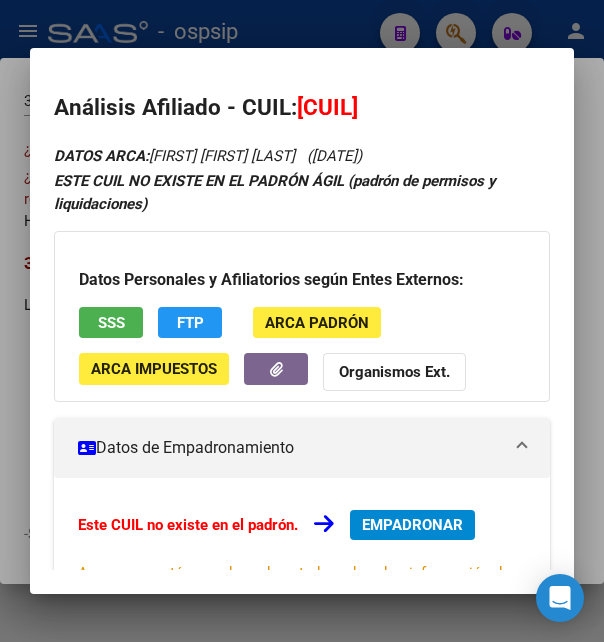 click at bounding box center [302, 321] 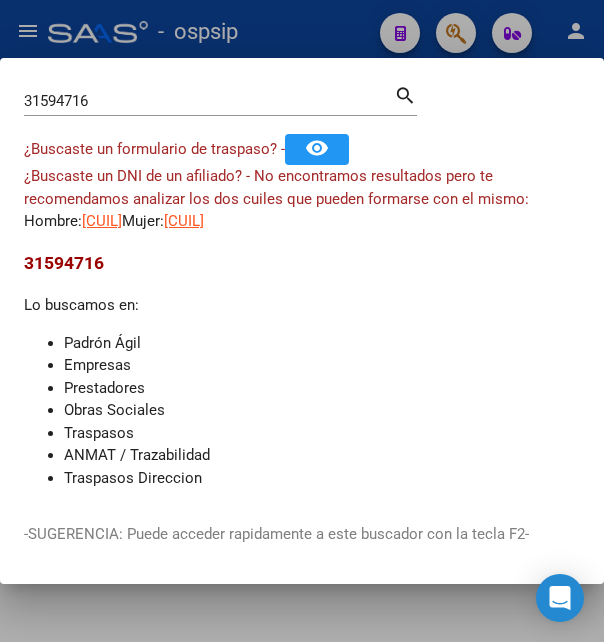 click at bounding box center [302, 321] 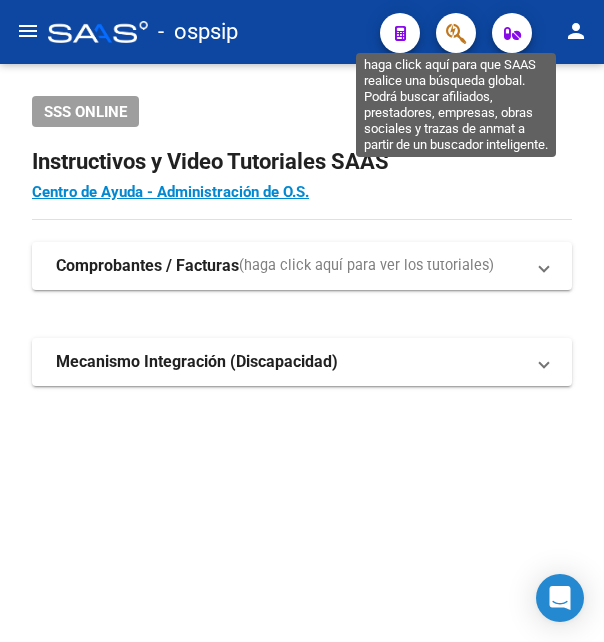 click 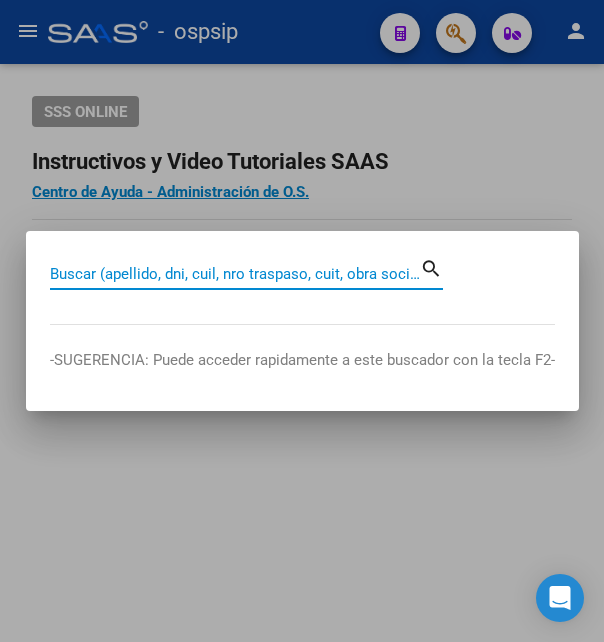 paste on "[NUMBER]" 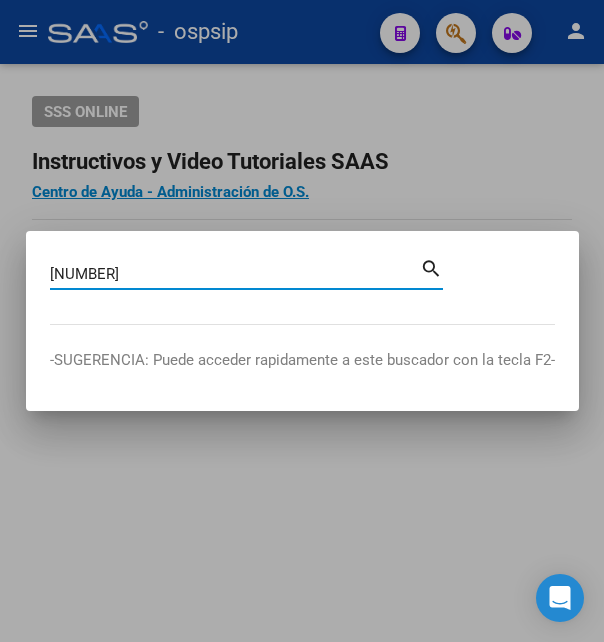 type on "[NUMBER]" 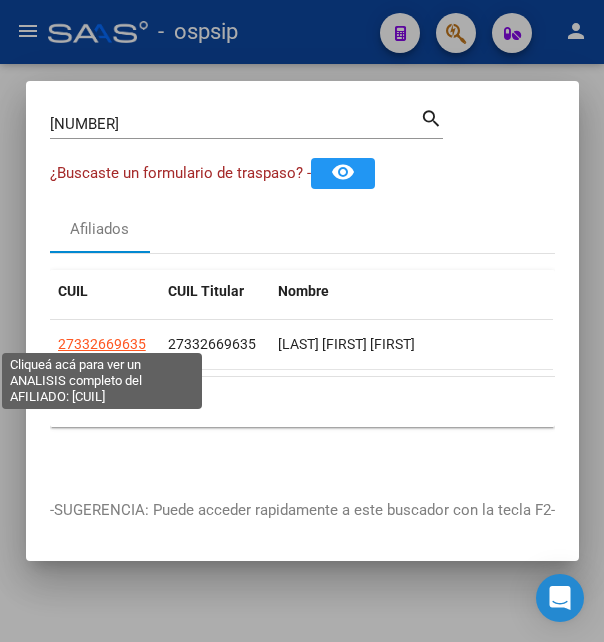 click on "27332669635" 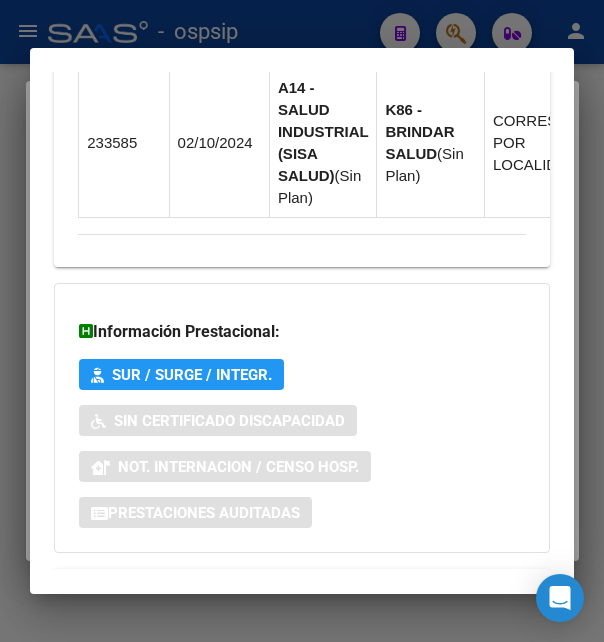 scroll, scrollTop: 1972, scrollLeft: 0, axis: vertical 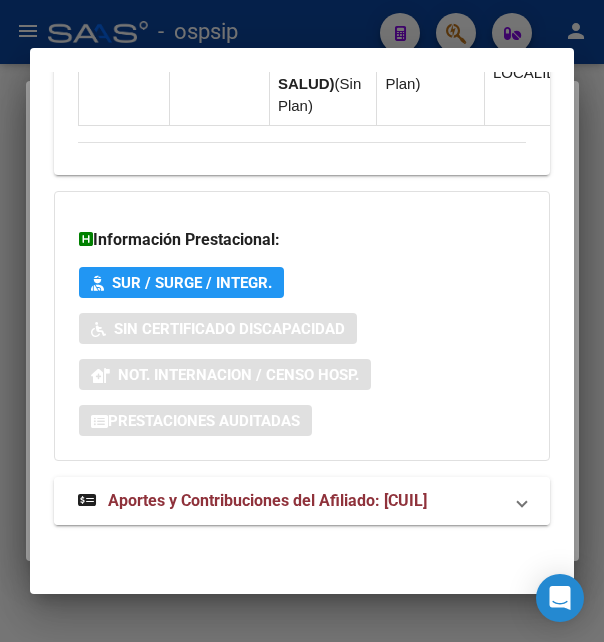 click on "Aportes y Contribuciones del Afiliado: [CUIL]" at bounding box center (267, 500) 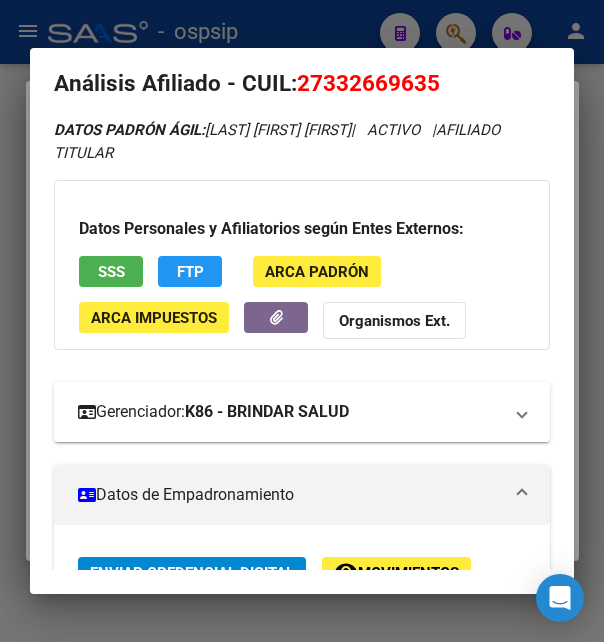 scroll, scrollTop: 0, scrollLeft: 0, axis: both 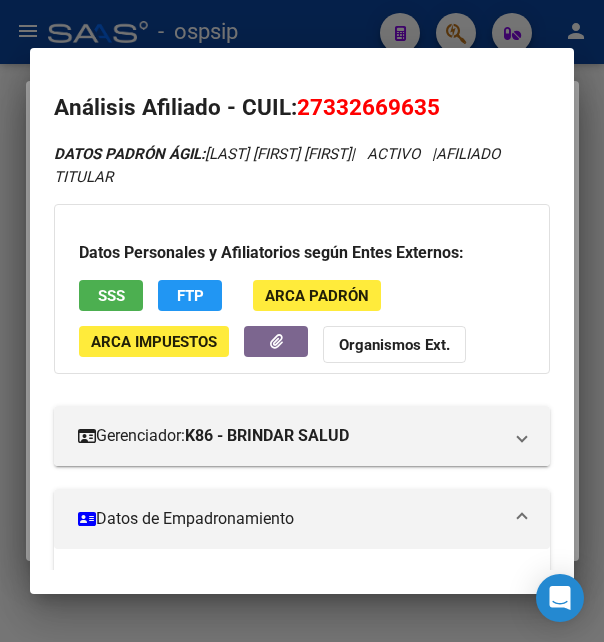 drag, startPoint x: 321, startPoint y: 106, endPoint x: 434, endPoint y: 114, distance: 113.28283 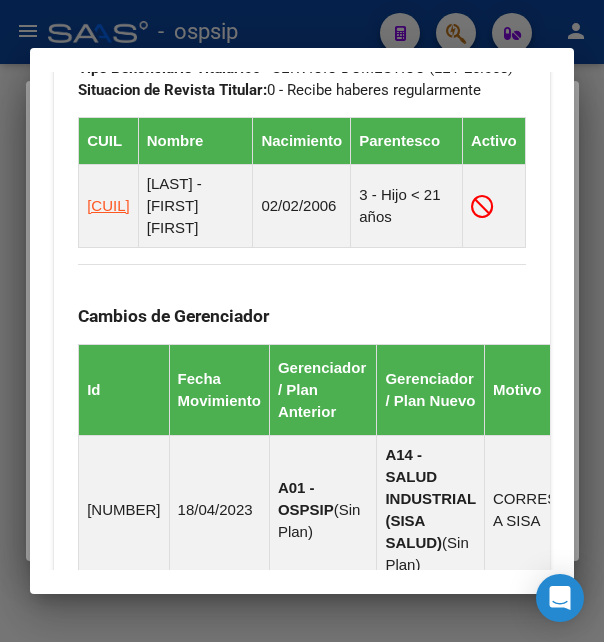 scroll, scrollTop: 1188, scrollLeft: 0, axis: vertical 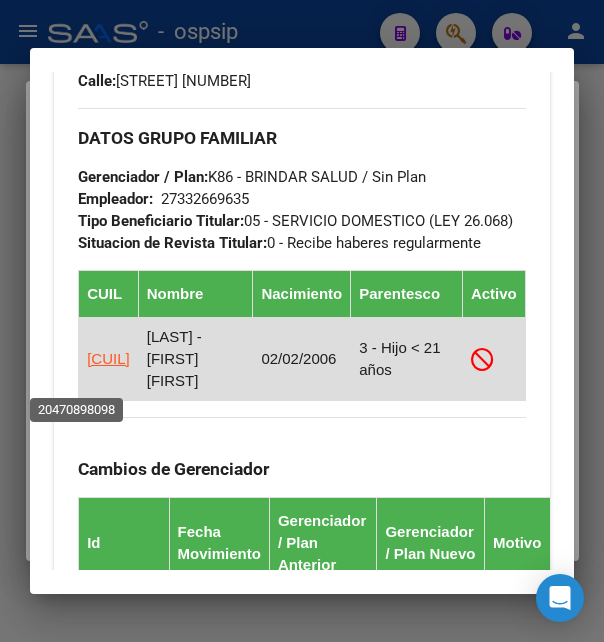 click on "[CUIL]" at bounding box center [108, 358] 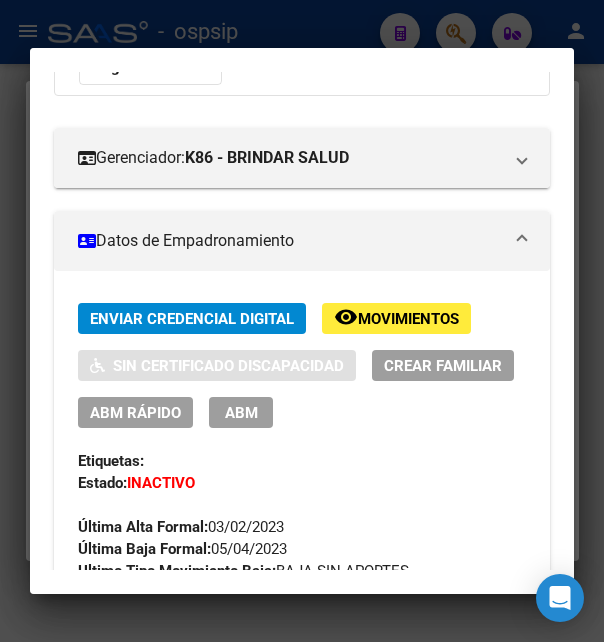 scroll, scrollTop: 108, scrollLeft: 0, axis: vertical 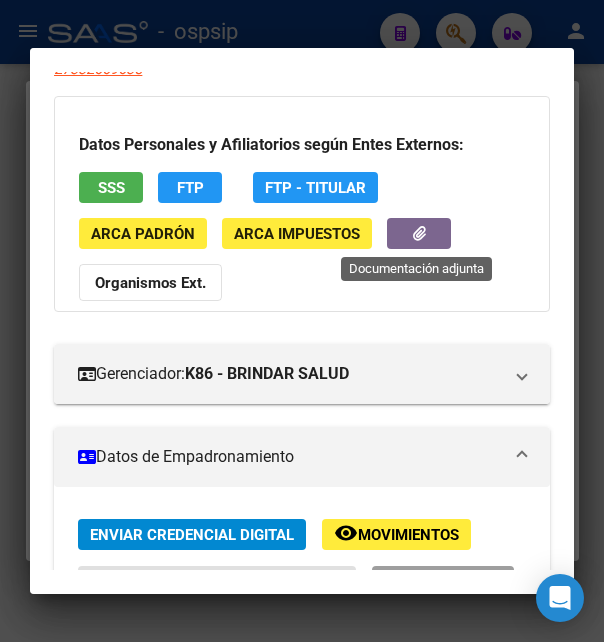 click 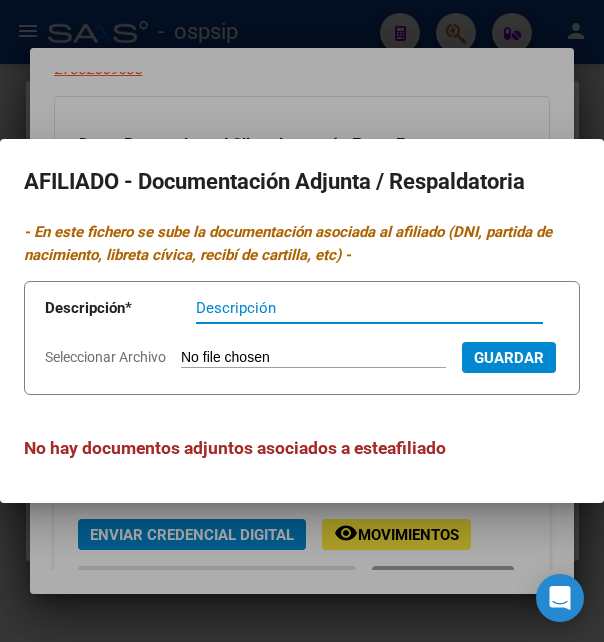 click at bounding box center [302, 321] 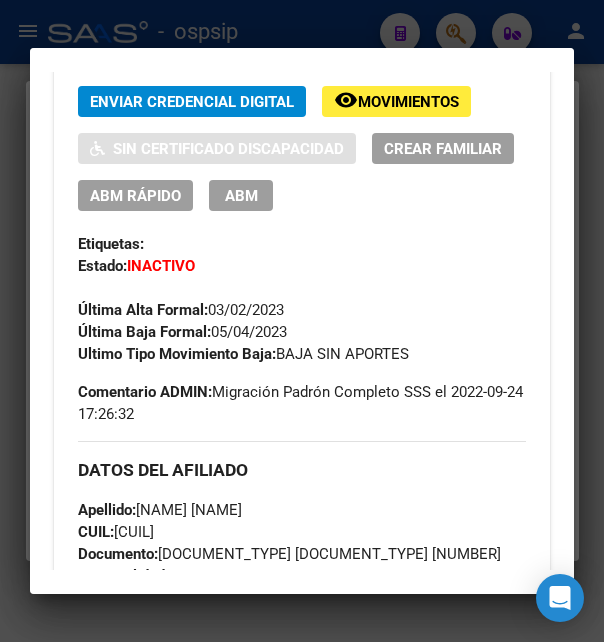 scroll, scrollTop: 540, scrollLeft: 0, axis: vertical 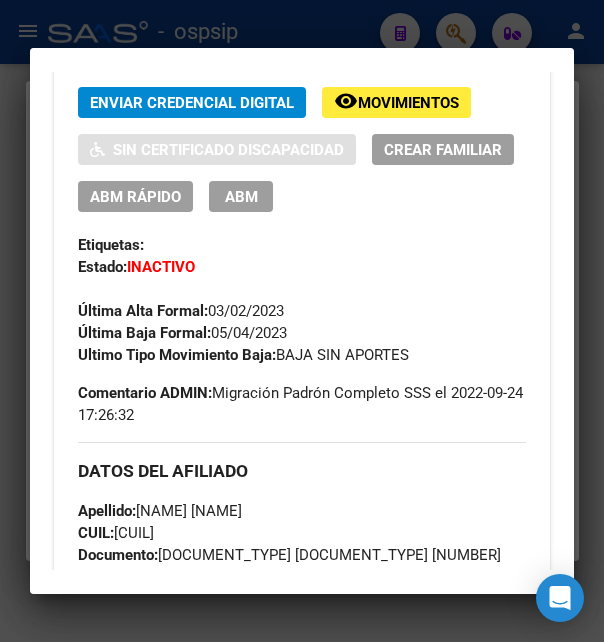 click on "Movimientos" 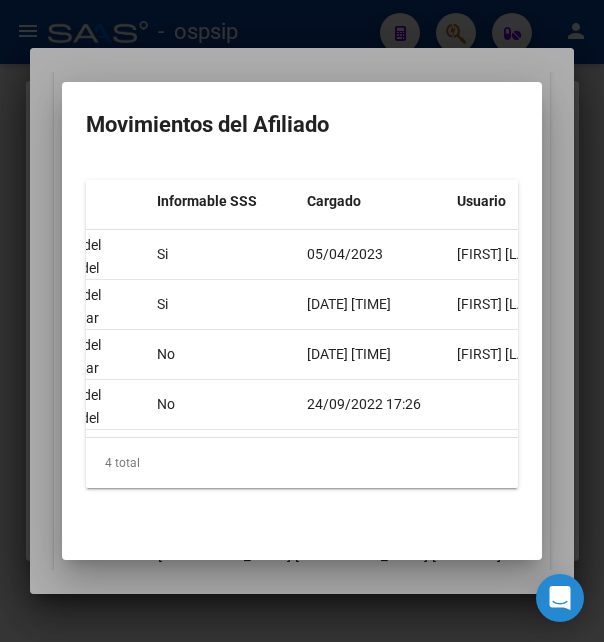scroll, scrollTop: 0, scrollLeft: 848, axis: horizontal 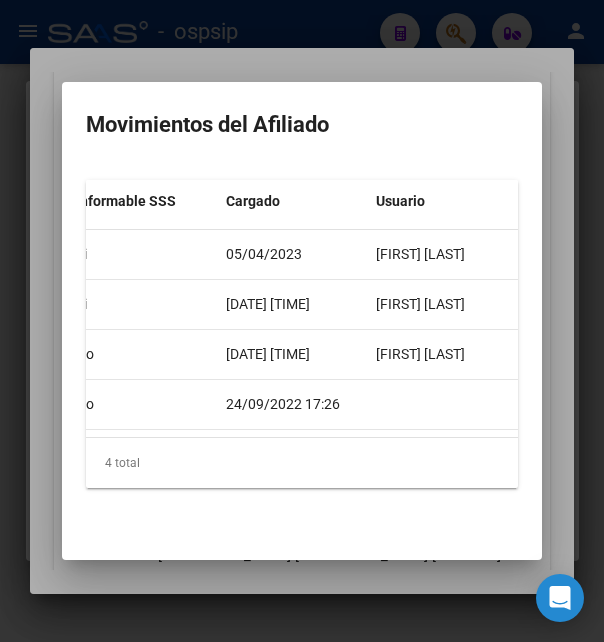 click at bounding box center [302, 321] 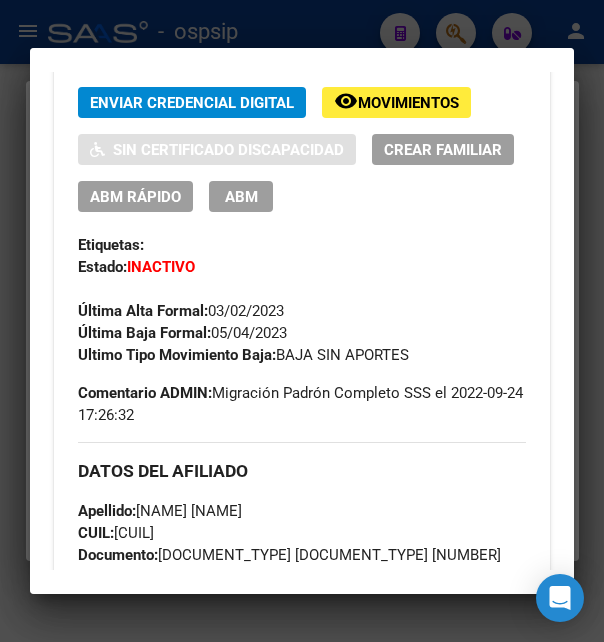 click at bounding box center [302, 321] 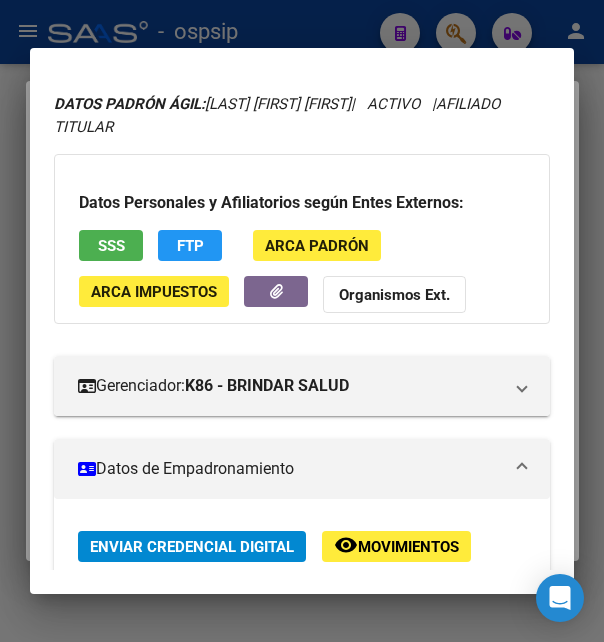 scroll, scrollTop: 0, scrollLeft: 0, axis: both 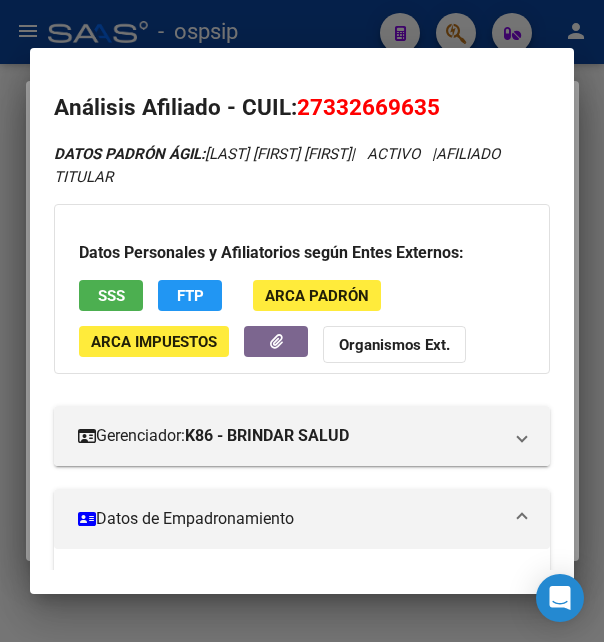 click at bounding box center (302, 321) 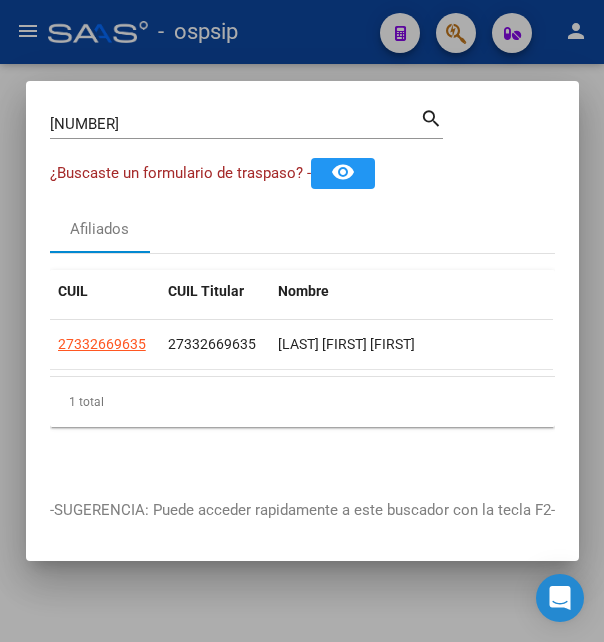 click at bounding box center [302, 321] 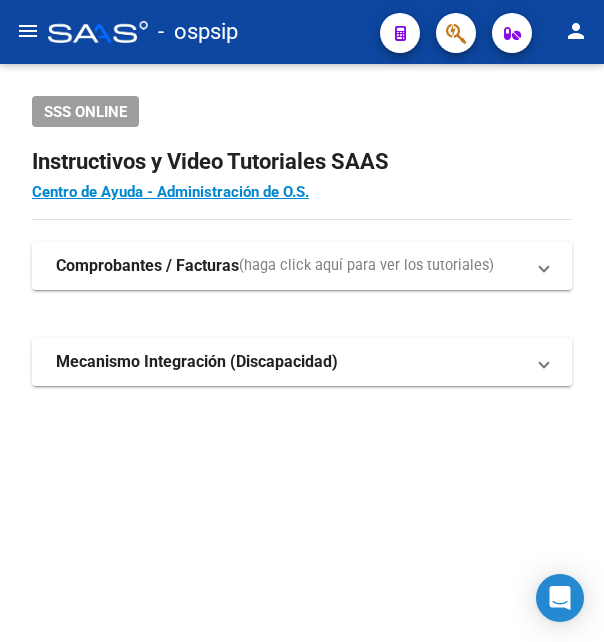 click on "-   ospsip" 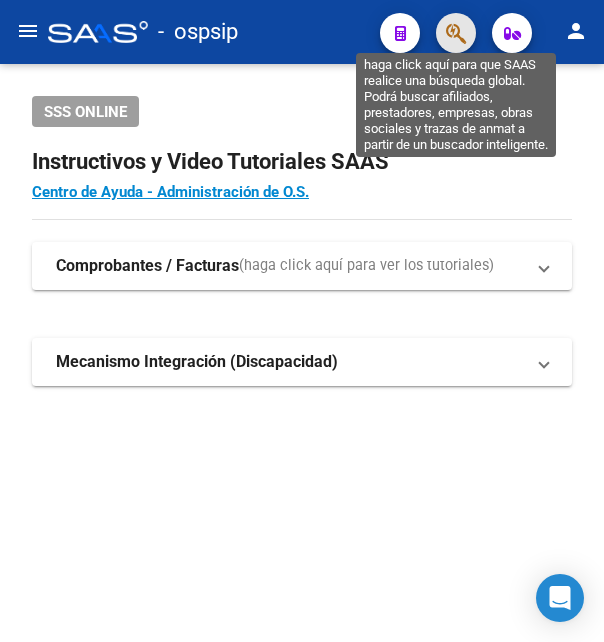 click 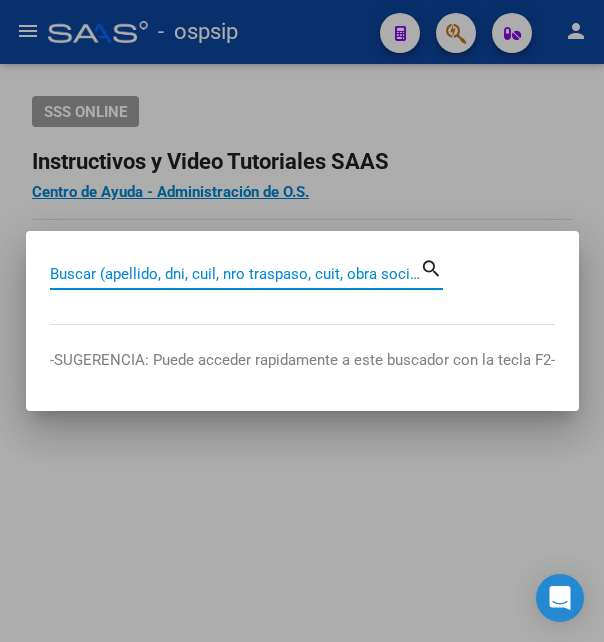 click on "Buscar (apellido, dni, cuil, nro traspaso, cuit, obra social)" at bounding box center (235, 274) 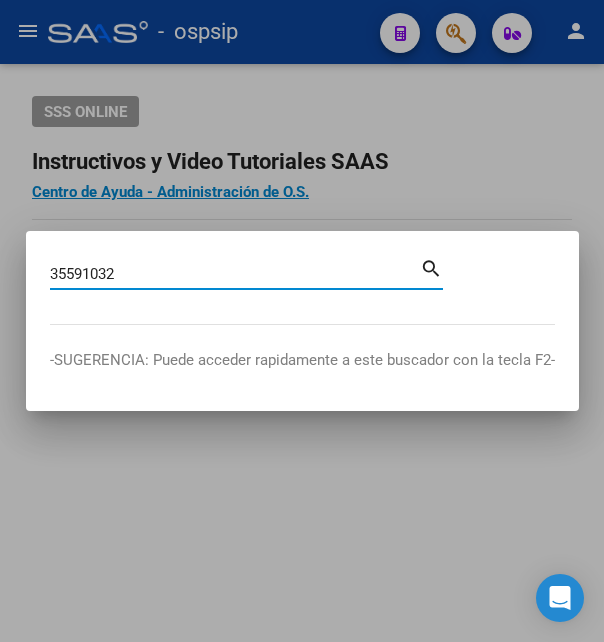 type on "35591032" 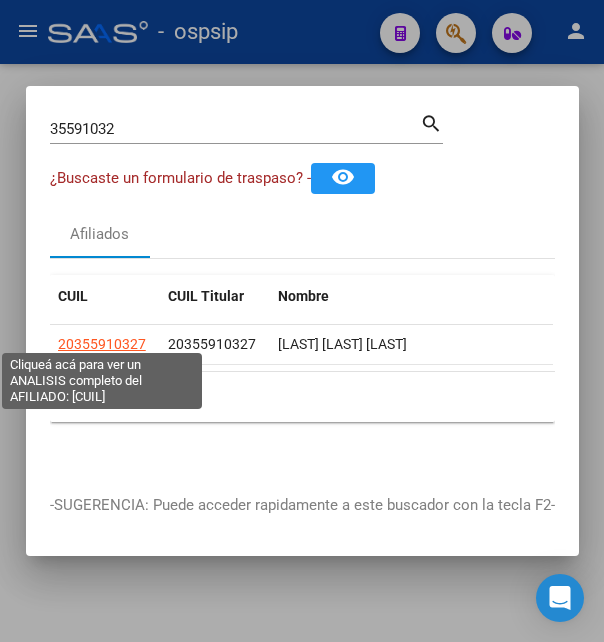 click on "20355910327" 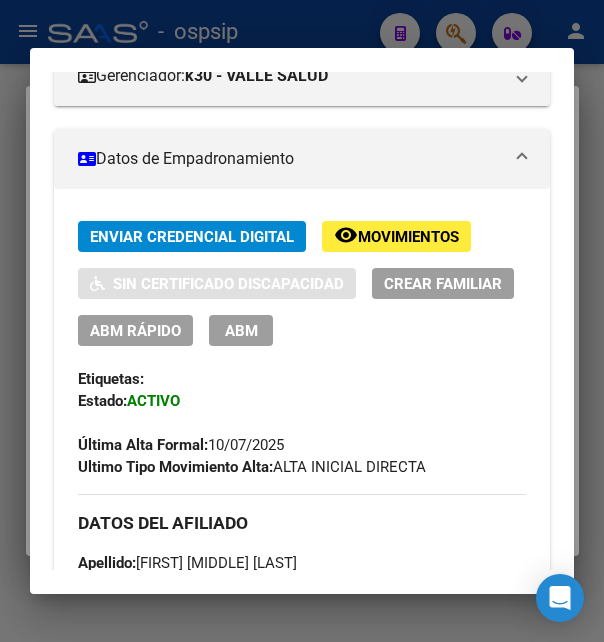 scroll, scrollTop: 0, scrollLeft: 0, axis: both 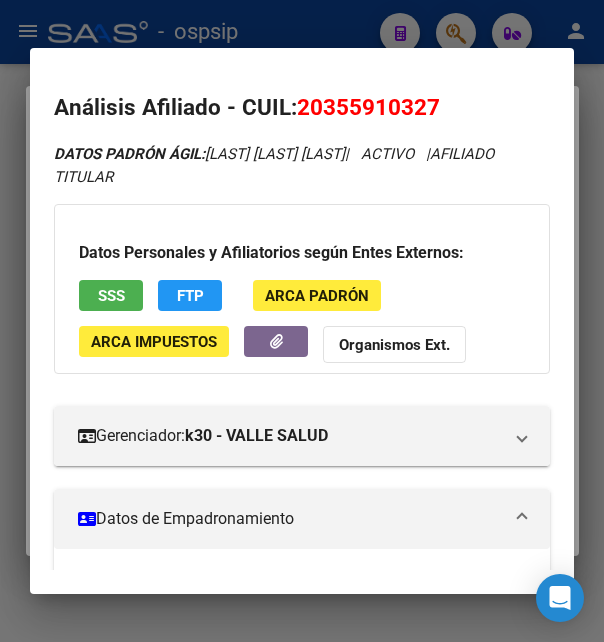 drag, startPoint x: 325, startPoint y: 100, endPoint x: 423, endPoint y: 102, distance: 98.02041 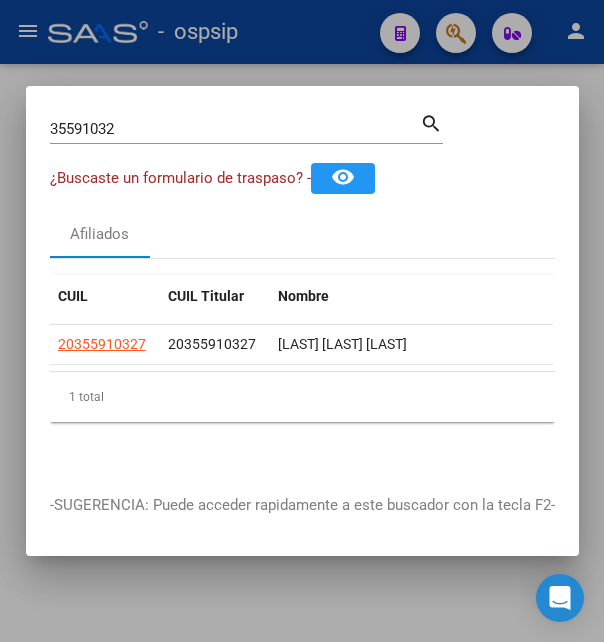click at bounding box center (302, 321) 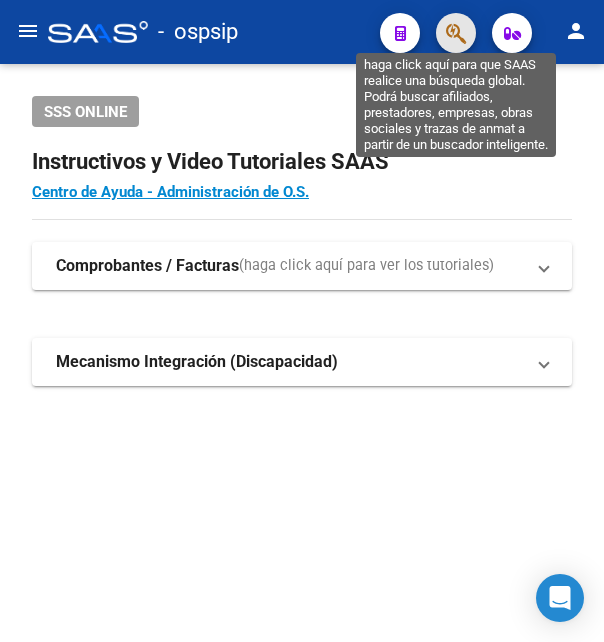 click 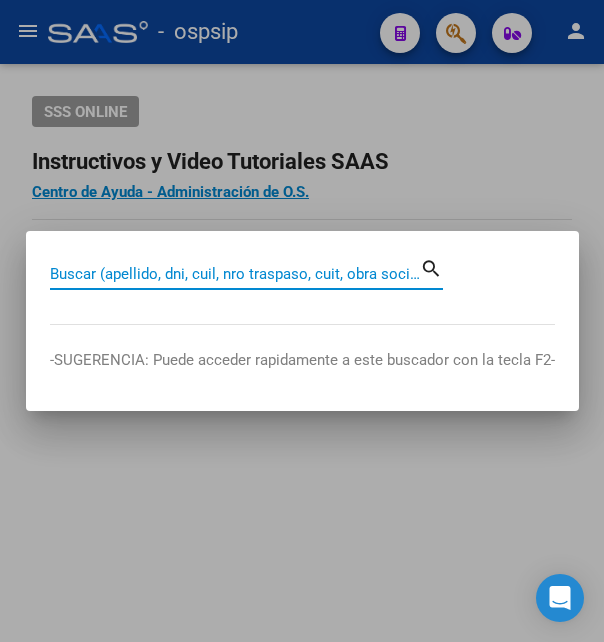 click on "Buscar (apellido, dni, cuil, nro traspaso, cuit, obra social)" at bounding box center (235, 274) 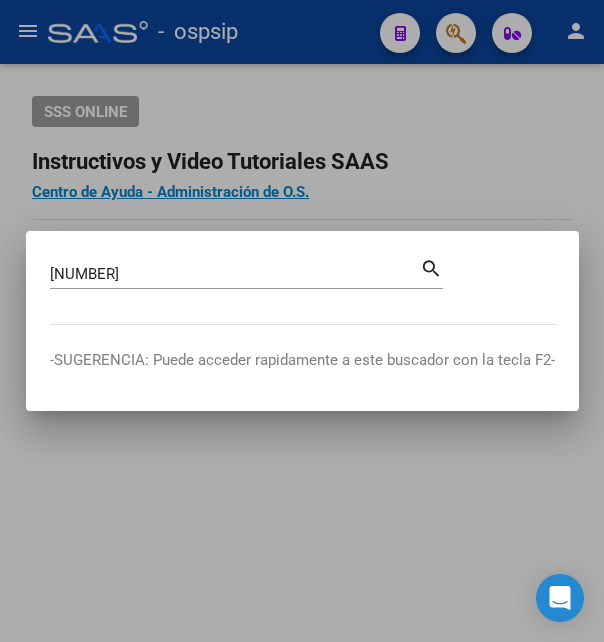 click on "[NUMBER]" at bounding box center (235, 274) 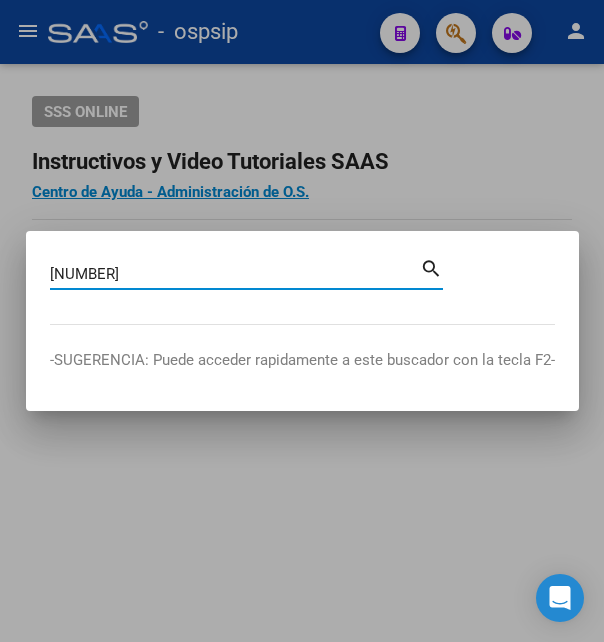 type on "[NUMBER]" 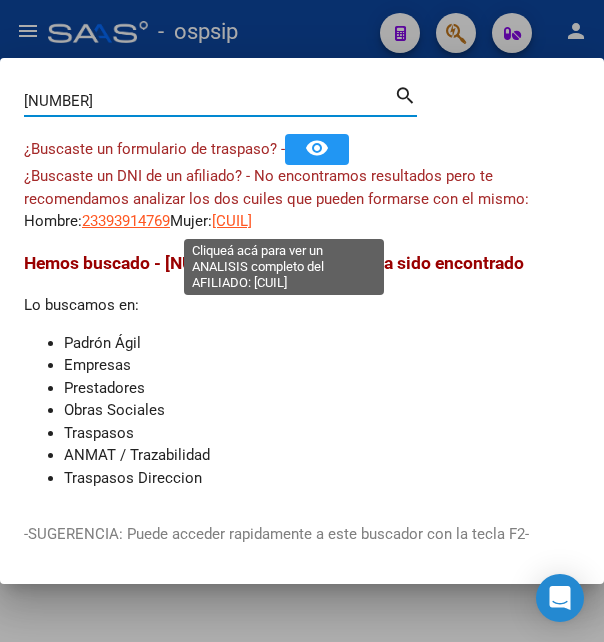 click on "[CUIL]" at bounding box center (232, 221) 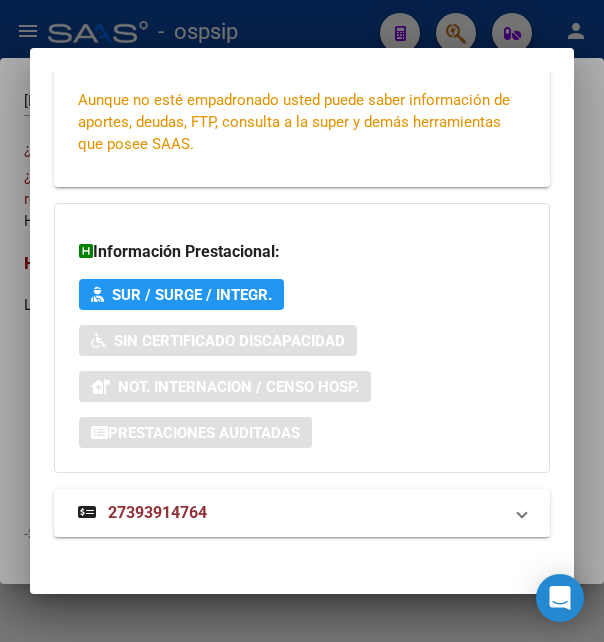 scroll, scrollTop: 485, scrollLeft: 0, axis: vertical 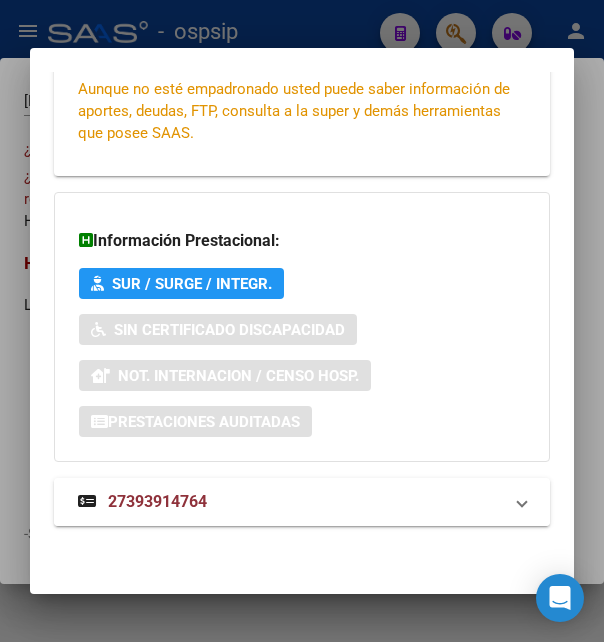 click on "27393914764" at bounding box center (157, 501) 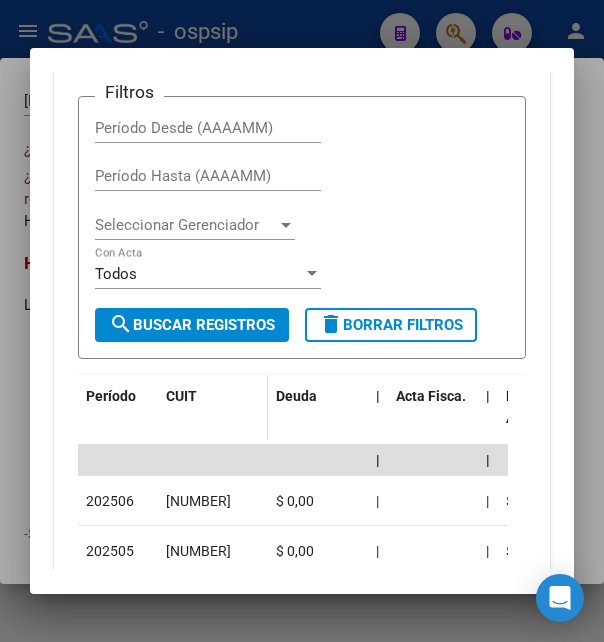 scroll, scrollTop: 1034, scrollLeft: 0, axis: vertical 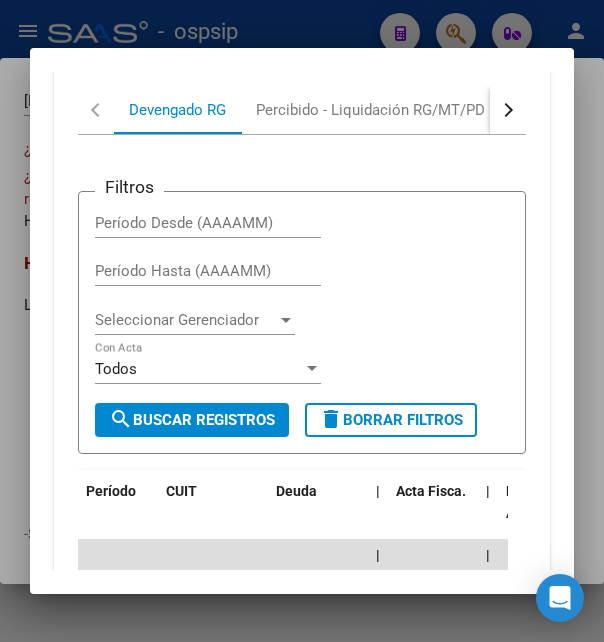 drag, startPoint x: 490, startPoint y: 79, endPoint x: 494, endPoint y: 100, distance: 21.377558 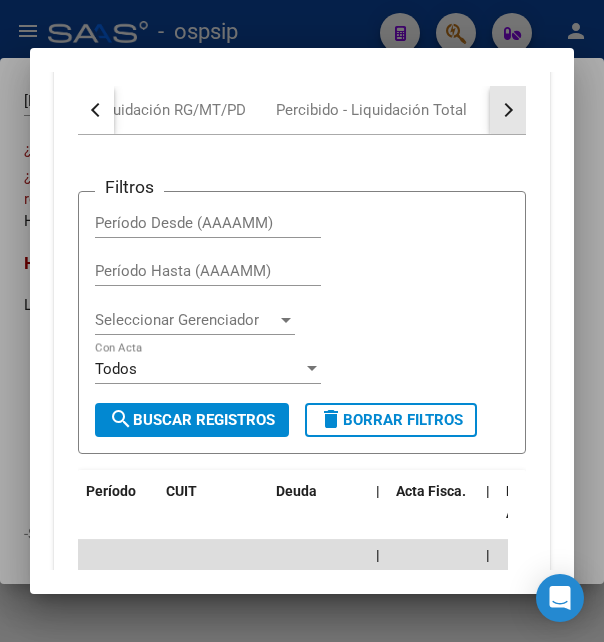 click at bounding box center [508, 110] 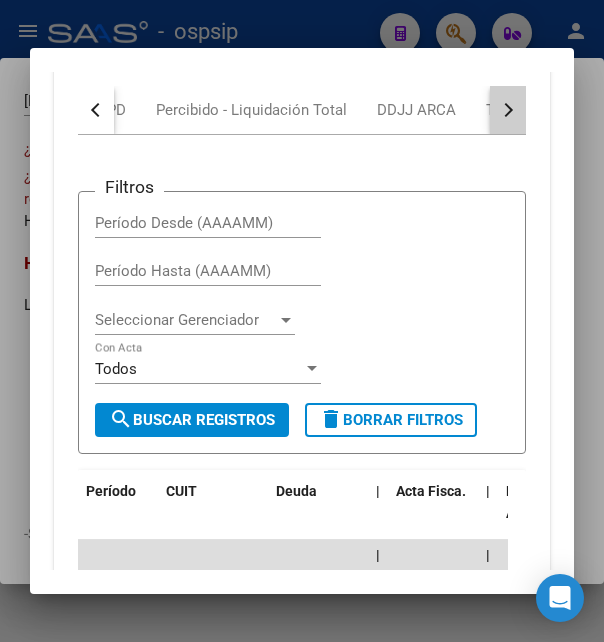 click at bounding box center (508, 110) 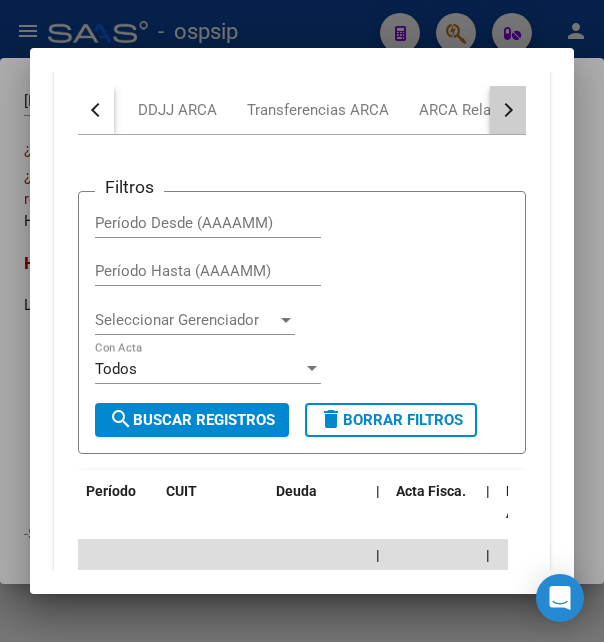 click at bounding box center [508, 110] 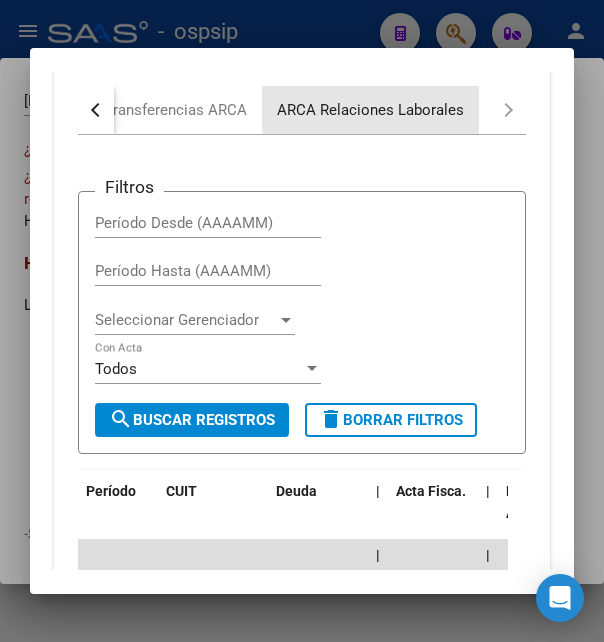 click on "ARCA Relaciones Laborales" at bounding box center [370, 110] 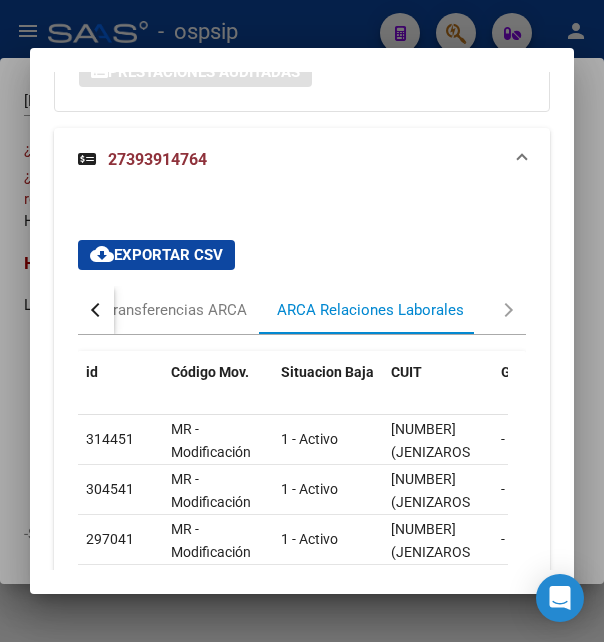 scroll, scrollTop: 1158, scrollLeft: 0, axis: vertical 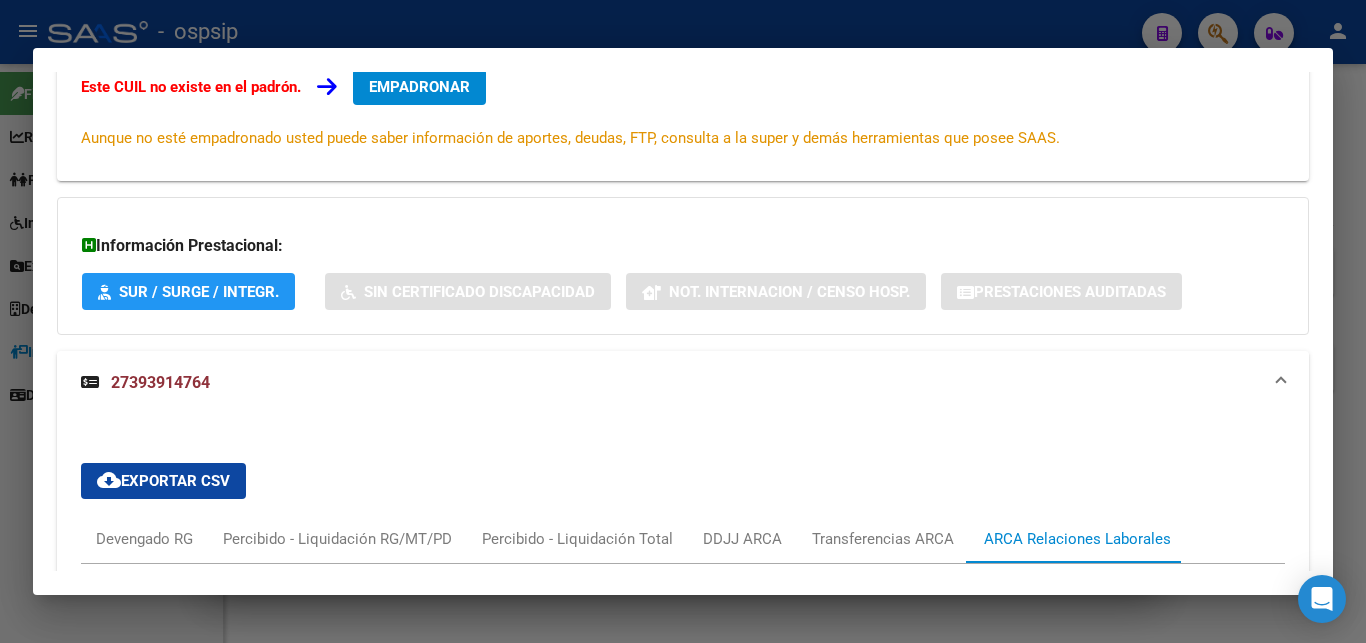 click on "27393914764" at bounding box center (160, 382) 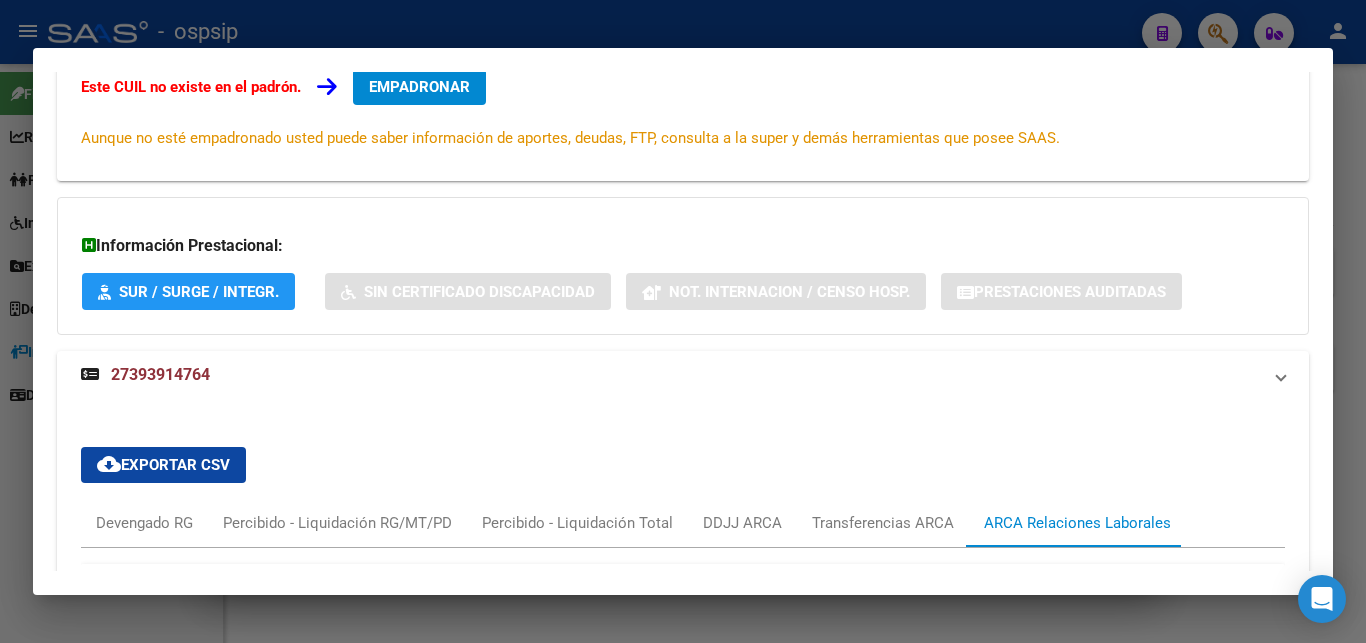 scroll, scrollTop: 245, scrollLeft: 0, axis: vertical 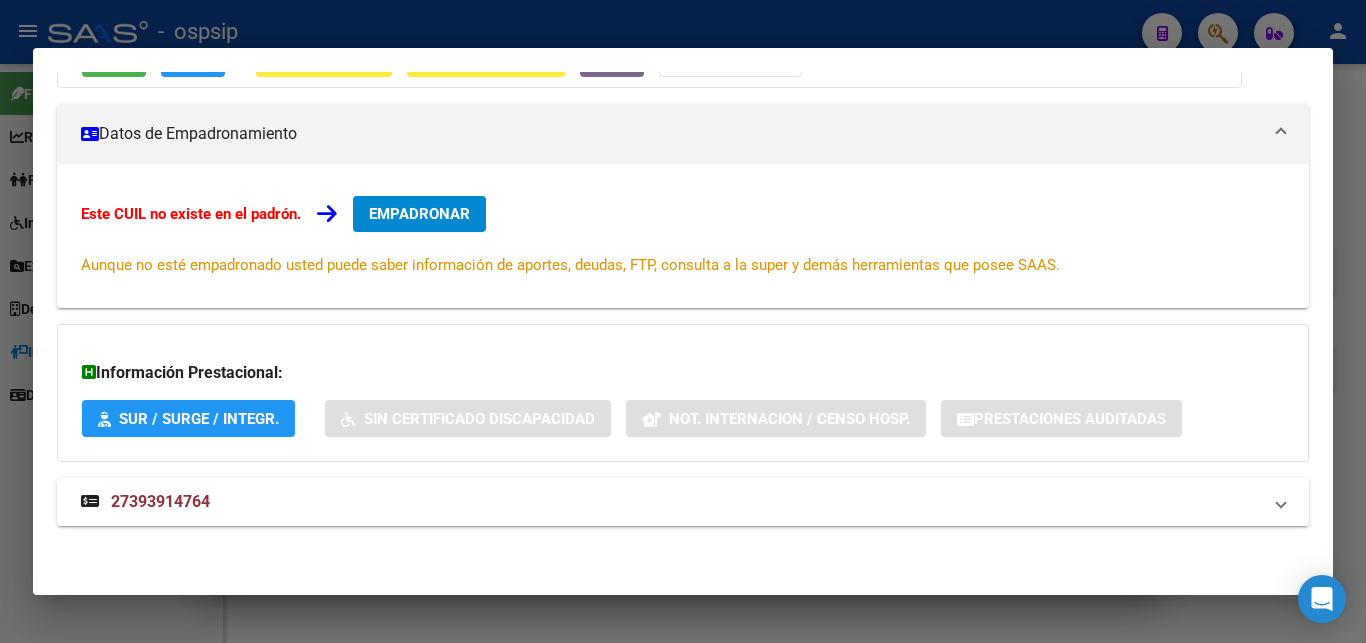 click on "27393914764" at bounding box center [160, 501] 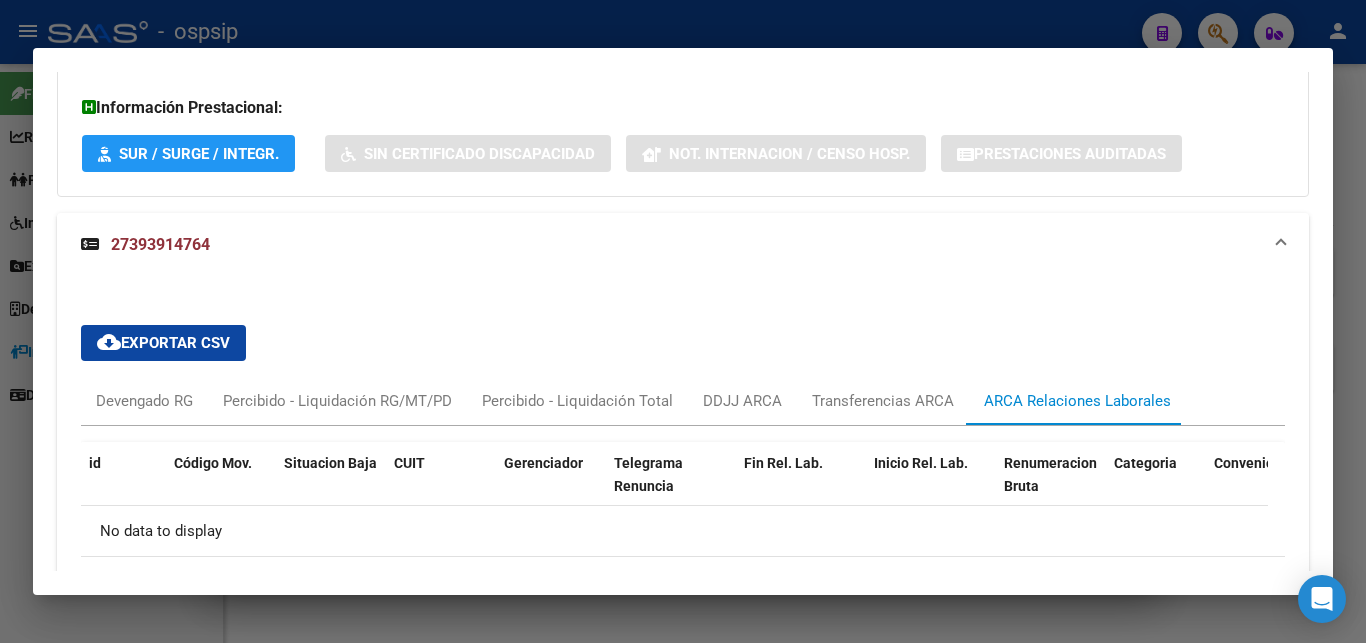scroll, scrollTop: 562, scrollLeft: 0, axis: vertical 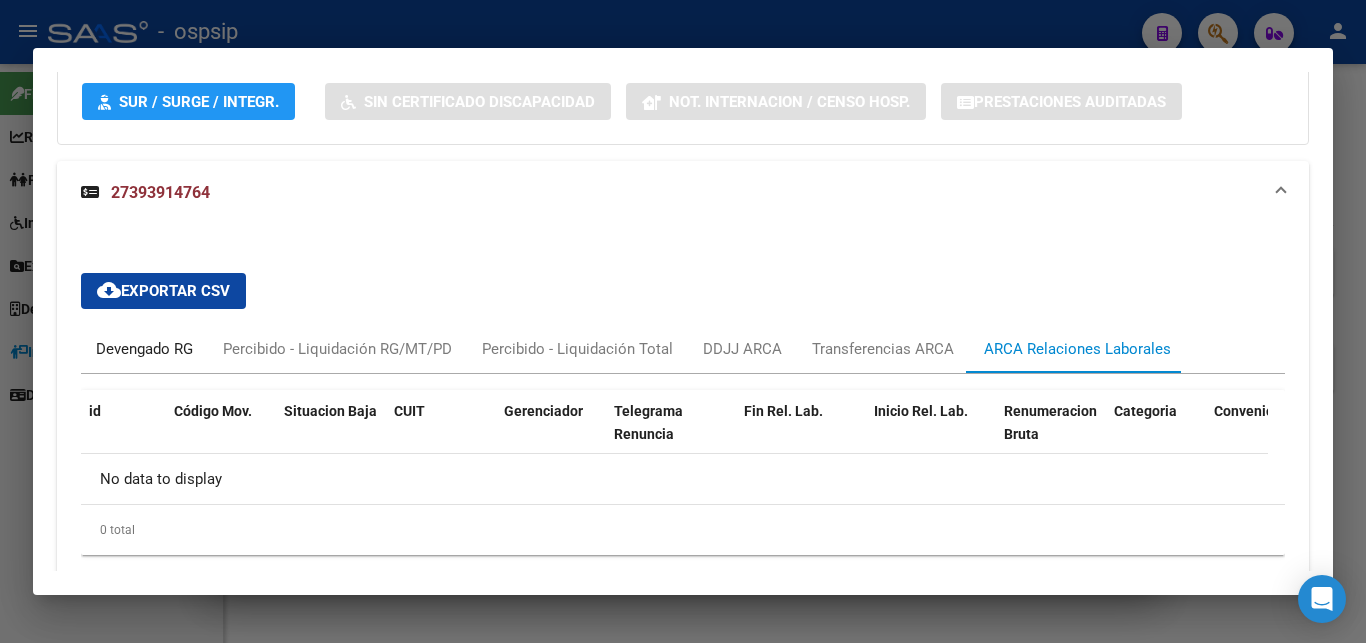 click on "Devengado RG" at bounding box center [144, 349] 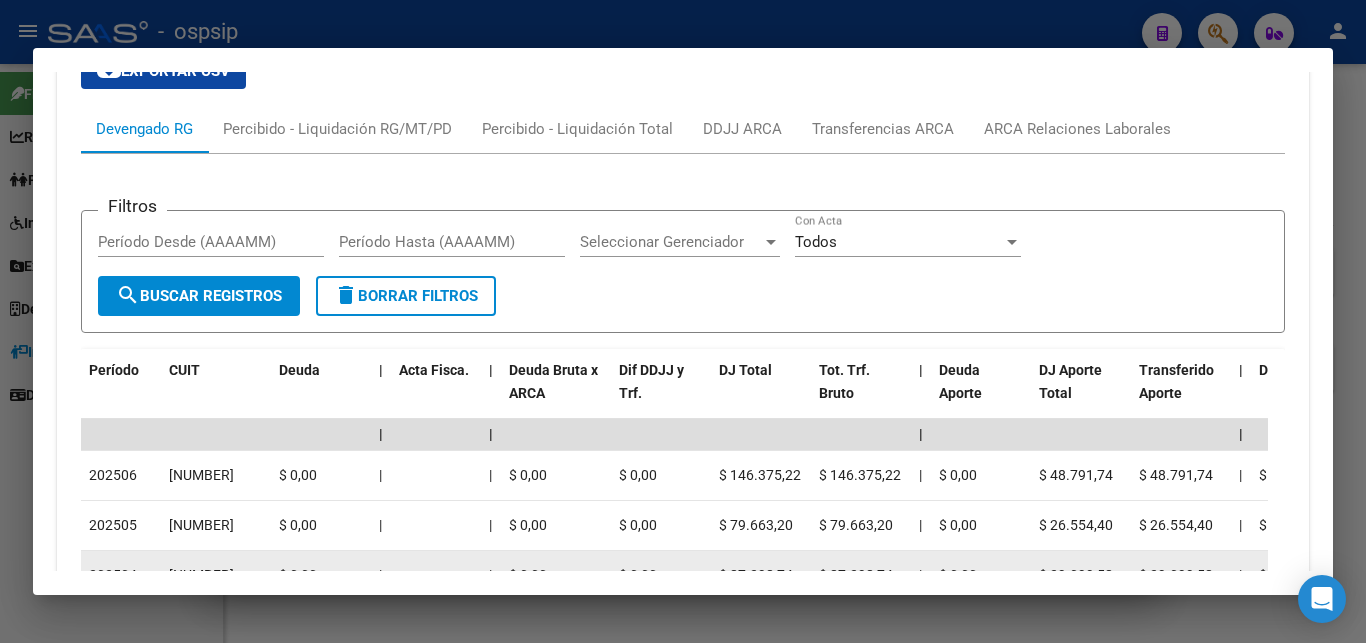 scroll, scrollTop: 648, scrollLeft: 0, axis: vertical 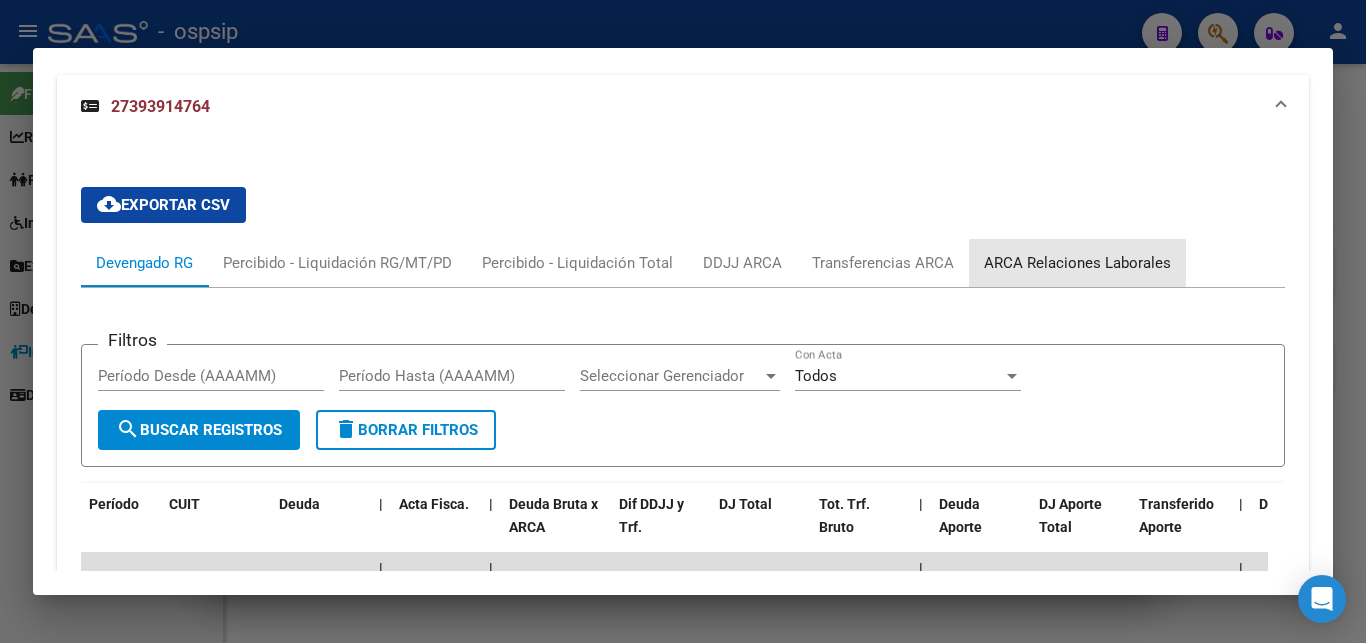 click on "ARCA Relaciones Laborales" at bounding box center (1077, 263) 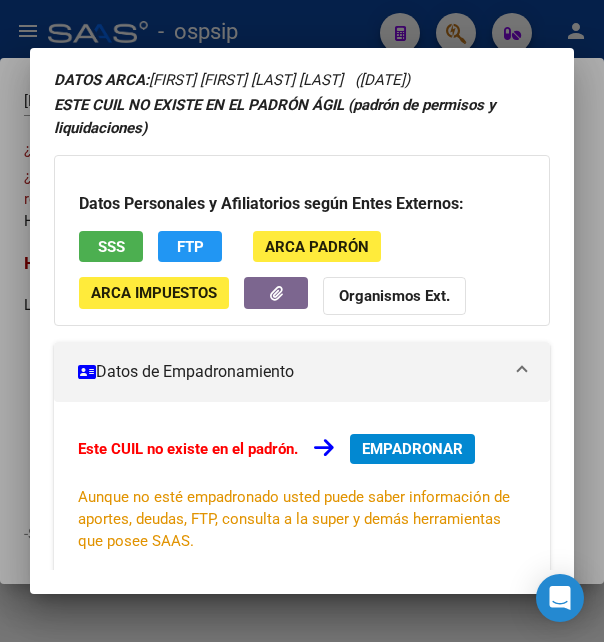 scroll, scrollTop: 108, scrollLeft: 0, axis: vertical 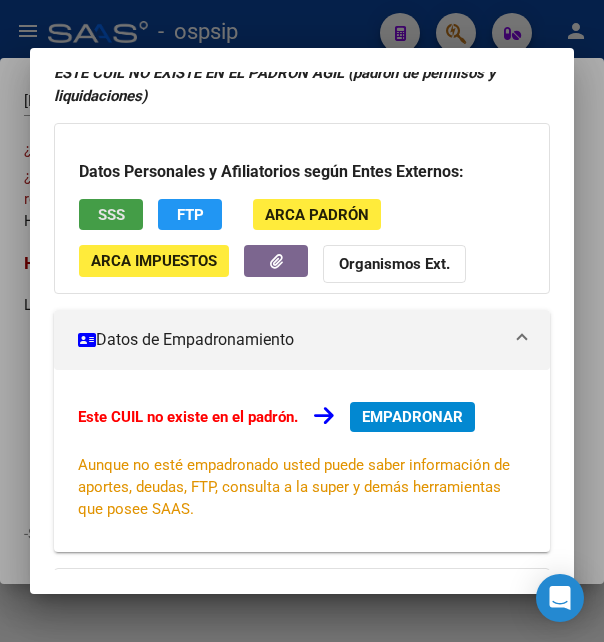 click on "SSS" at bounding box center (111, 214) 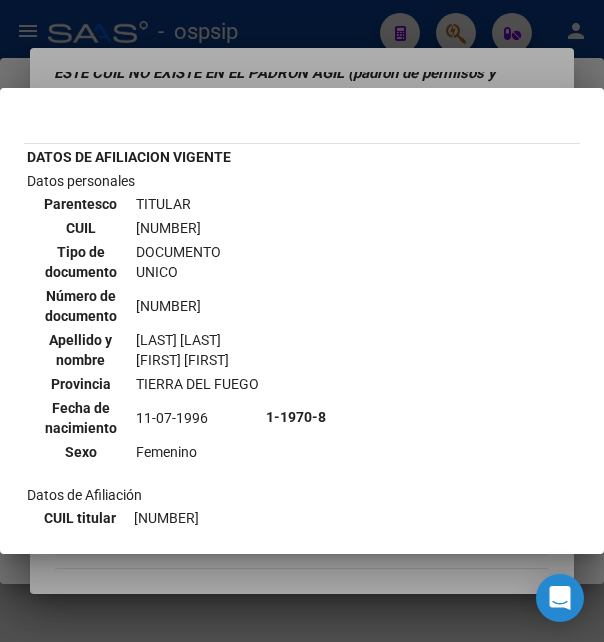 scroll, scrollTop: 0, scrollLeft: 0, axis: both 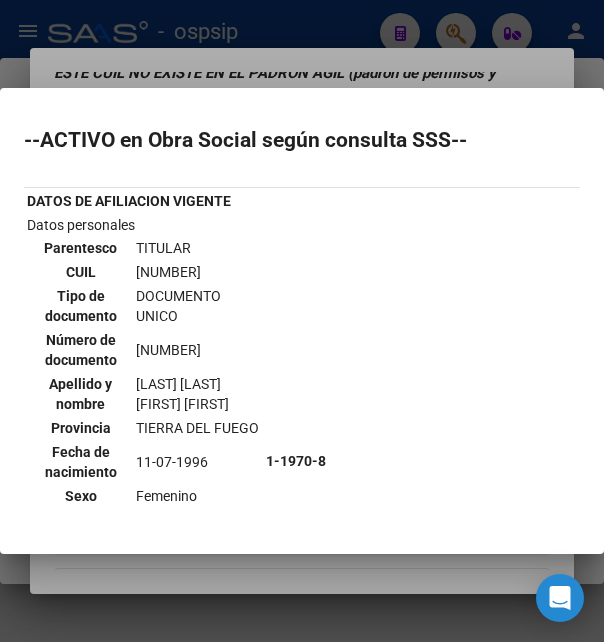 click at bounding box center (302, 321) 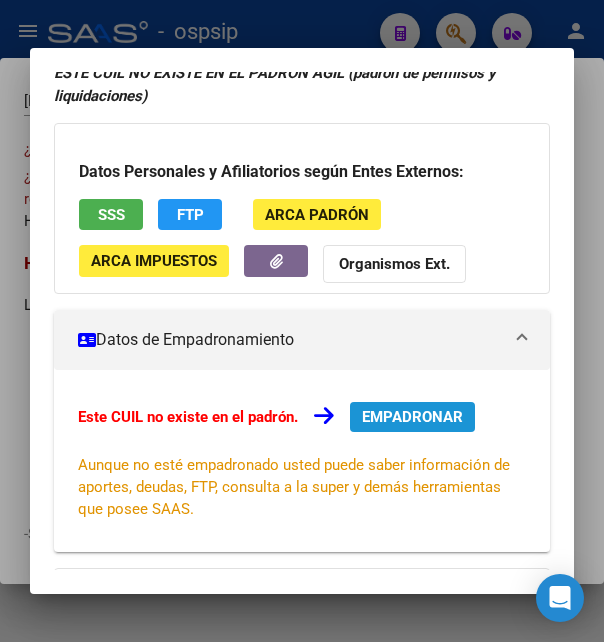 click on "EMPADRONAR" at bounding box center [412, 417] 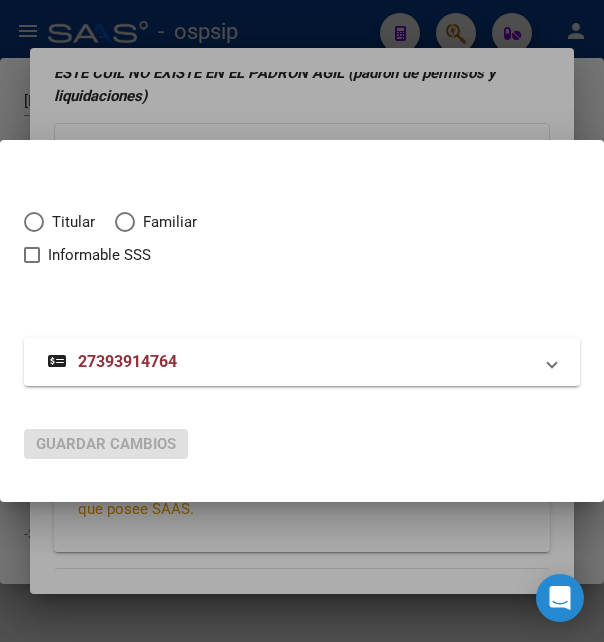 click at bounding box center (34, 222) 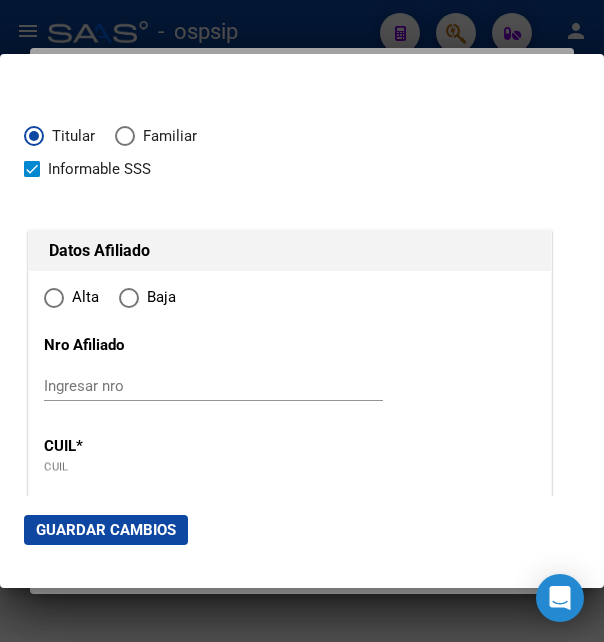 type on "[NUMBER]" 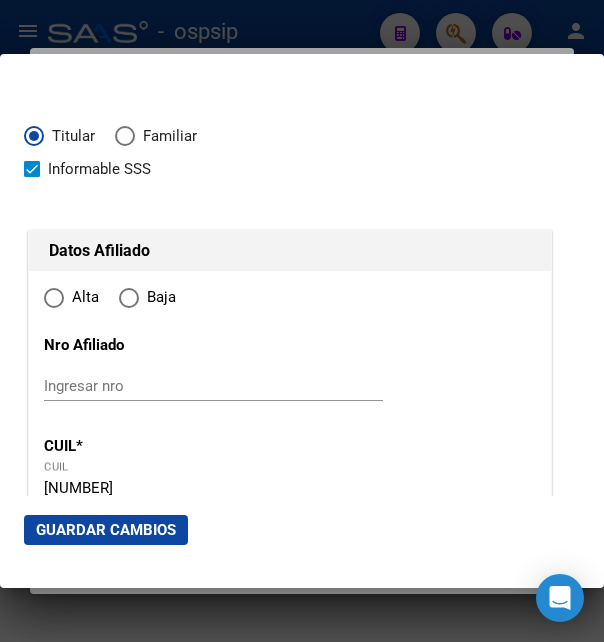 radio on "true" 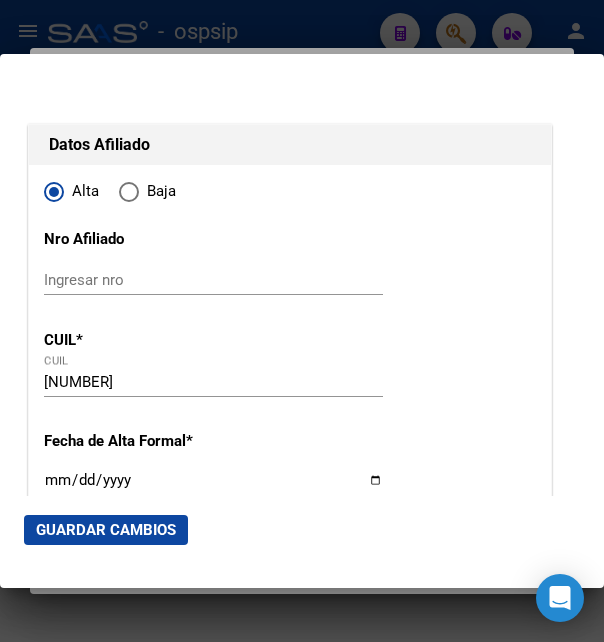 scroll, scrollTop: 216, scrollLeft: 0, axis: vertical 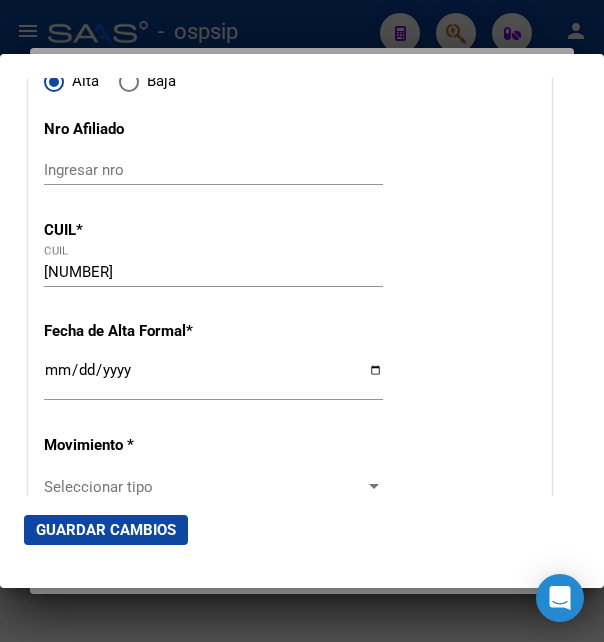 click on "Ingresar fecha" at bounding box center [213, 378] 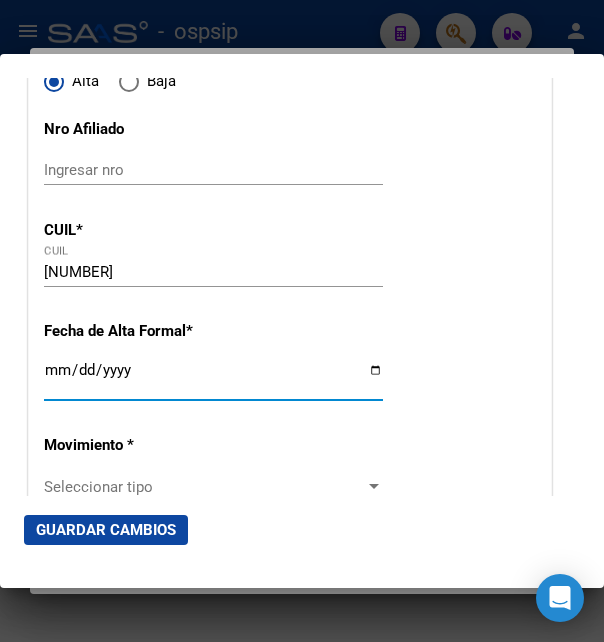 type on "2025-08-05" 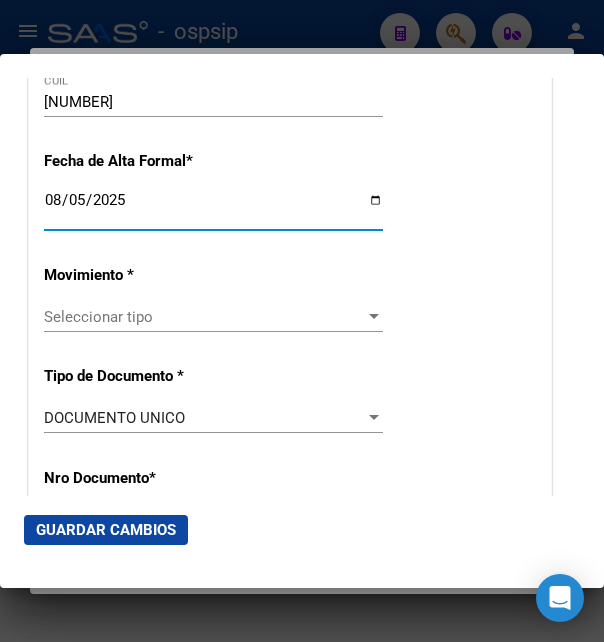 scroll, scrollTop: 432, scrollLeft: 0, axis: vertical 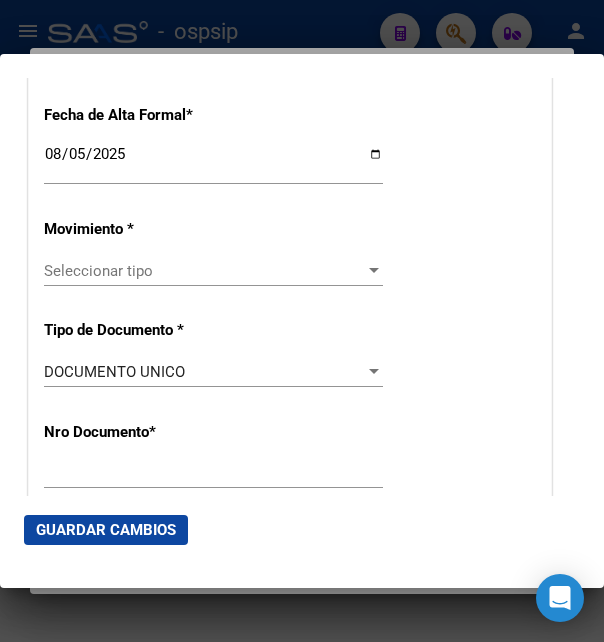 click on "Alta   Baja Nro Afiliado    Ingresar nro  CUIL  *   [CUIL] CUIL  ARCA Padrón Fecha de Alta Formal  *   [DATE] Ingresar fecha   Movimiento * Seleccionar tipo Seleccionar tipo  Tipo de Documento * DOCUMENTO UNICO Seleccionar tipo Nro Documento  *   [NUMBER] Ingresar nro  Apellido  *   [LAST] [LAST] Ingresar apellido  Nombre  *   [FIRST] [FIRST] Ingresar nombre  Fecha de nacimiento  *   [DATE] Ingresar fecha   Parentesco * Titular Seleccionar parentesco  Estado Civil * Seleccionar tipo Seleccionar tipo  Sexo * Femenino Seleccionar sexo  Nacionalidad * ARGENTINA Seleccionar tipo  Discapacitado * No discapacitado Seleccionar tipo Vencimiento Certificado Estudio    Ingresar fecha   Tipo domicilio * Domicilio Completo Seleccionar tipo domicilio  Provincia * [STATE] Seleccionar provincia Localidad  *   [CITY] Ingresar el nombre  Codigo Postal  *   [POSTAL_CODE] Ingresar el codigo  Calle  *   [STREET] Ingresar calle  Numero  *   [NUMBER] Ingresar nro  Piso    Ingresar piso  Departamento" at bounding box center (290, 1267) 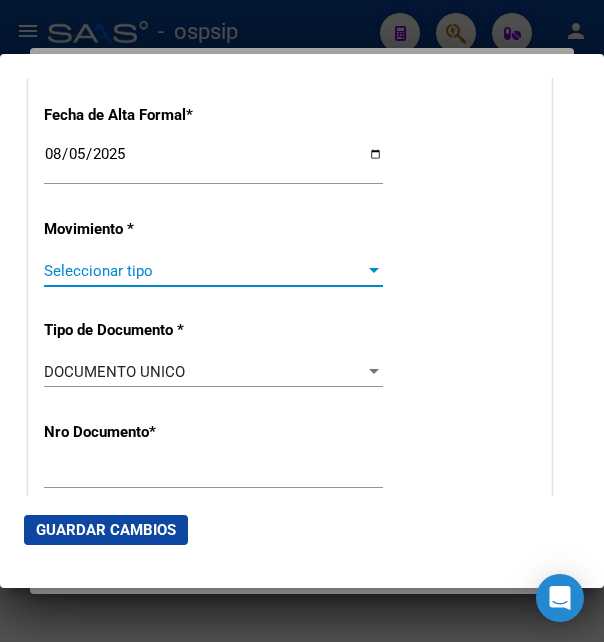 click on "Seleccionar tipo" at bounding box center (204, 271) 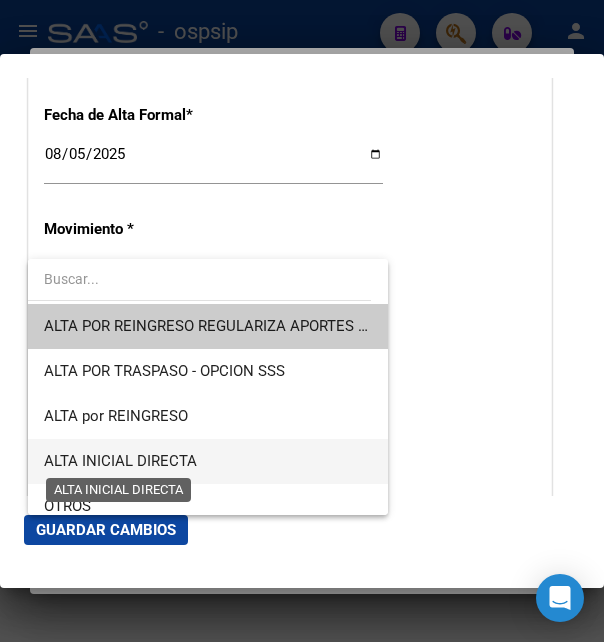 click on "ALTA INICIAL DIRECTA" at bounding box center (120, 461) 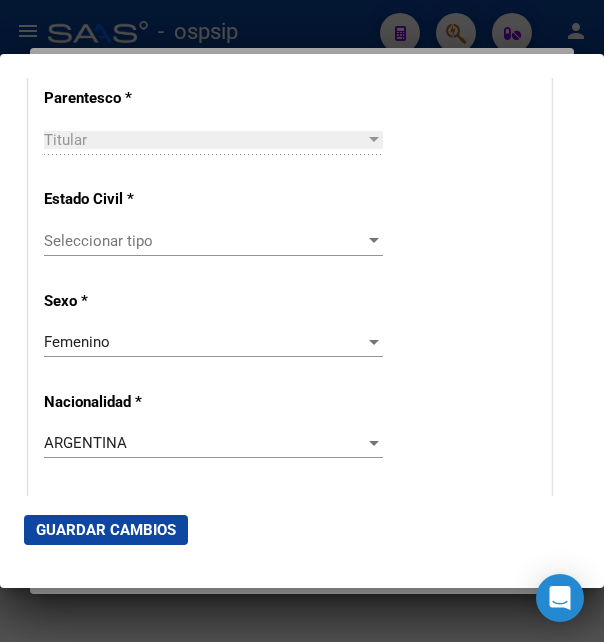 scroll, scrollTop: 1188, scrollLeft: 0, axis: vertical 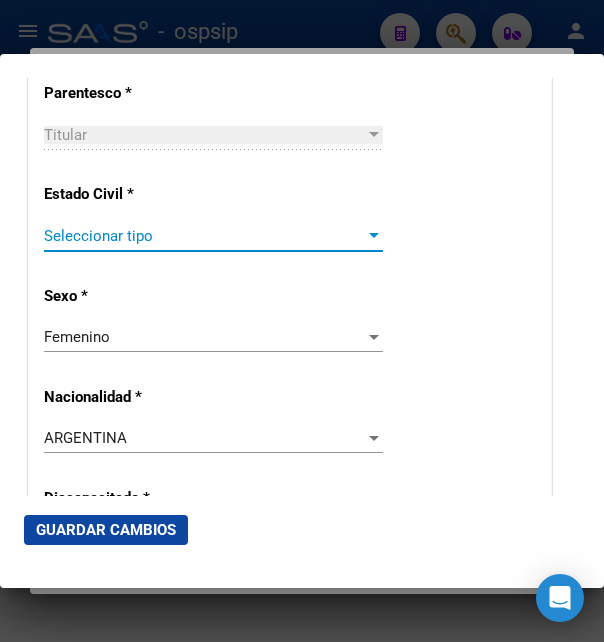 click on "Seleccionar tipo" at bounding box center [204, 236] 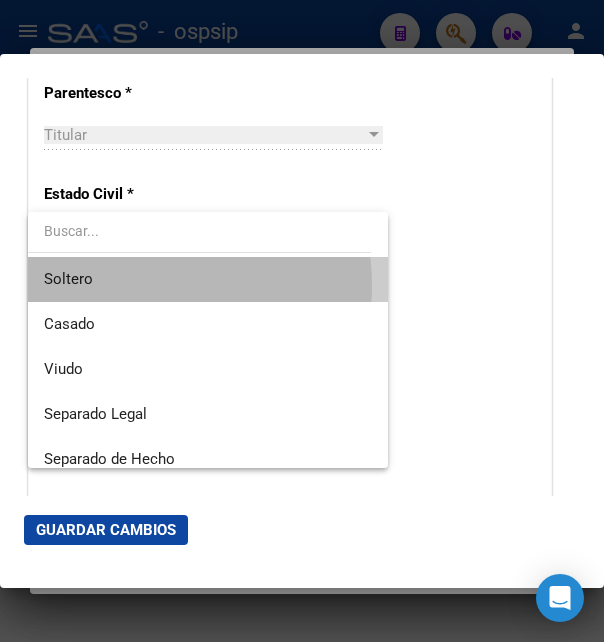 click on "Soltero" at bounding box center (208, 279) 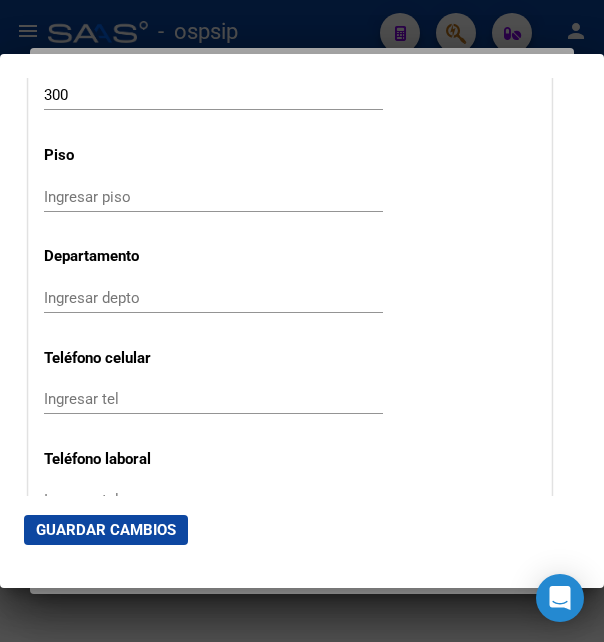 scroll, scrollTop: 2592, scrollLeft: 0, axis: vertical 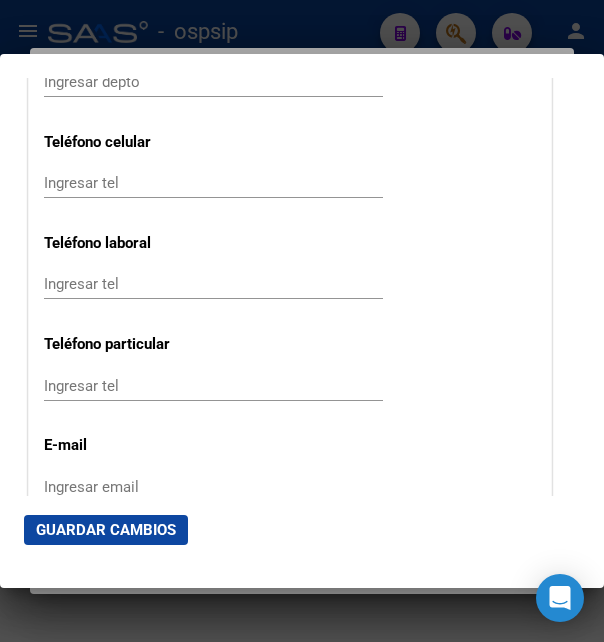 click on "Ingresar email" at bounding box center (213, 487) 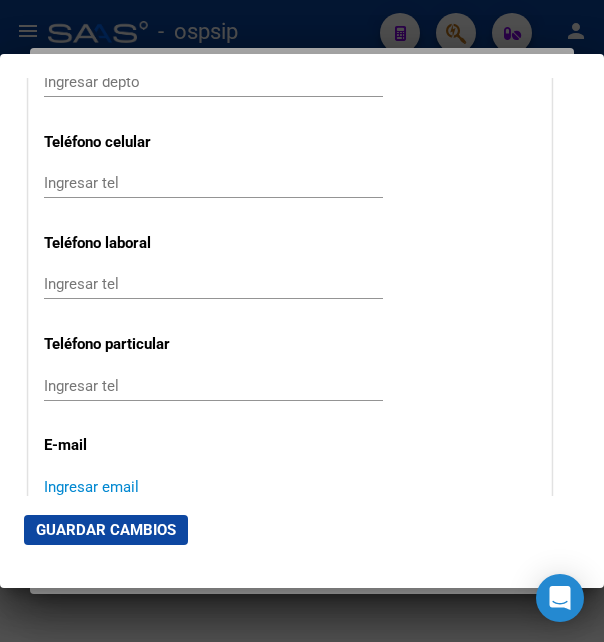 paste on "[EMAIL]" 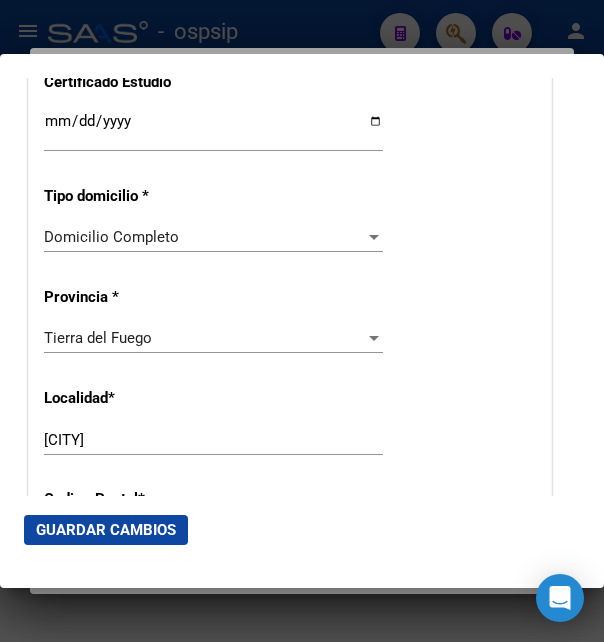 scroll, scrollTop: 1620, scrollLeft: 0, axis: vertical 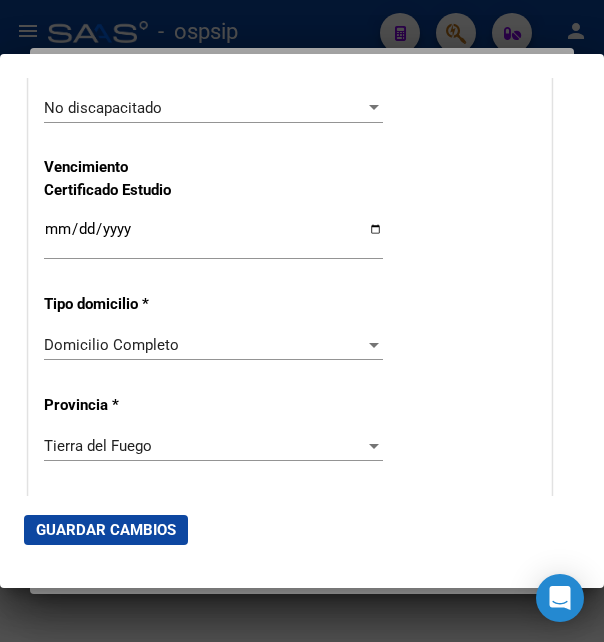 type on "[EMAIL]" 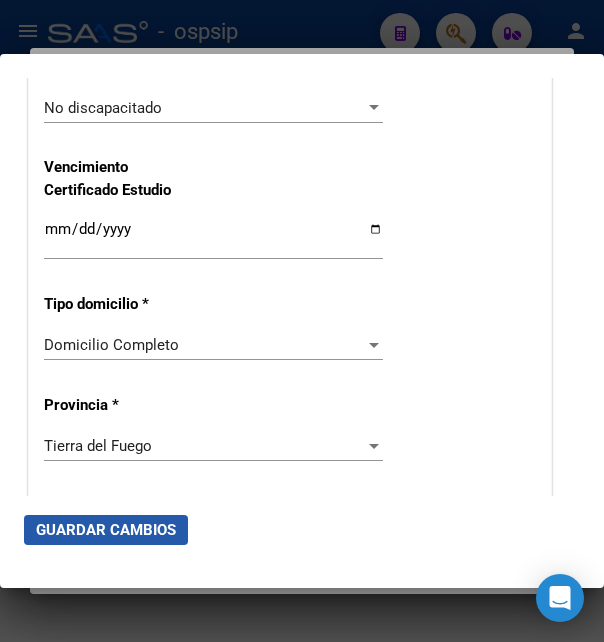 click on "Guardar Cambios" 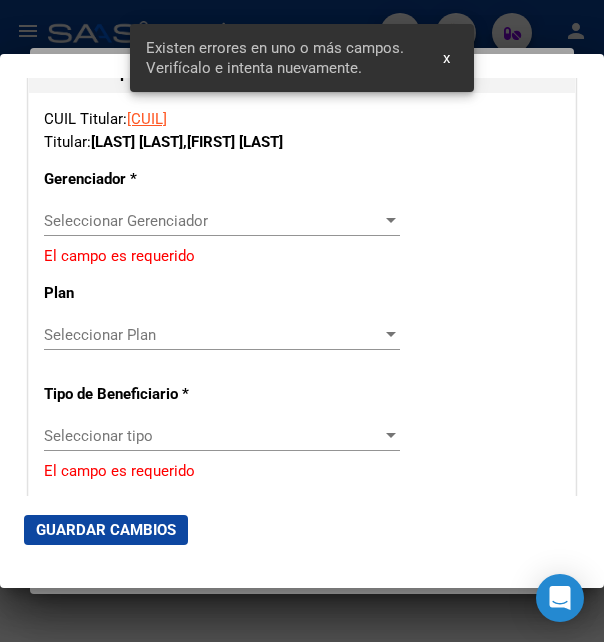 scroll, scrollTop: 3348, scrollLeft: 0, axis: vertical 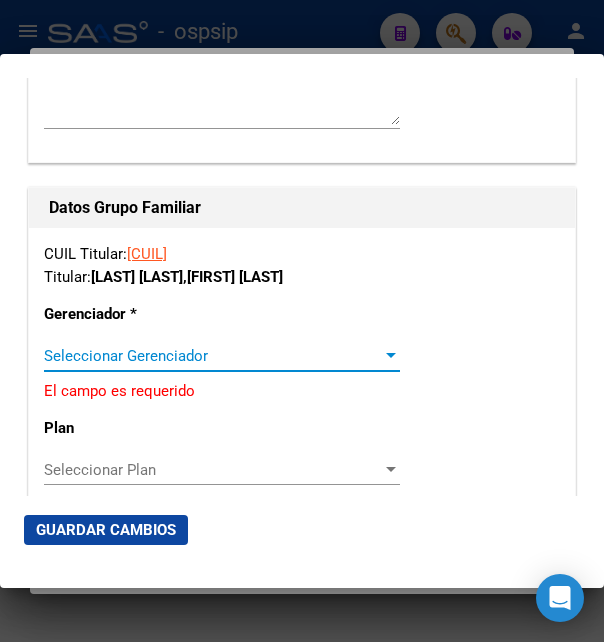 click at bounding box center (391, 356) 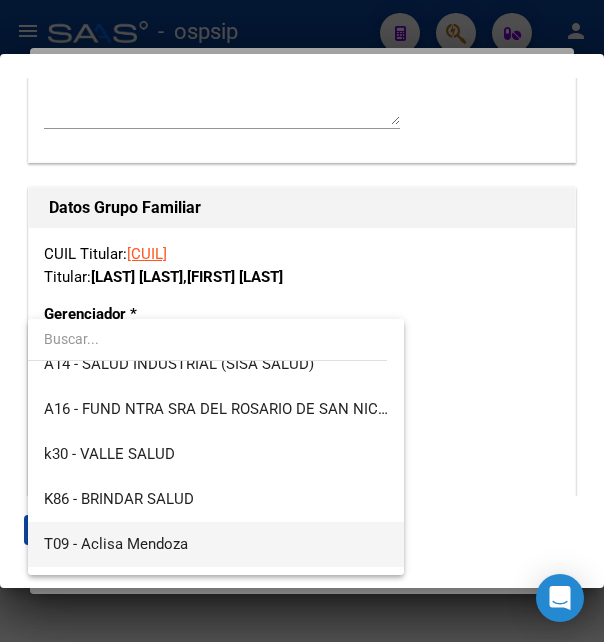 scroll, scrollTop: 540, scrollLeft: 0, axis: vertical 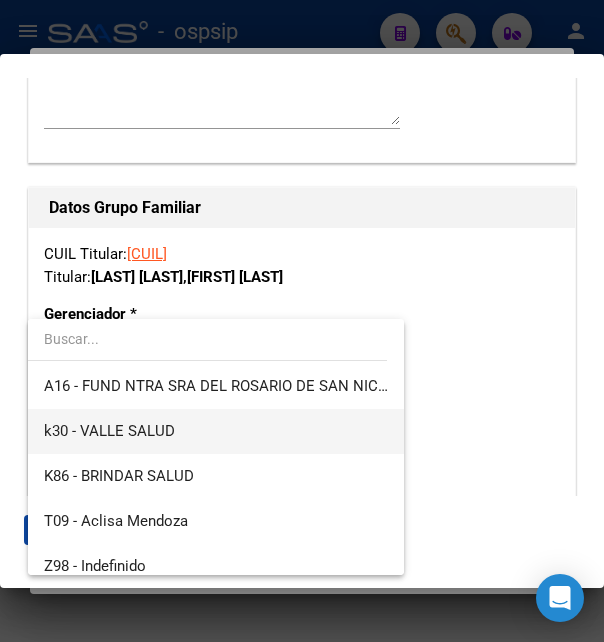click on "k30 - VALLE SALUD" at bounding box center (216, 431) 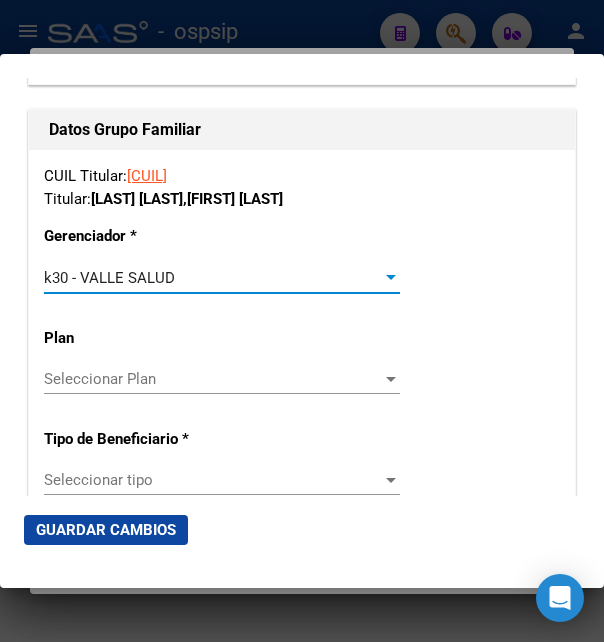 scroll, scrollTop: 3456, scrollLeft: 0, axis: vertical 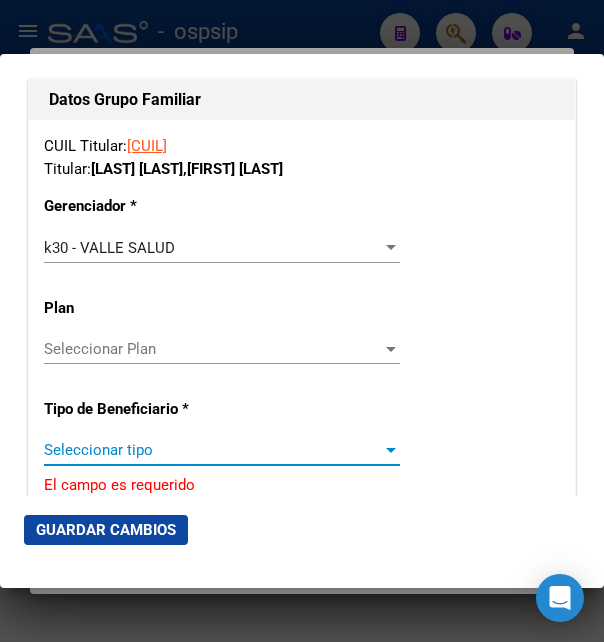 click on "Seleccionar tipo" at bounding box center [213, 450] 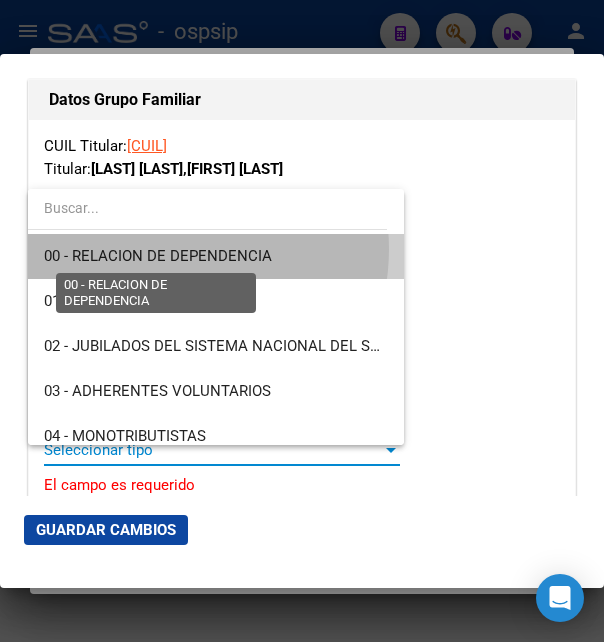 click on "00 - RELACION DE DEPENDENCIA" at bounding box center [158, 256] 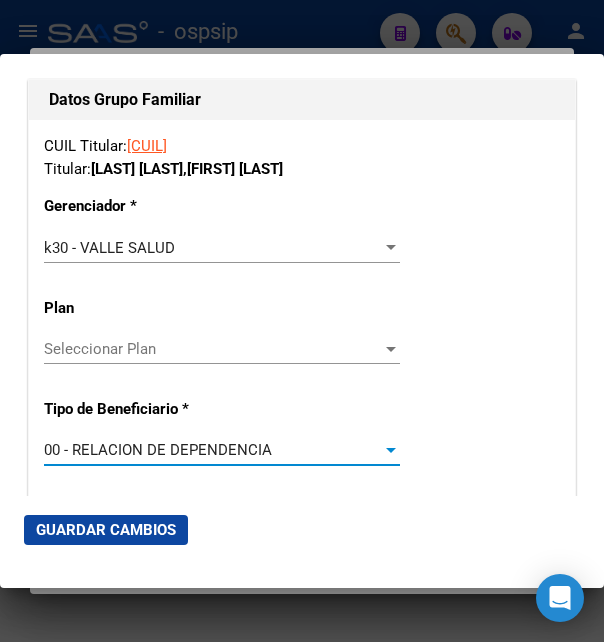 type on "30-71128636-1" 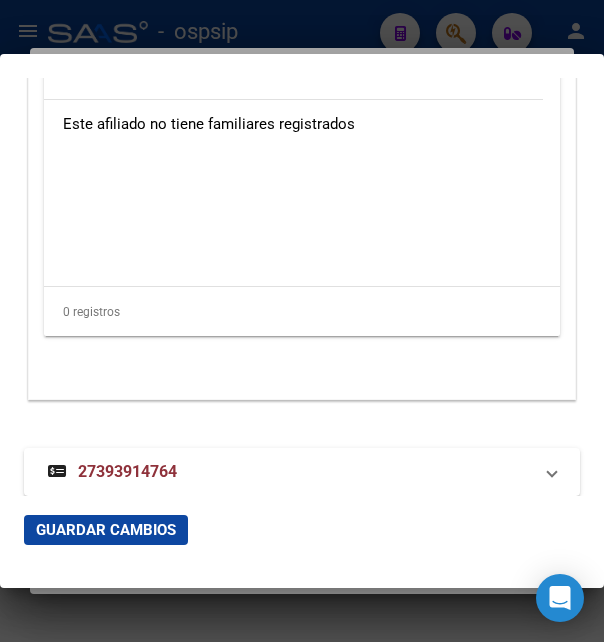 scroll, scrollTop: 4303, scrollLeft: 0, axis: vertical 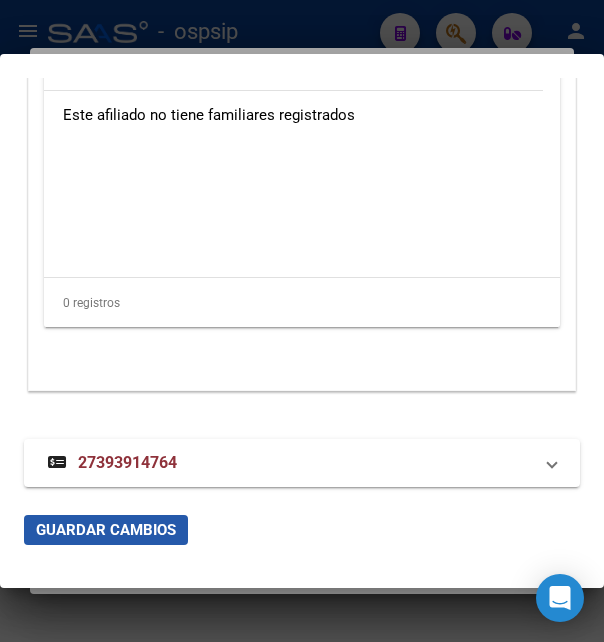 click on "Guardar Cambios" 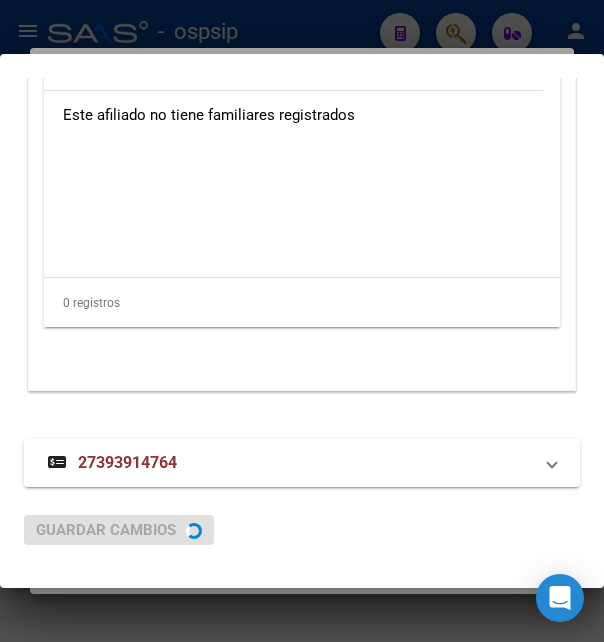 scroll, scrollTop: 0, scrollLeft: 0, axis: both 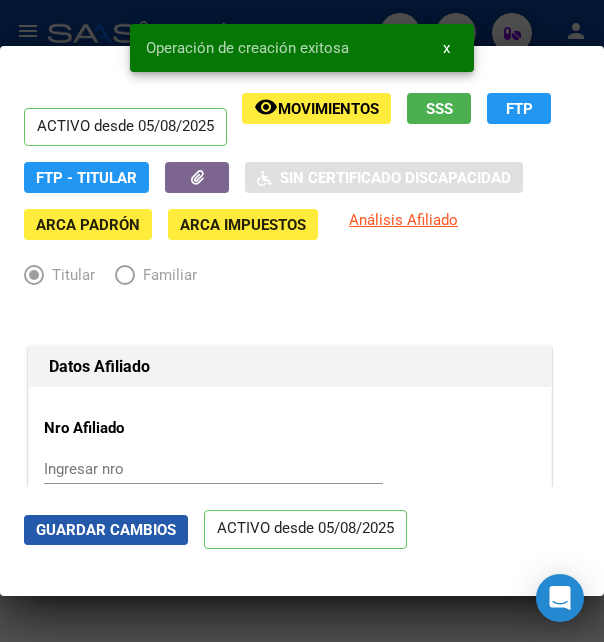 click on "Guardar Cambios" 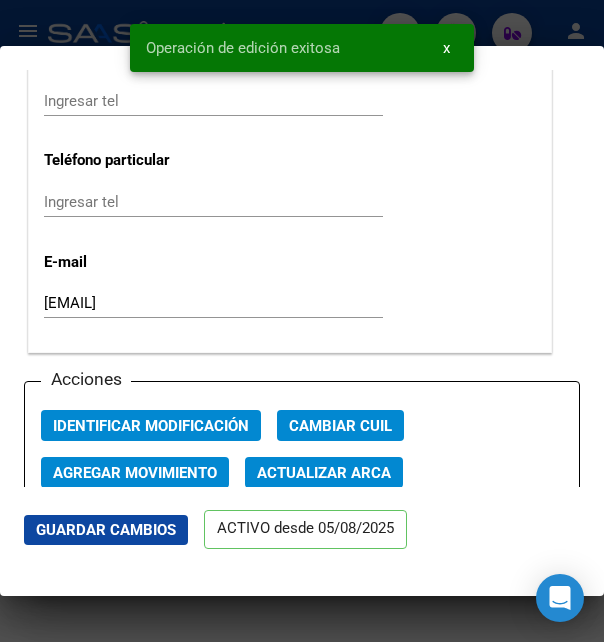scroll, scrollTop: 2916, scrollLeft: 0, axis: vertical 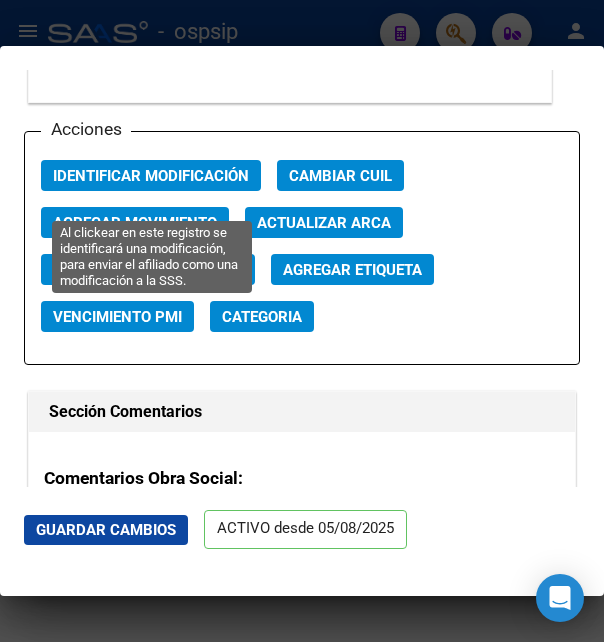 click on "Identificar Modificación" at bounding box center (151, 176) 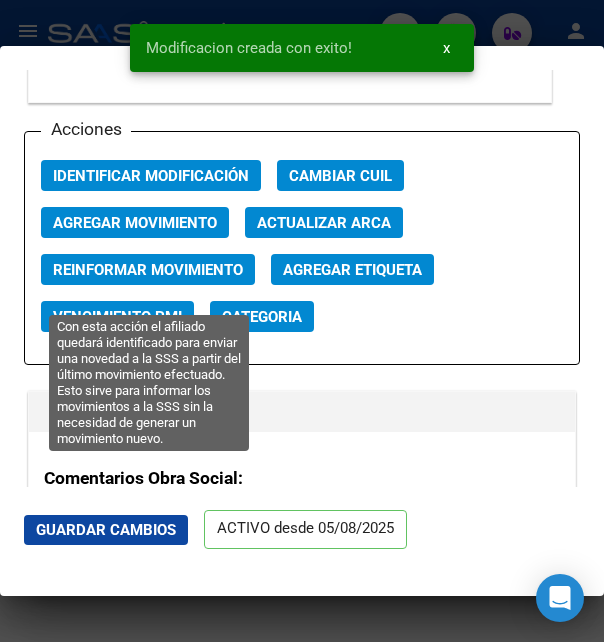 click on "Reinformar Movimiento" 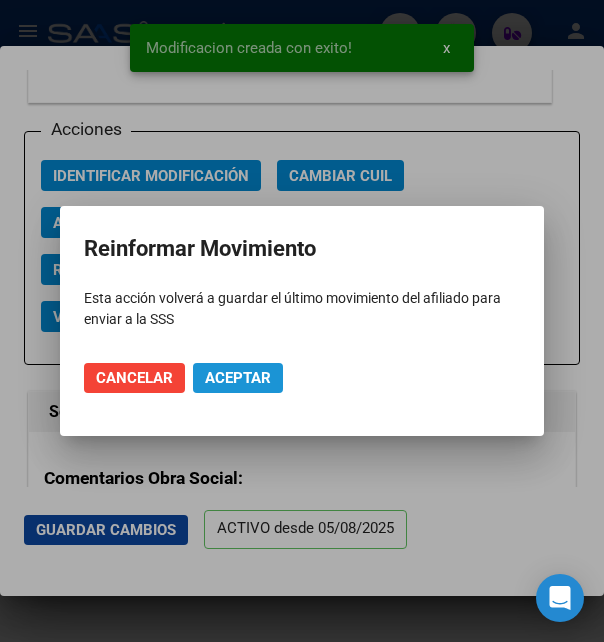 click on "Aceptar" at bounding box center (238, 378) 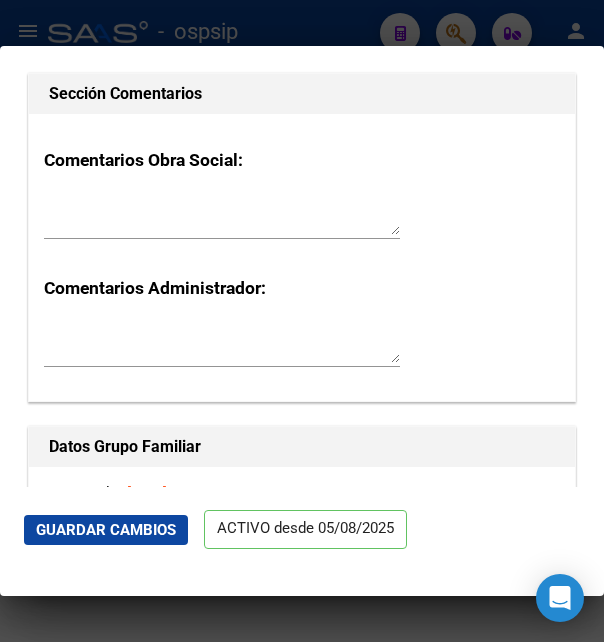 scroll, scrollTop: 3240, scrollLeft: 0, axis: vertical 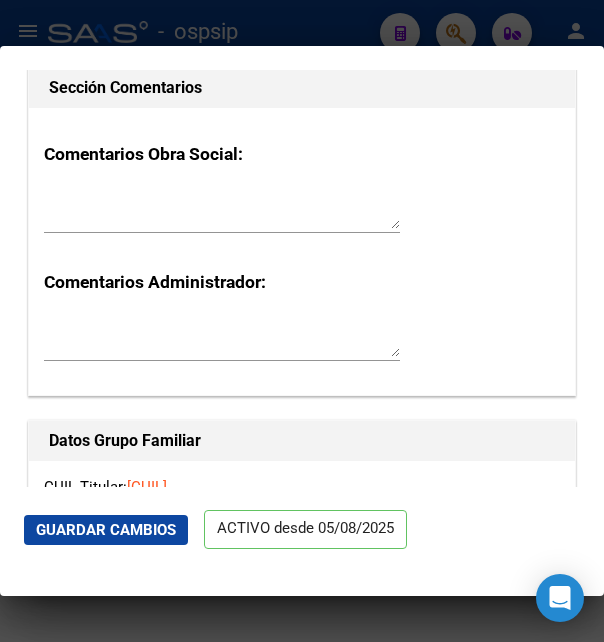 drag, startPoint x: 152, startPoint y: 520, endPoint x: 161, endPoint y: 509, distance: 14.21267 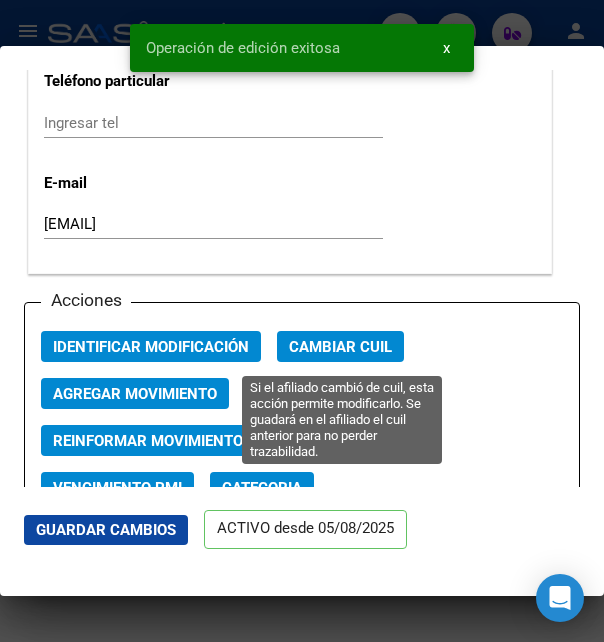 scroll, scrollTop: 2853, scrollLeft: 0, axis: vertical 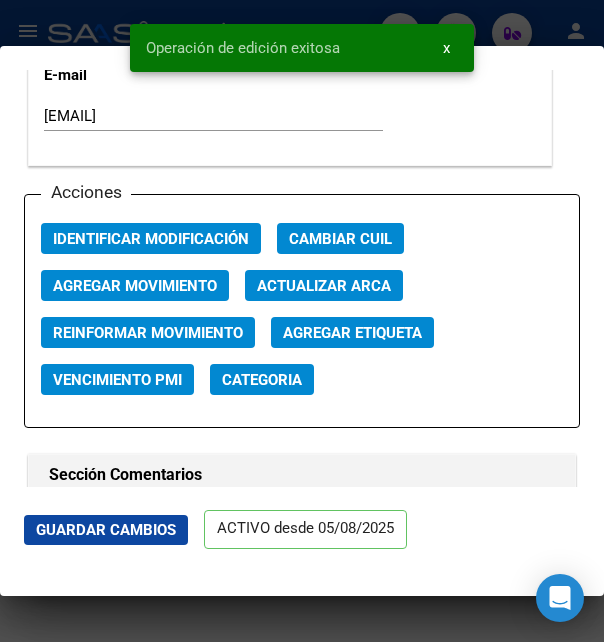 click on "Acciones Identificar Modificación Cambiar CUIL Agregar Movimiento Actualizar ARCA Reinformar Movimiento Agregar Etiqueta Vencimiento PMI Categoria" at bounding box center [302, 311] 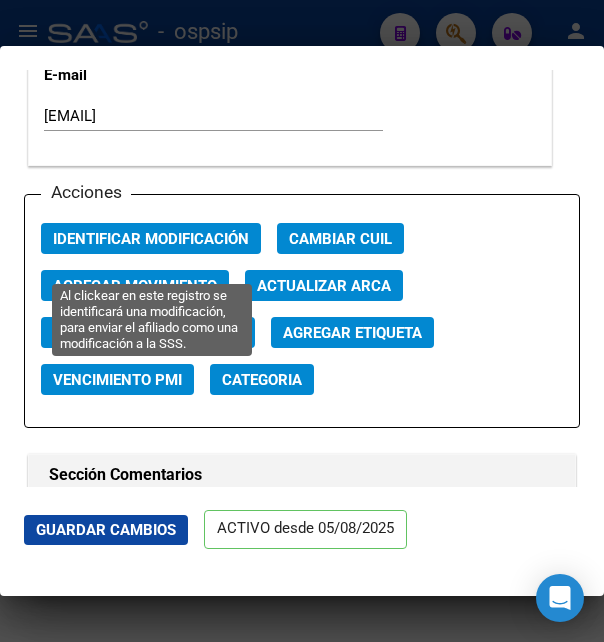 click on "Identificar Modificación" at bounding box center [151, 239] 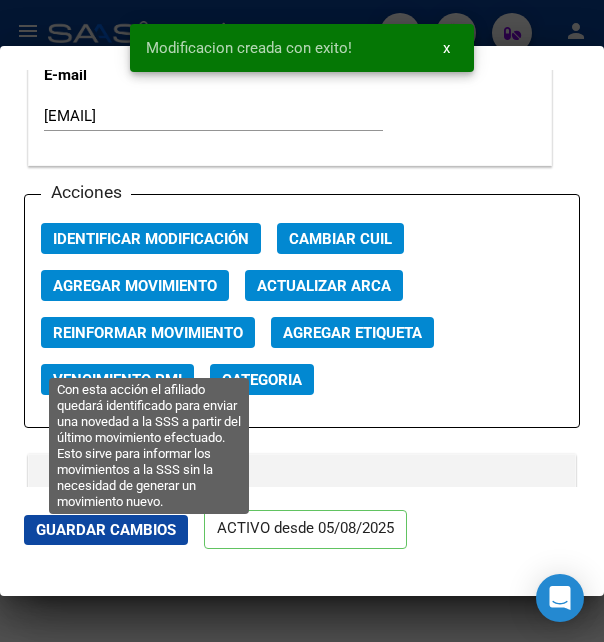 click on "Reinformar Movimiento" 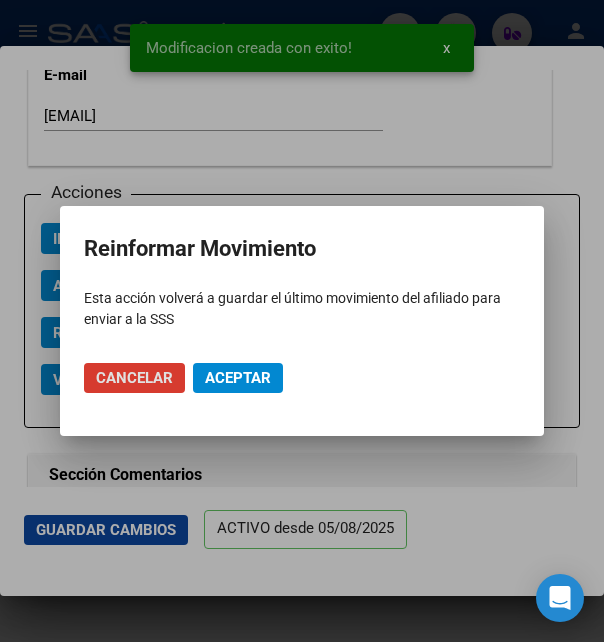 click on "Aceptar" at bounding box center [238, 378] 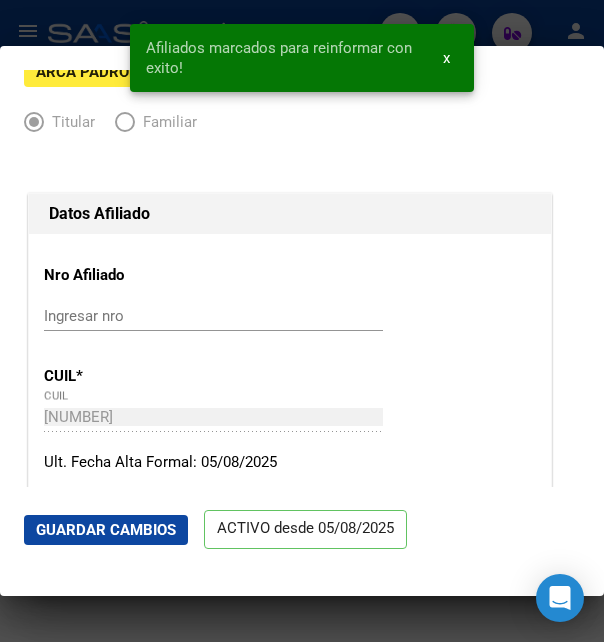 scroll, scrollTop: 0, scrollLeft: 0, axis: both 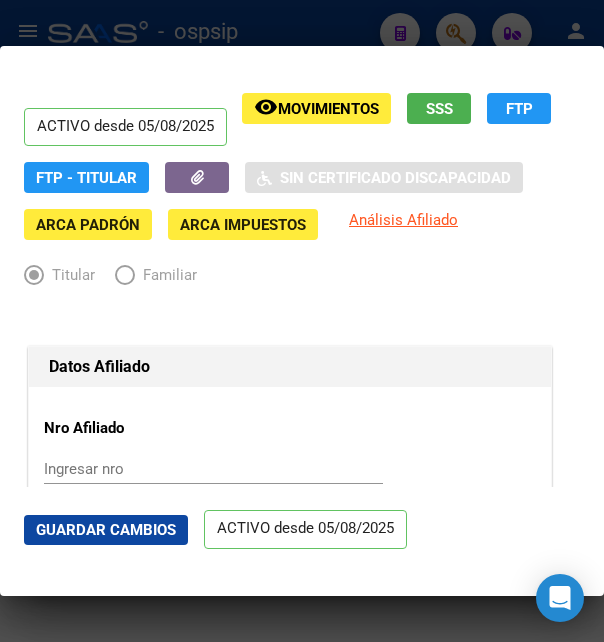 click at bounding box center [302, 321] 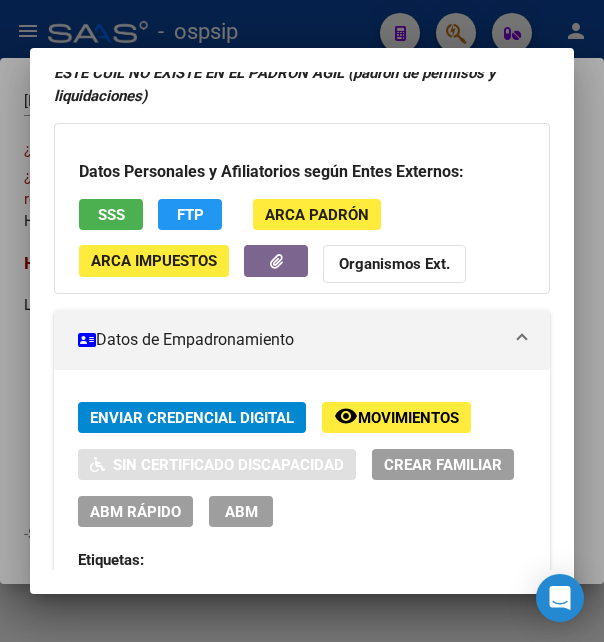 click on "ABM" at bounding box center [241, 512] 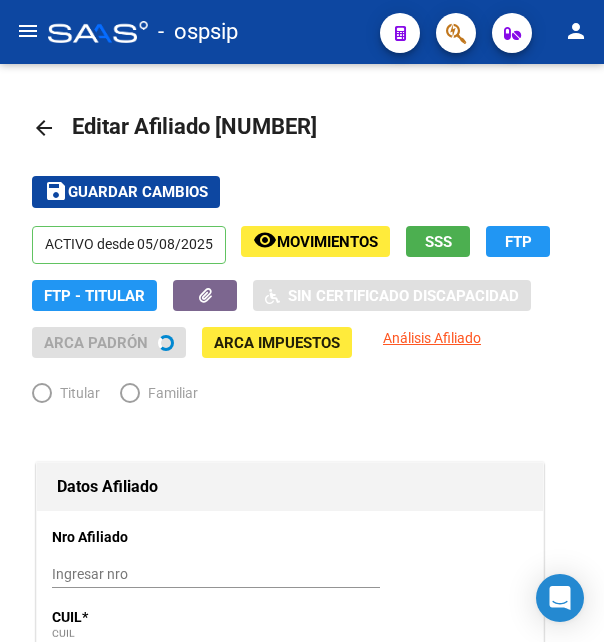 radio on "true" 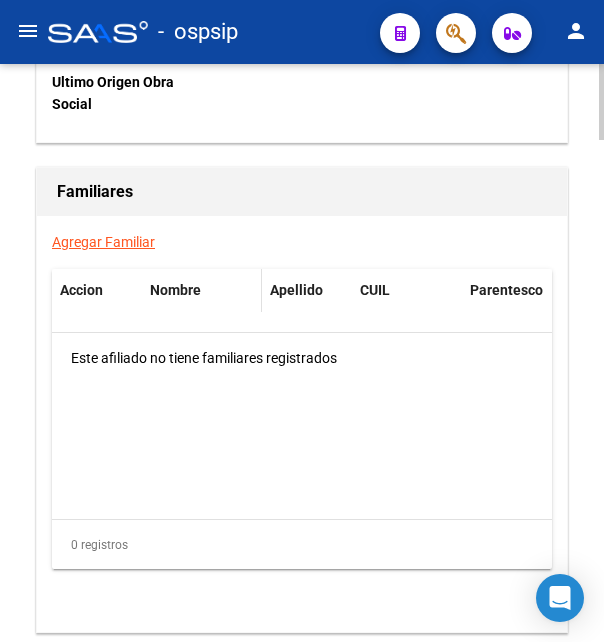 scroll, scrollTop: 3411, scrollLeft: 0, axis: vertical 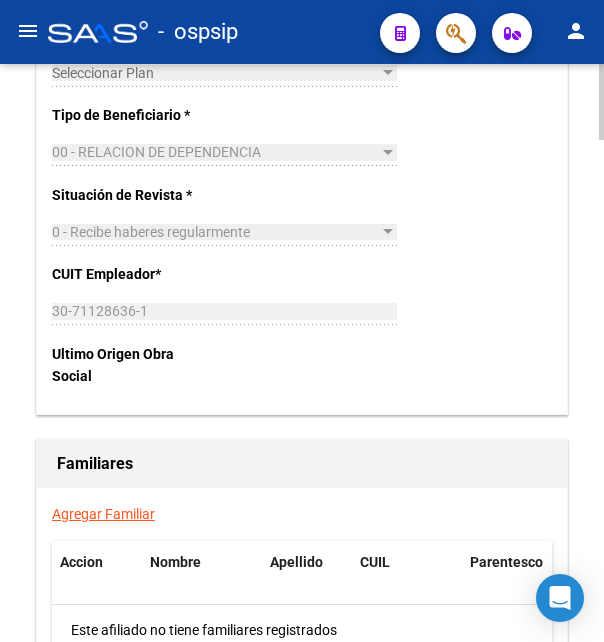 click on "Agregar Familiar" 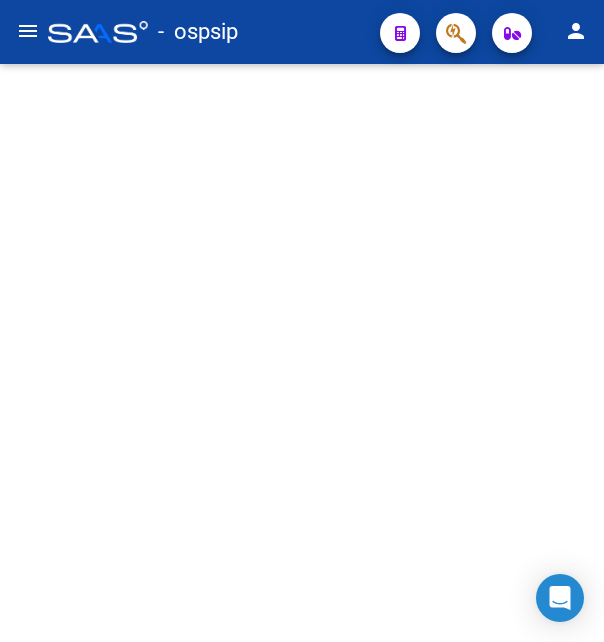 scroll, scrollTop: 0, scrollLeft: 0, axis: both 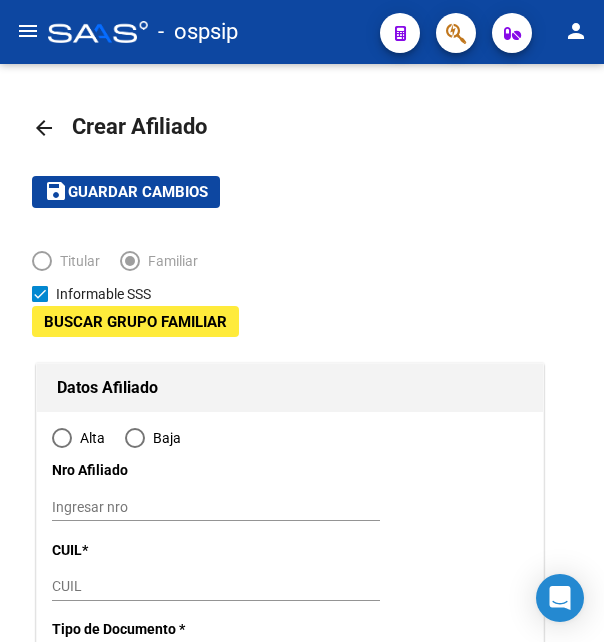 type on "30-71128636-1" 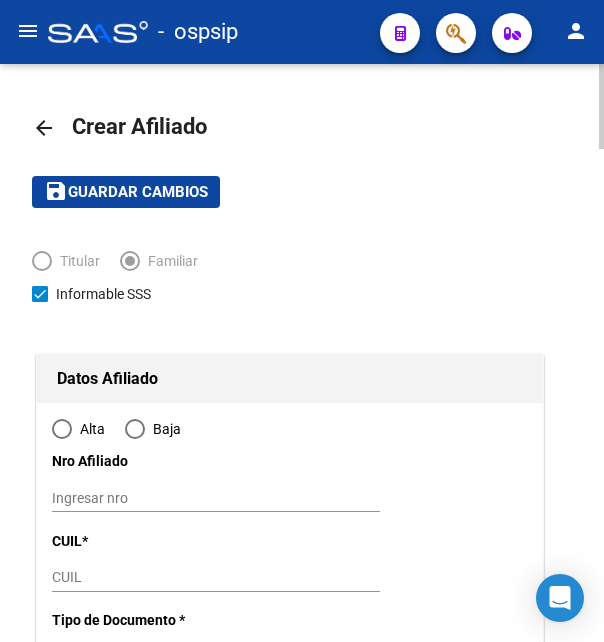 type on "[CITY]" 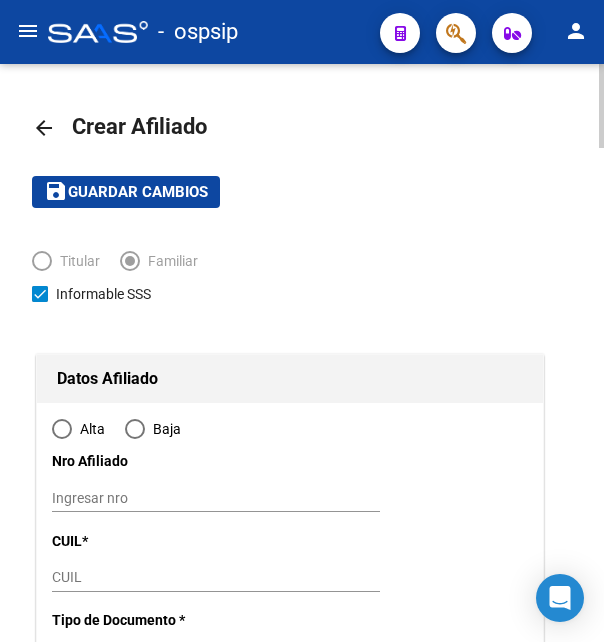 radio on "true" 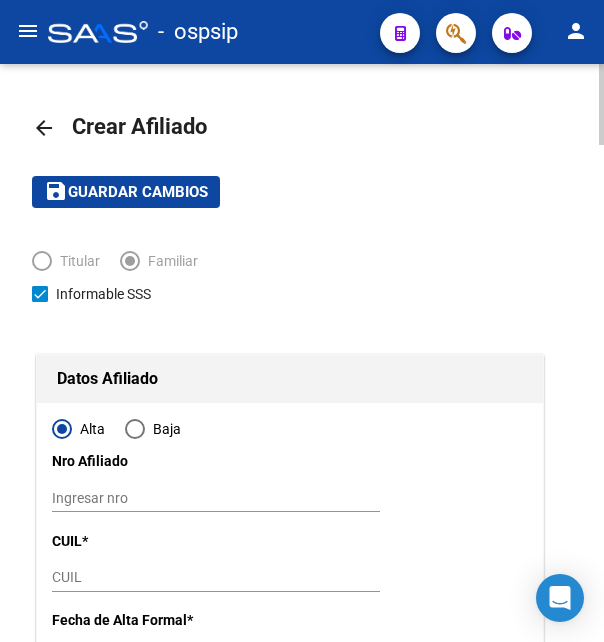 type on "30-71128636-1" 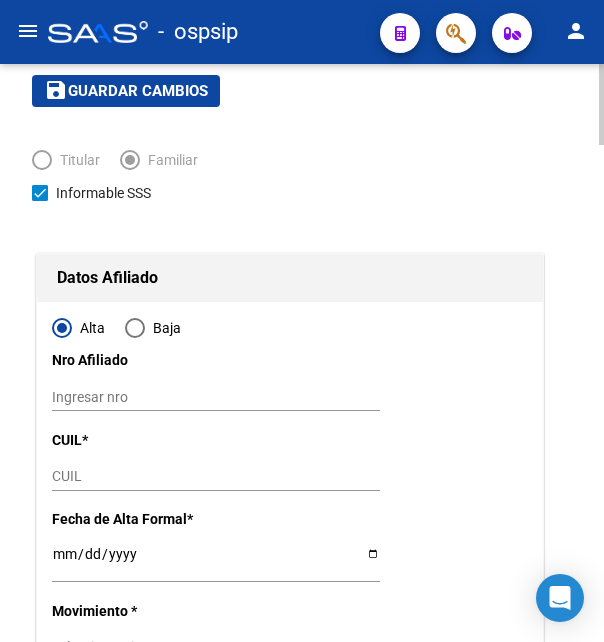 scroll, scrollTop: 102, scrollLeft: 0, axis: vertical 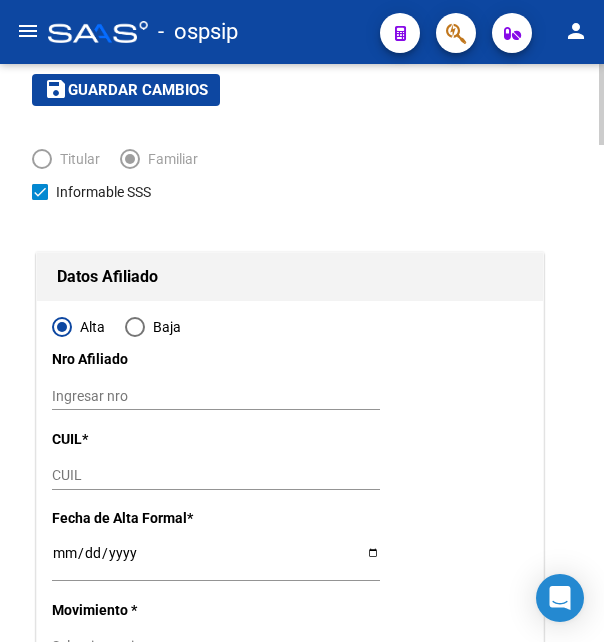 click on "CUIL" at bounding box center [216, 475] 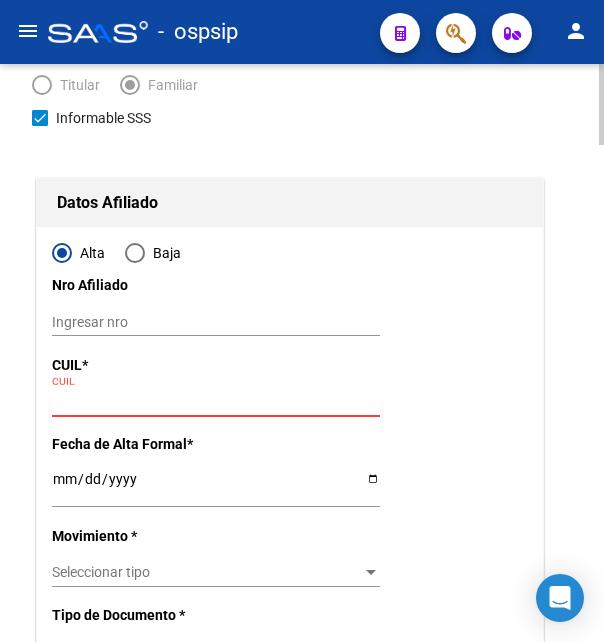 scroll, scrollTop: 408, scrollLeft: 0, axis: vertical 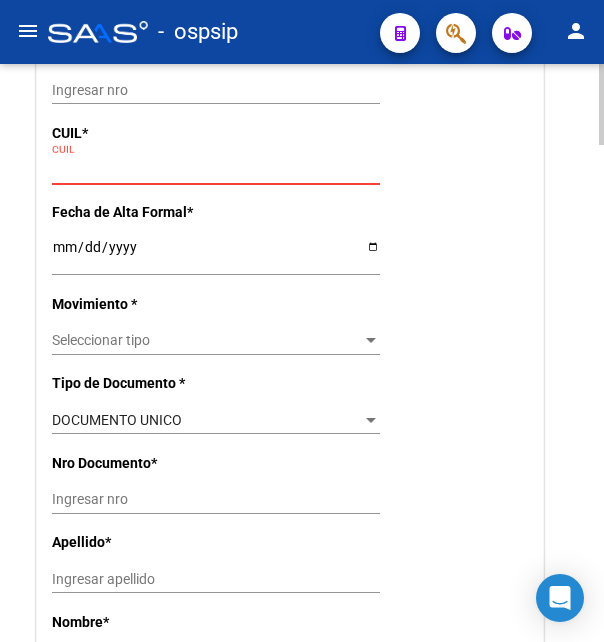 paste on "[NUMBER]" 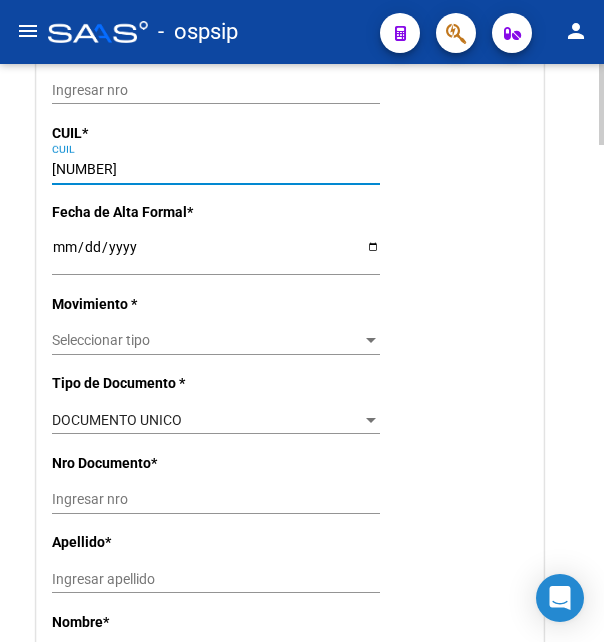 type on "[NUMBER]" 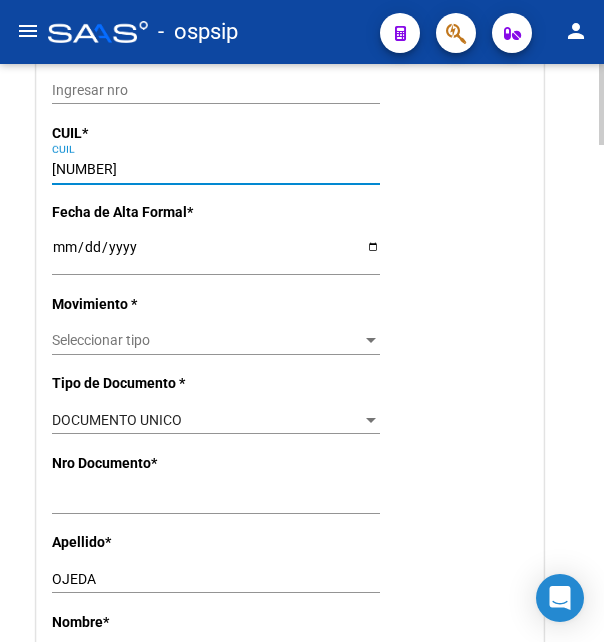 type on "[NUMBER]" 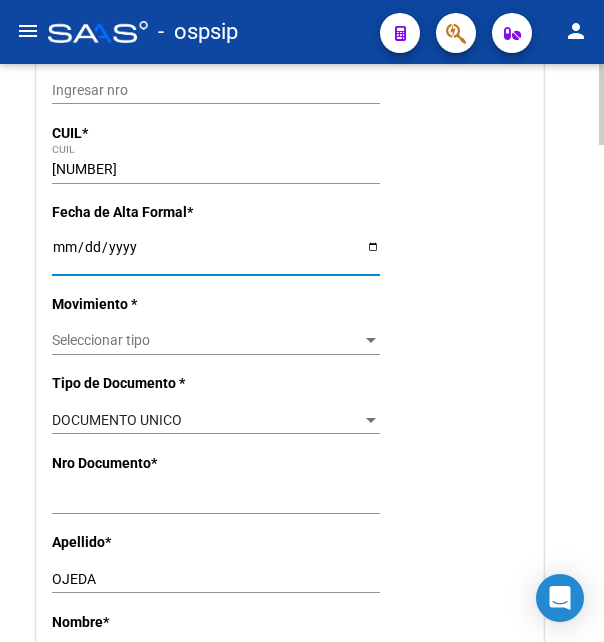 click on "Ingresar fecha" at bounding box center (216, 254) 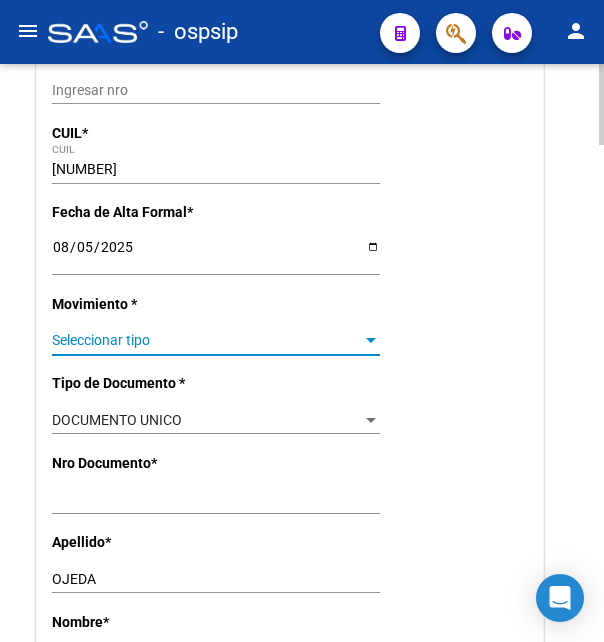 click on "Seleccionar tipo" at bounding box center (207, 340) 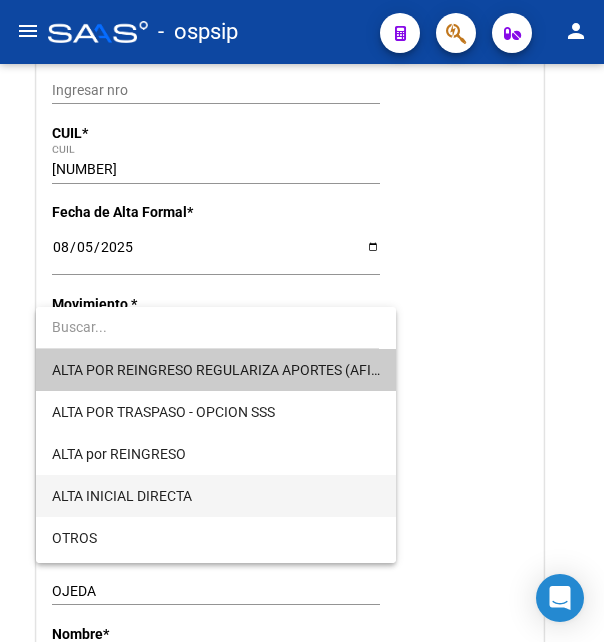 click on "ALTA INICIAL DIRECTA" at bounding box center [216, 496] 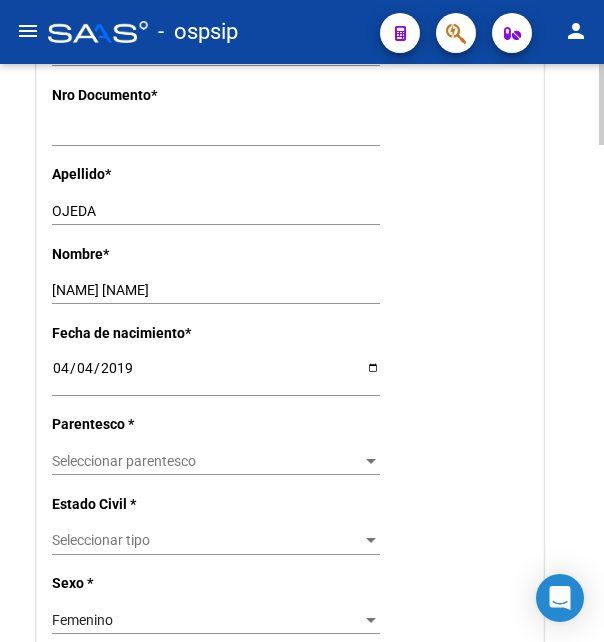 scroll, scrollTop: 816, scrollLeft: 0, axis: vertical 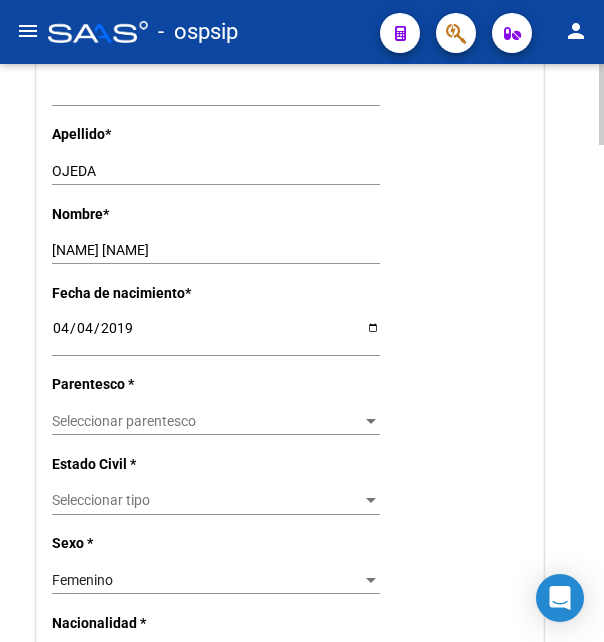 click on "Seleccionar parentesco" at bounding box center [207, 421] 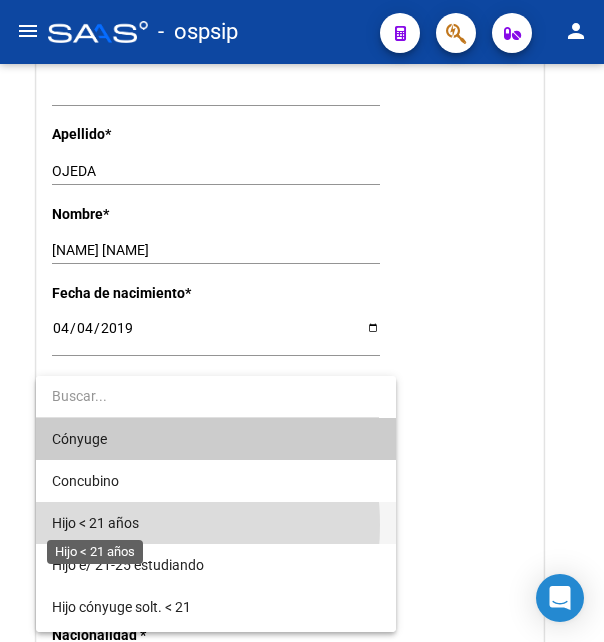 click on "Hijo < 21 años" at bounding box center (95, 523) 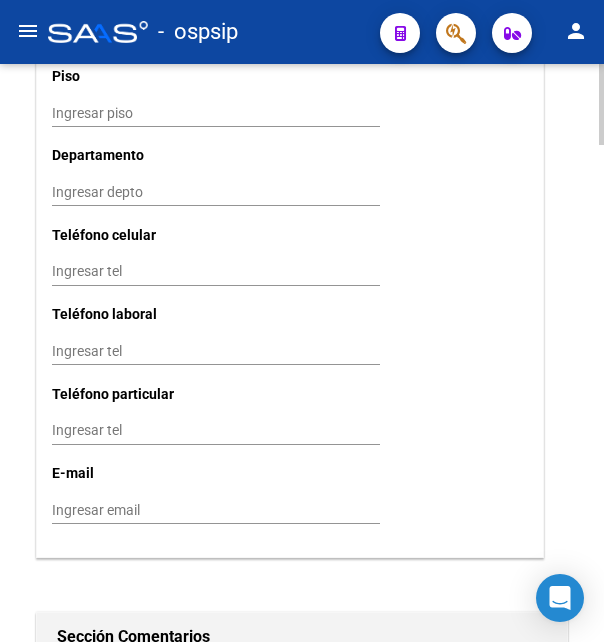 scroll, scrollTop: 2142, scrollLeft: 0, axis: vertical 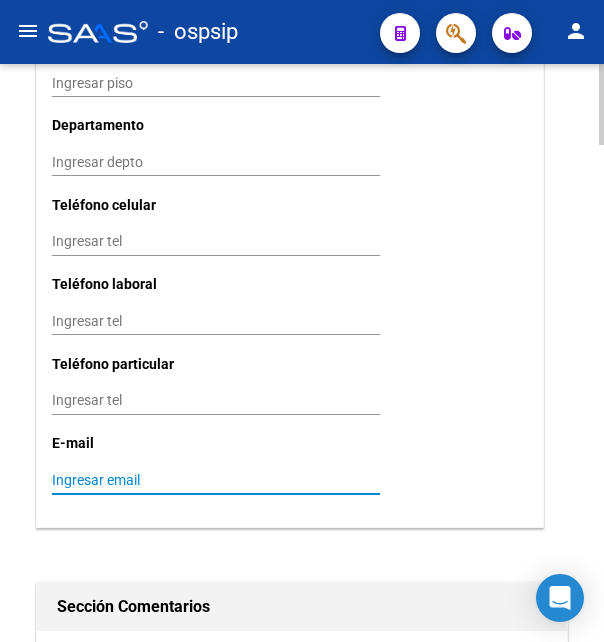 paste on "[EMAIL]" 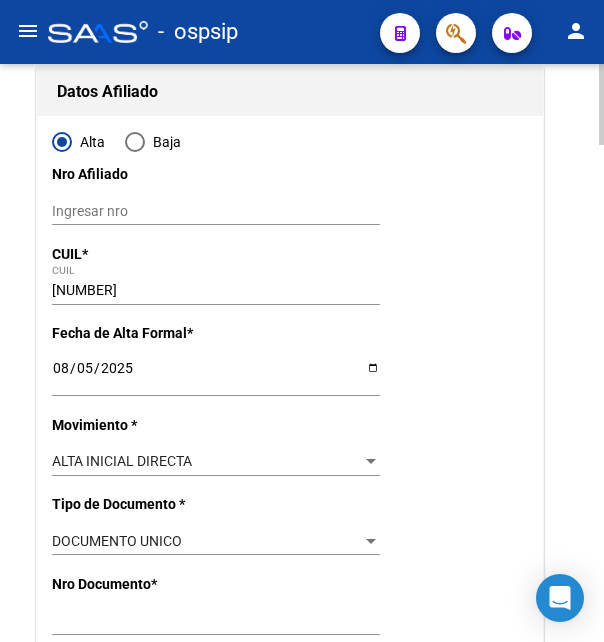 scroll, scrollTop: 0, scrollLeft: 0, axis: both 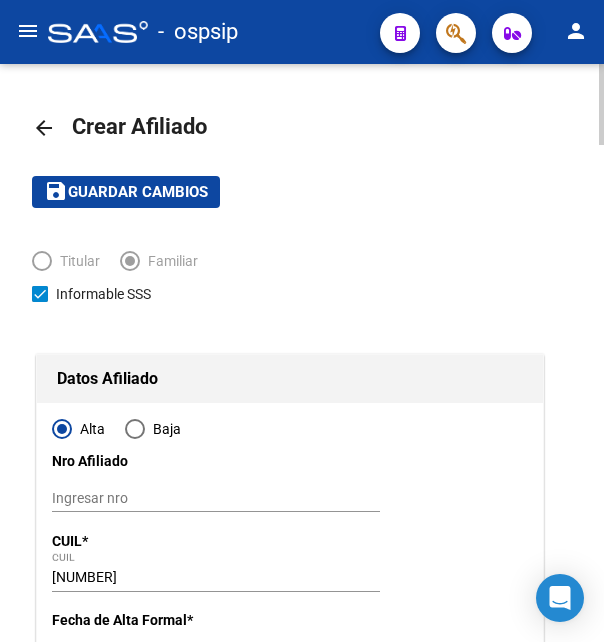 type on "[EMAIL]" 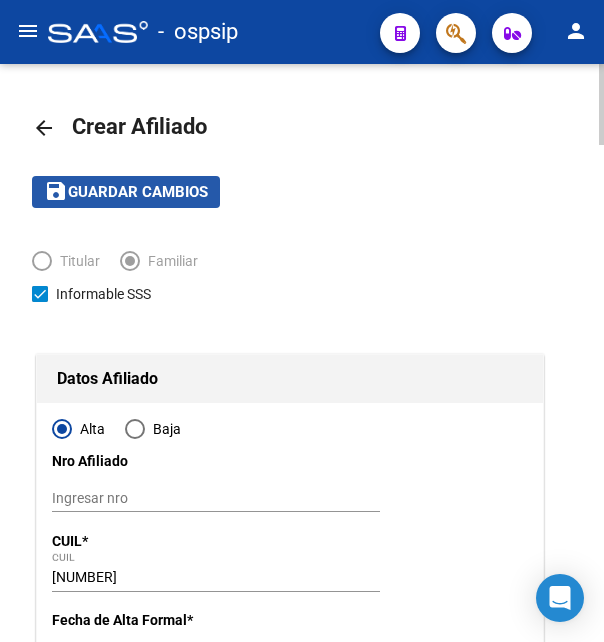 click on "Guardar cambios" 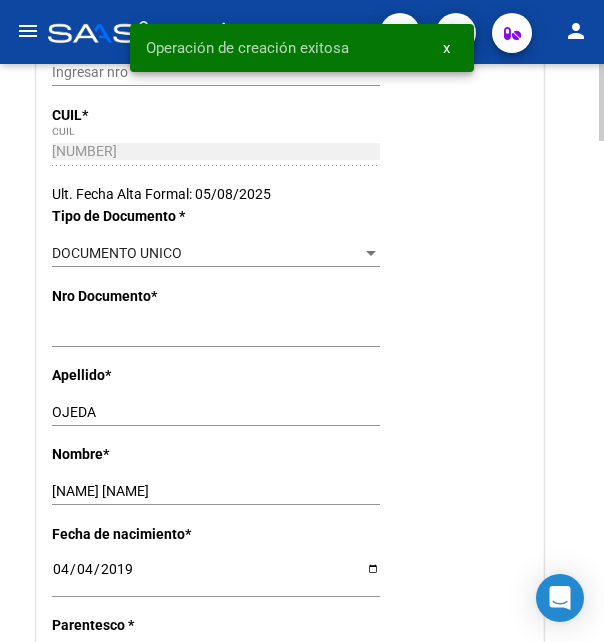 radio on "true" 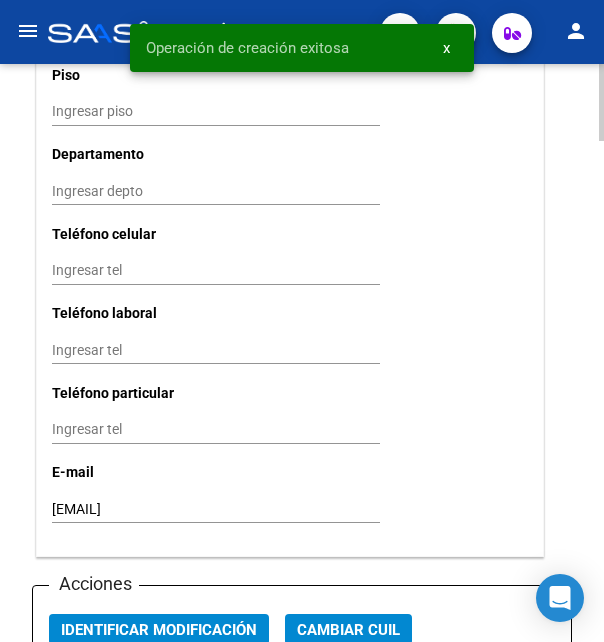 scroll, scrollTop: 2346, scrollLeft: 0, axis: vertical 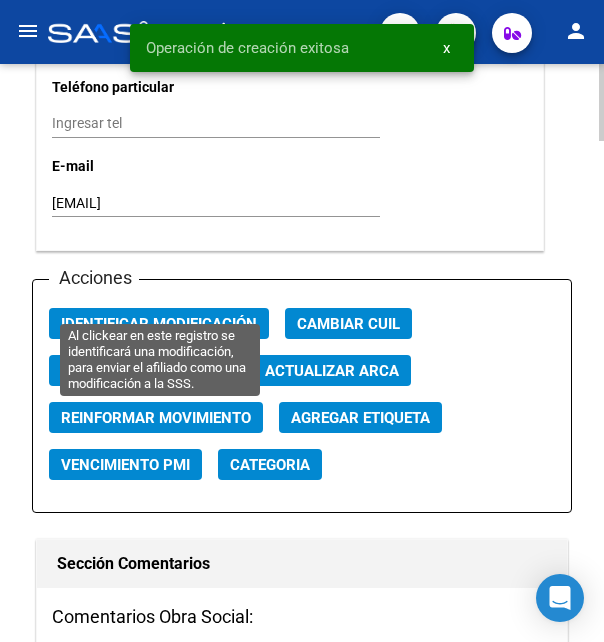 click on "Identificar Modificación" 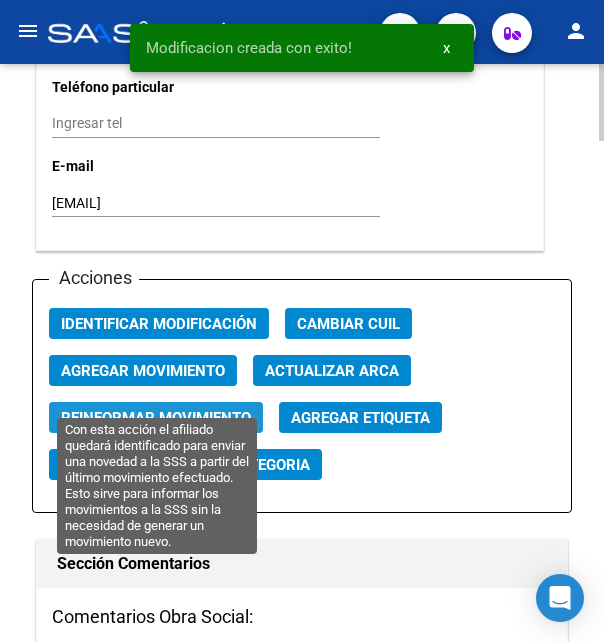 click on "Reinformar Movimiento" 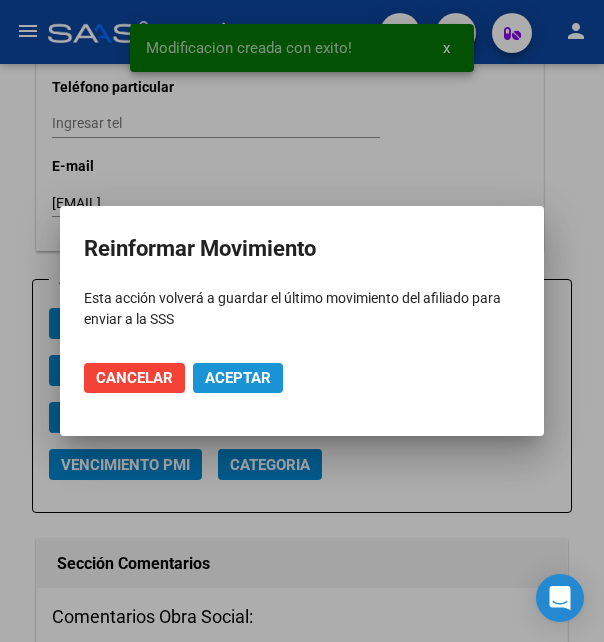 click on "Aceptar" at bounding box center (238, 378) 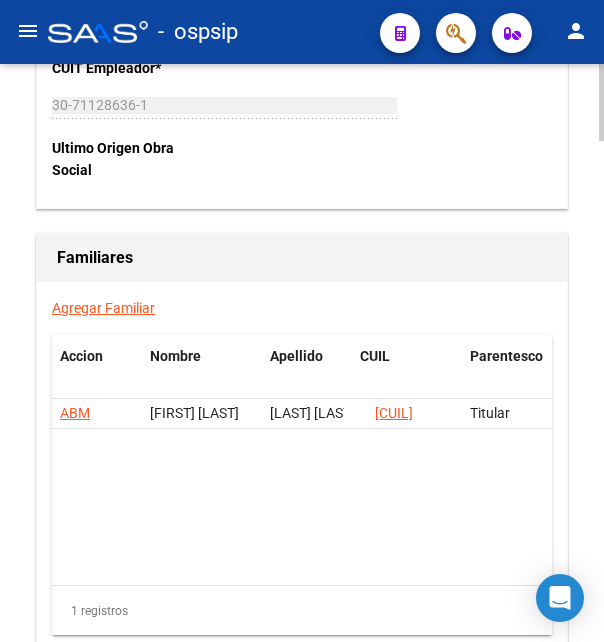 scroll, scrollTop: 3672, scrollLeft: 0, axis: vertical 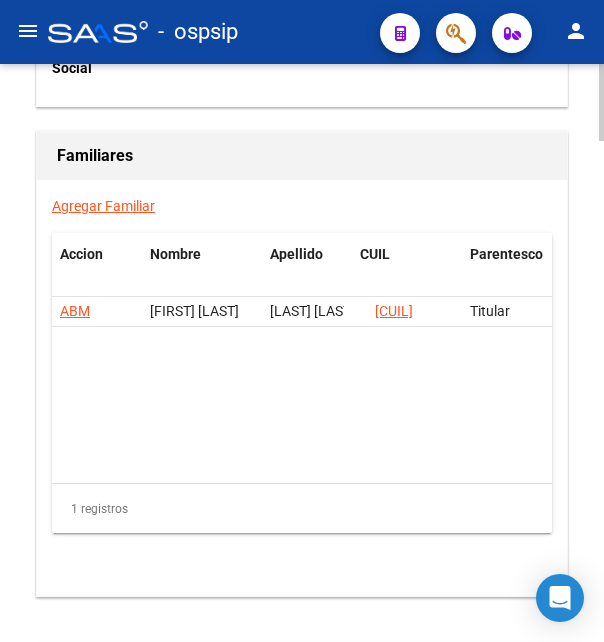 click on "Agregar Familiar" 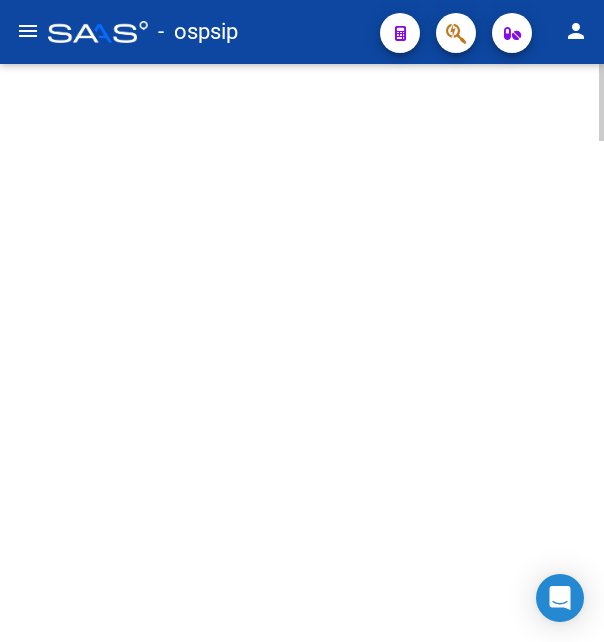 scroll, scrollTop: 0, scrollLeft: 0, axis: both 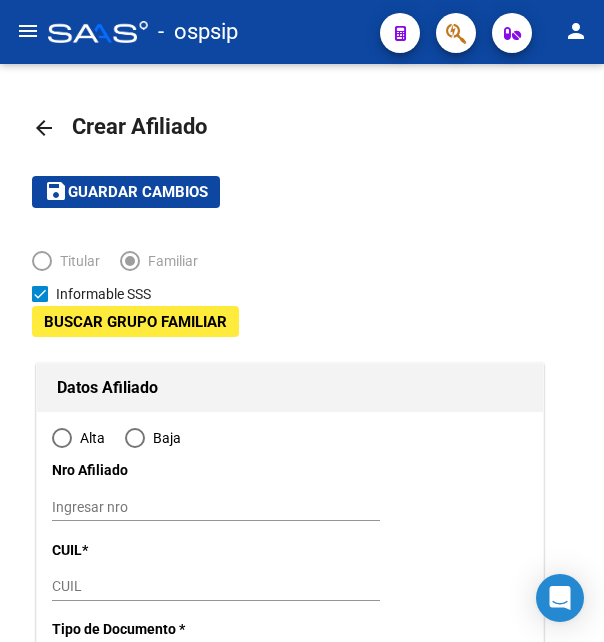 type on "30-71128636-1" 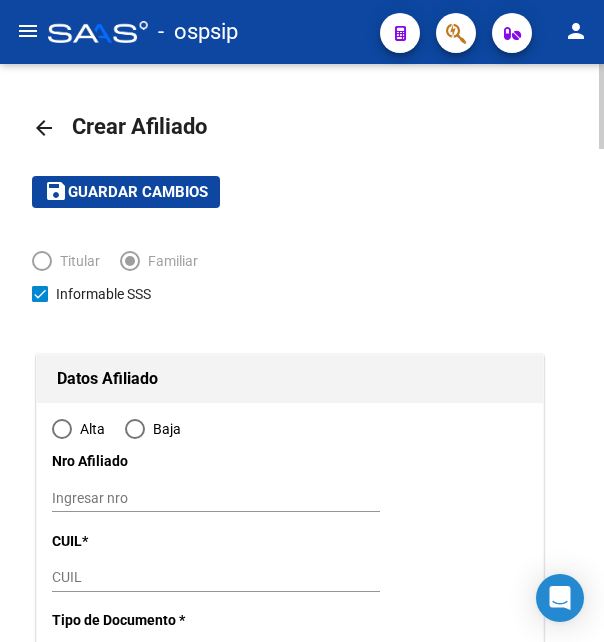 type on "[CITY]" 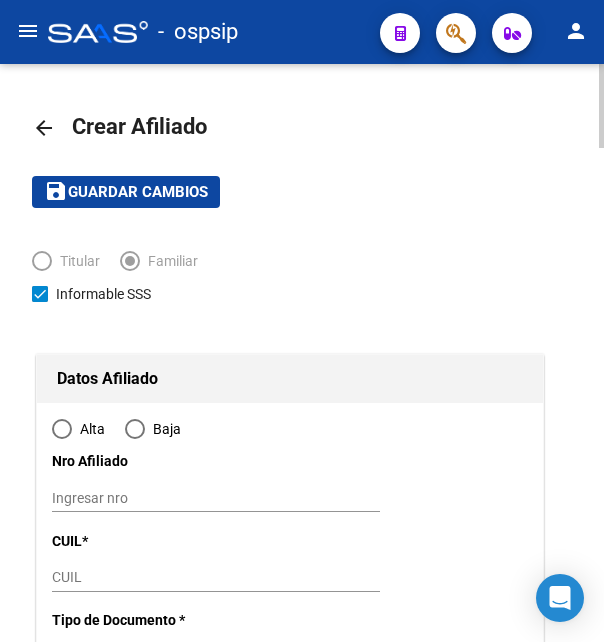 radio on "true" 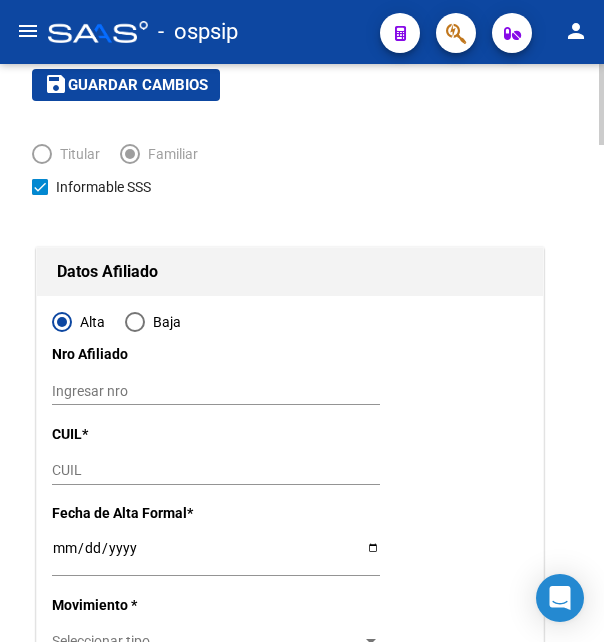 type on "30-71128636-1" 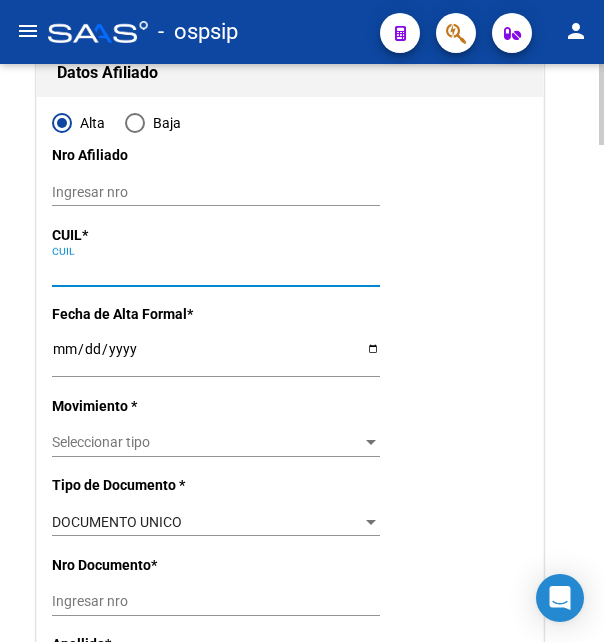 click on "CUIL" at bounding box center [216, 271] 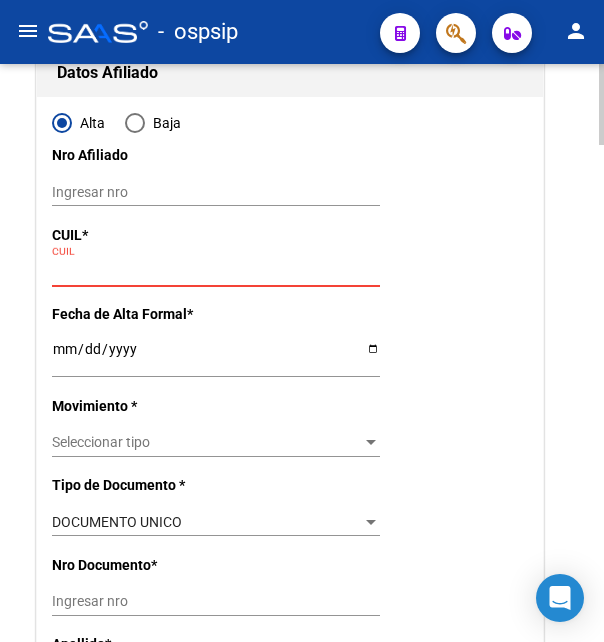 paste on "[CUIL]" 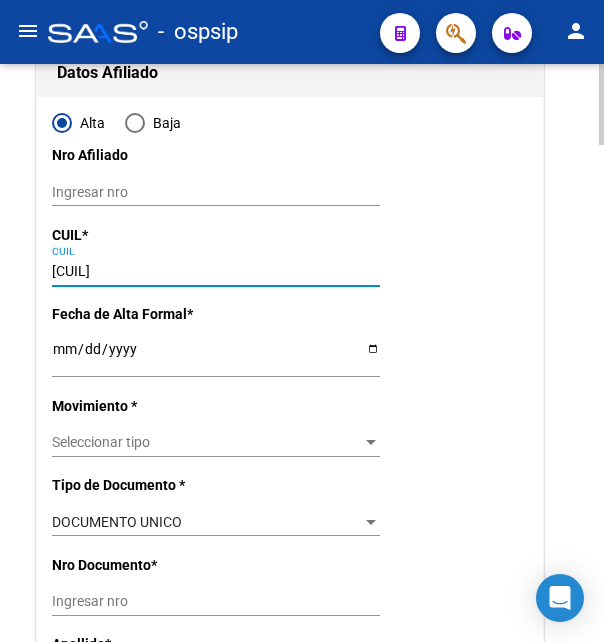 type on "[CUIL]" 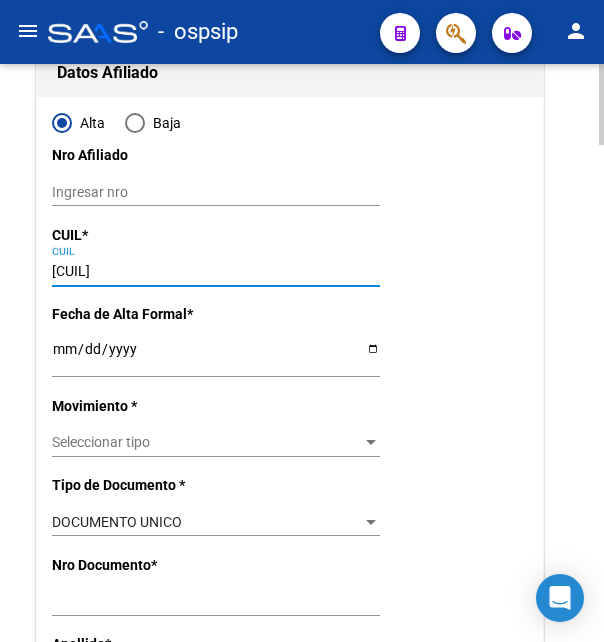 type on "[CUIL]" 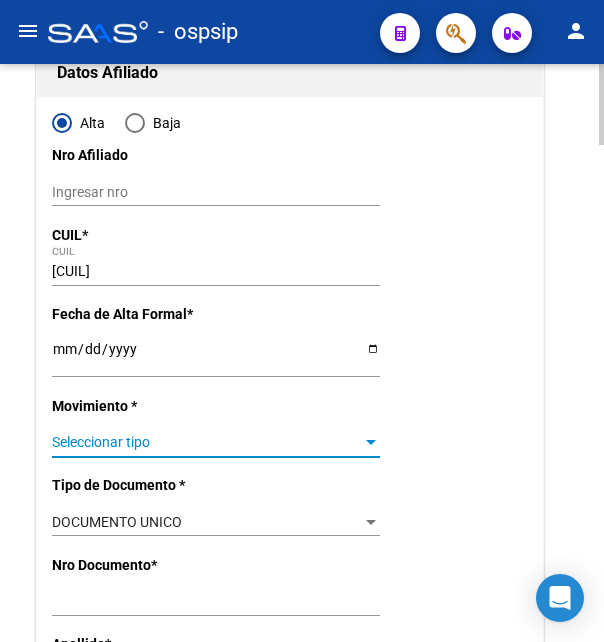 click on "Seleccionar tipo" at bounding box center [207, 442] 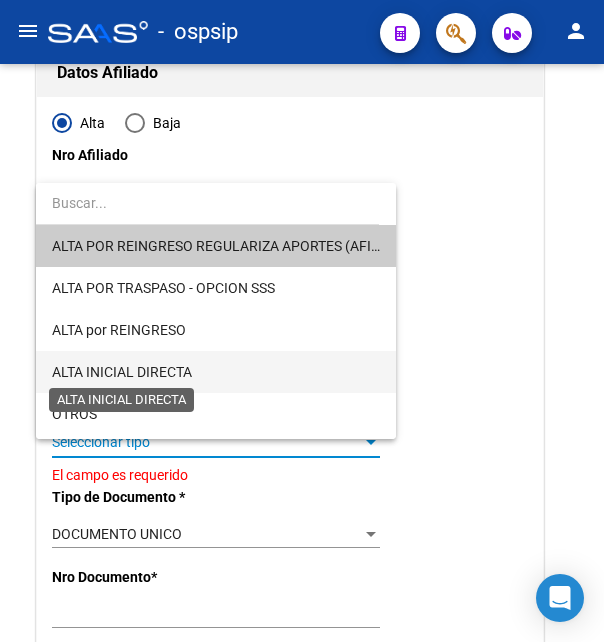 click on "ALTA INICIAL DIRECTA" at bounding box center (122, 372) 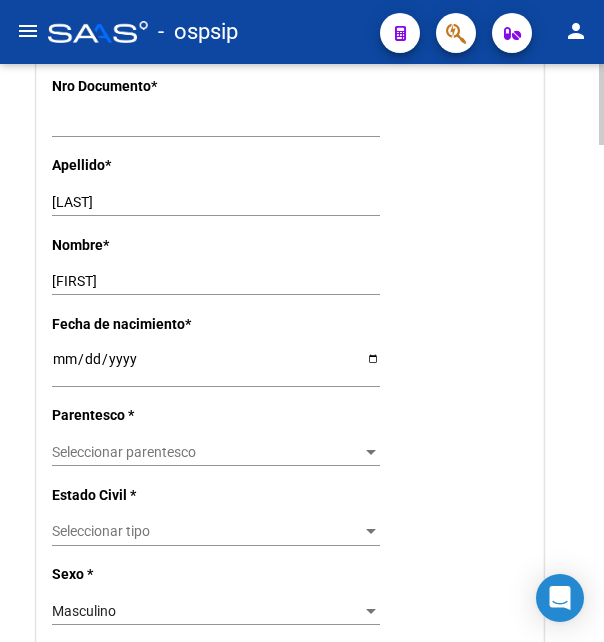 scroll, scrollTop: 816, scrollLeft: 0, axis: vertical 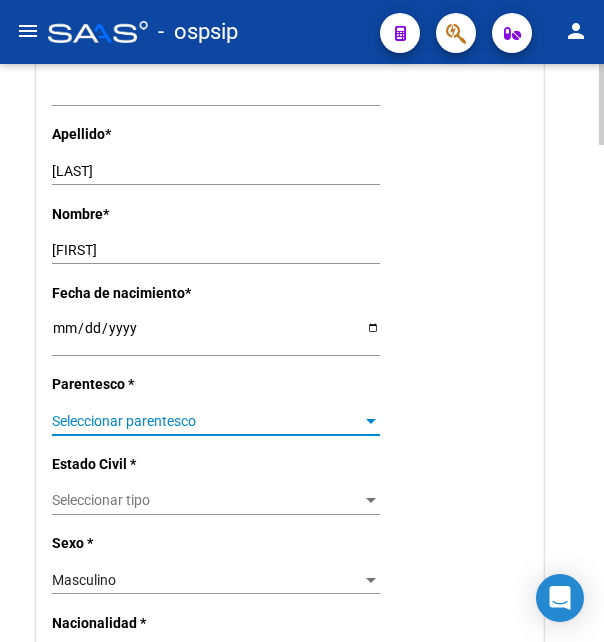 click on "Seleccionar parentesco" at bounding box center (207, 421) 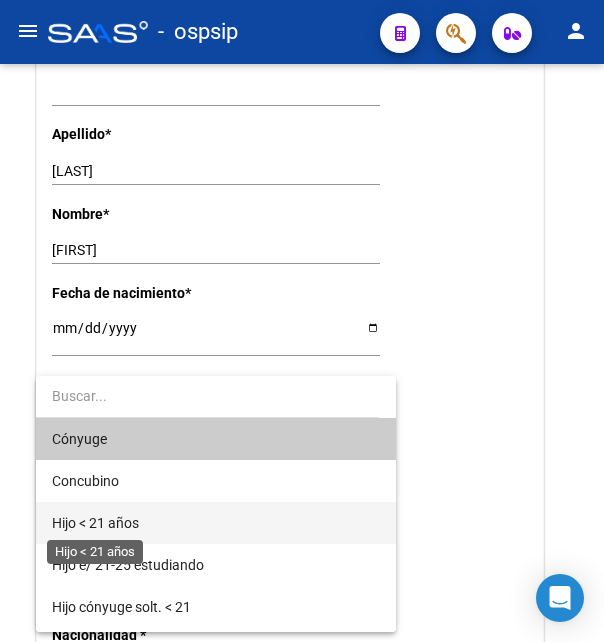 click on "Hijo < 21 años" at bounding box center (95, 523) 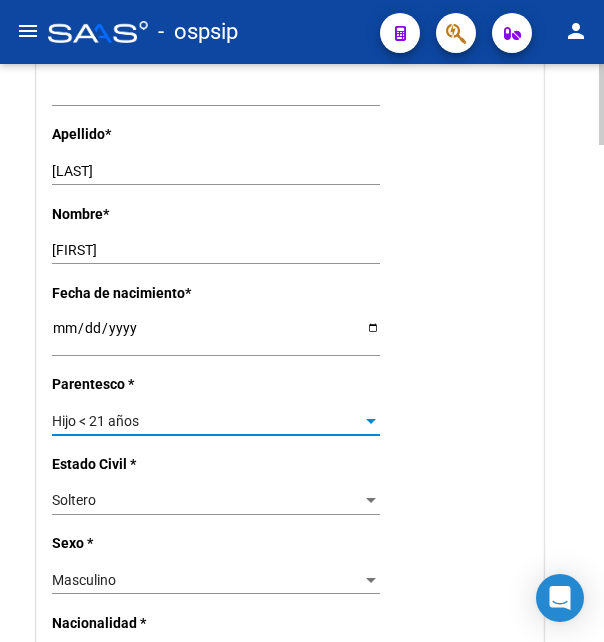click on "Hijo < 21 años" at bounding box center [207, 421] 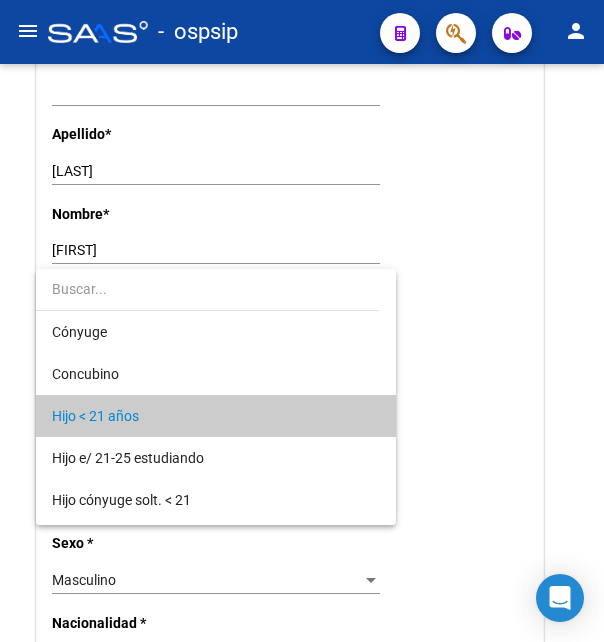 scroll, scrollTop: 19, scrollLeft: 0, axis: vertical 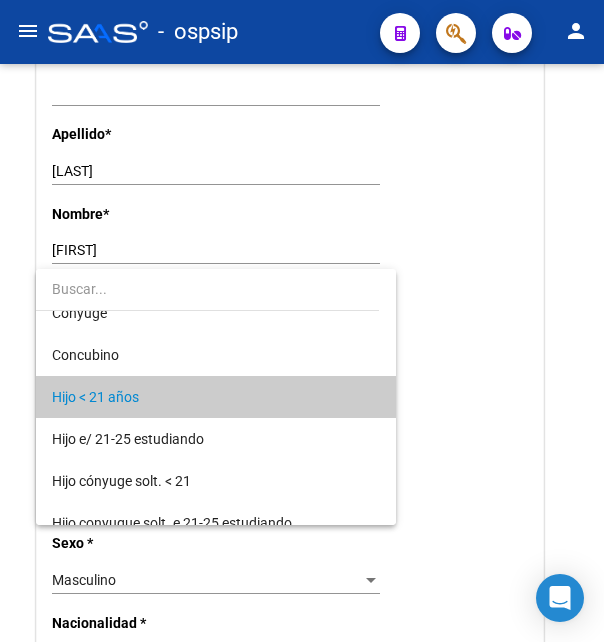 click on "Hijo < 21 años" at bounding box center (216, 397) 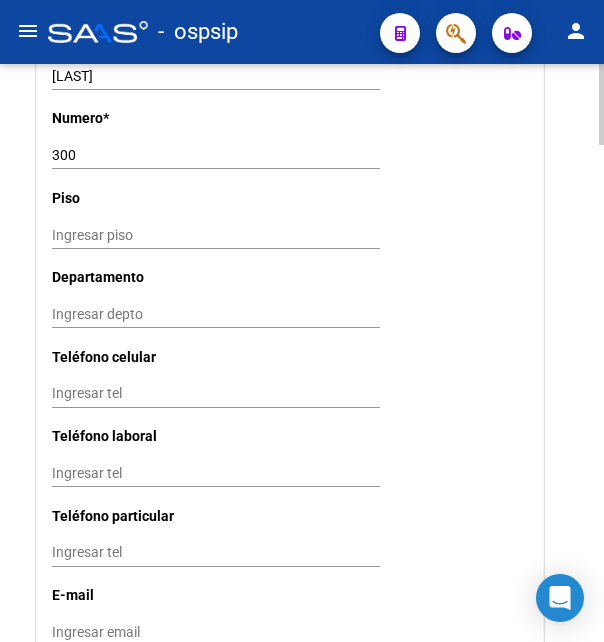 scroll, scrollTop: 2040, scrollLeft: 0, axis: vertical 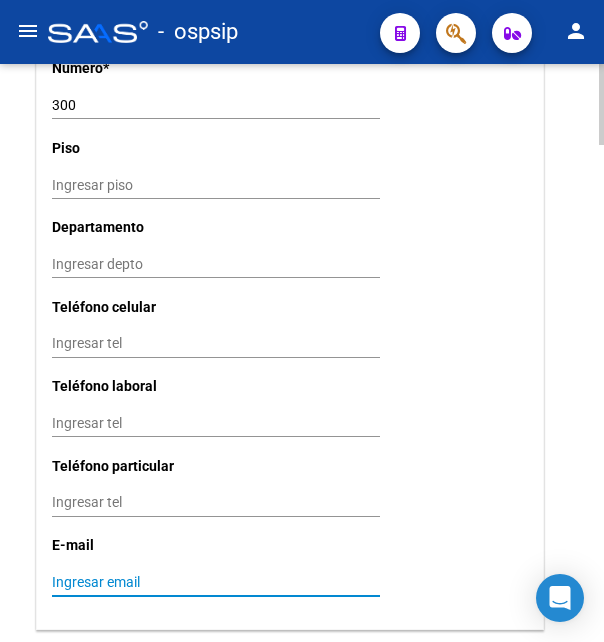 paste on "[EMAIL]" 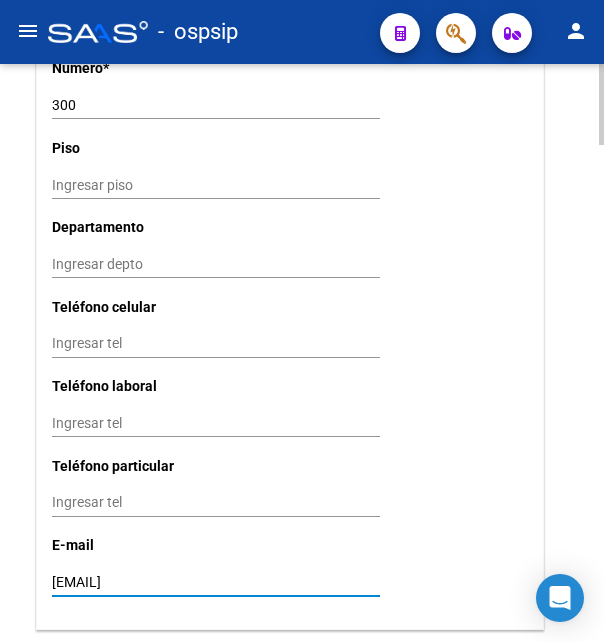 type on "[EMAIL]" 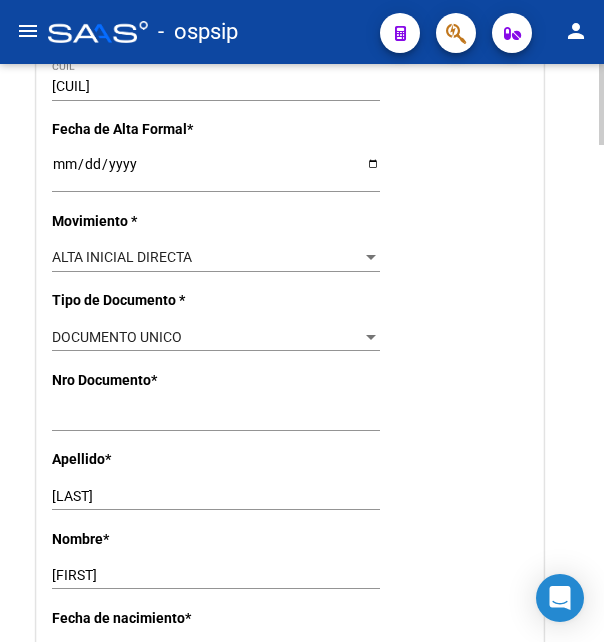 scroll, scrollTop: 0, scrollLeft: 0, axis: both 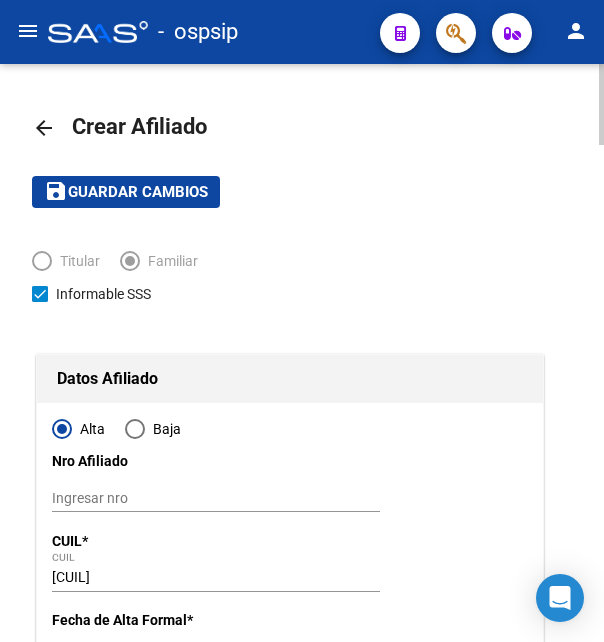 click on "Guardar cambios" 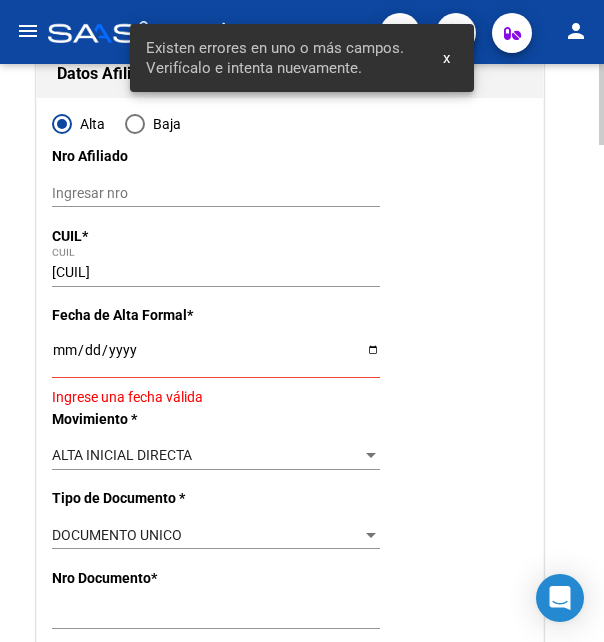 scroll, scrollTop: 408, scrollLeft: 0, axis: vertical 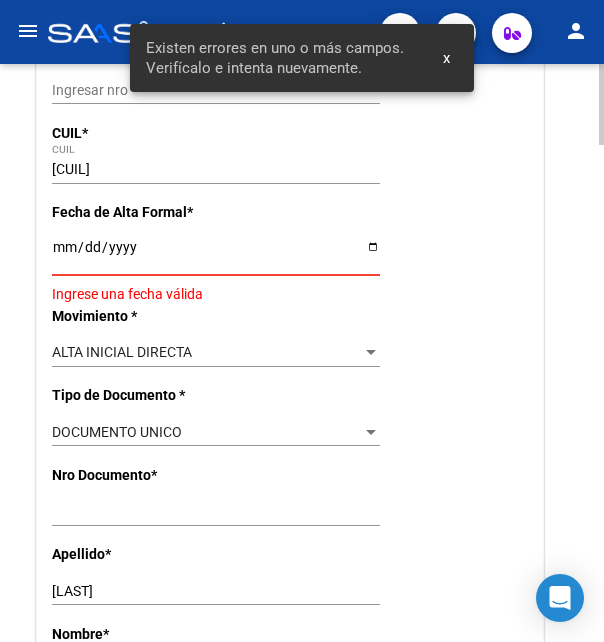 click on "Ingresar fecha" at bounding box center (216, 254) 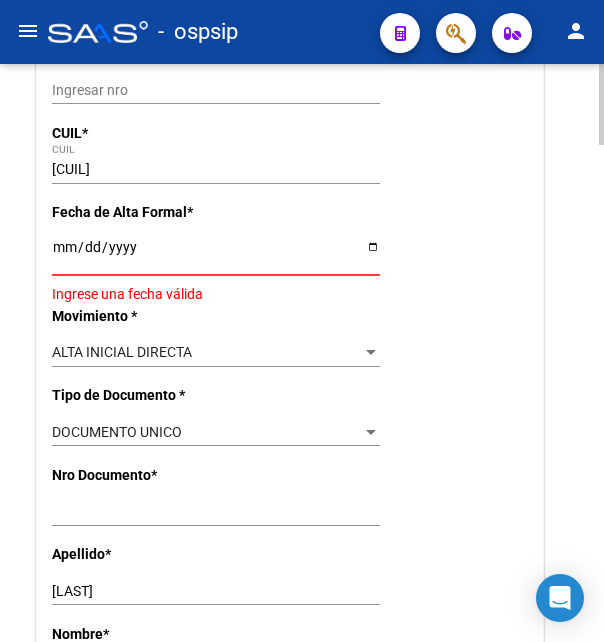 type on "2025-08-05" 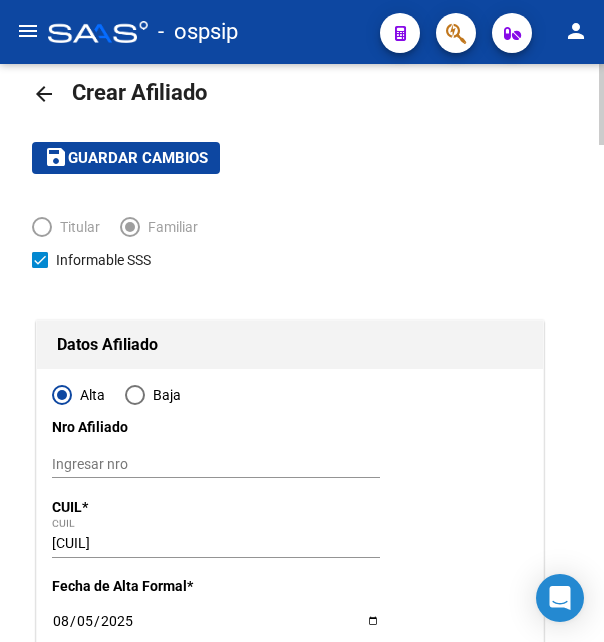 scroll, scrollTop: 0, scrollLeft: 0, axis: both 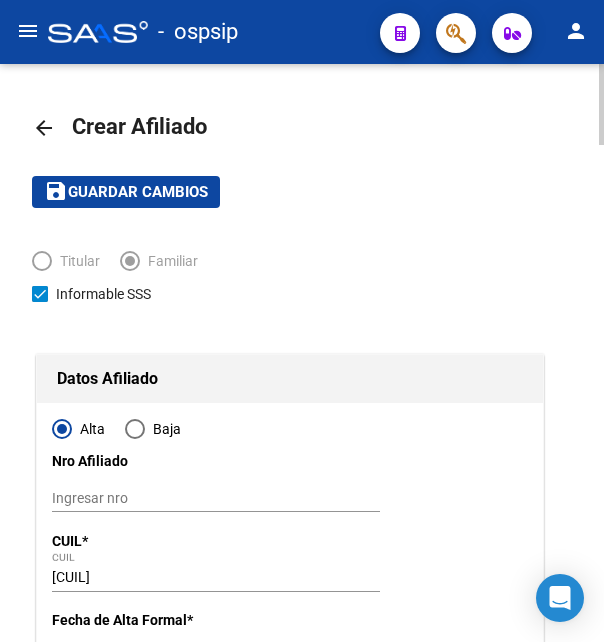 click on "Guardar cambios" 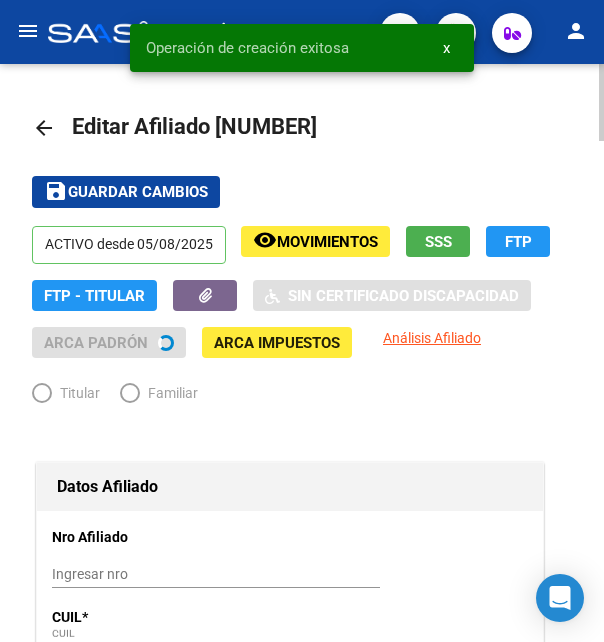 radio on "true" 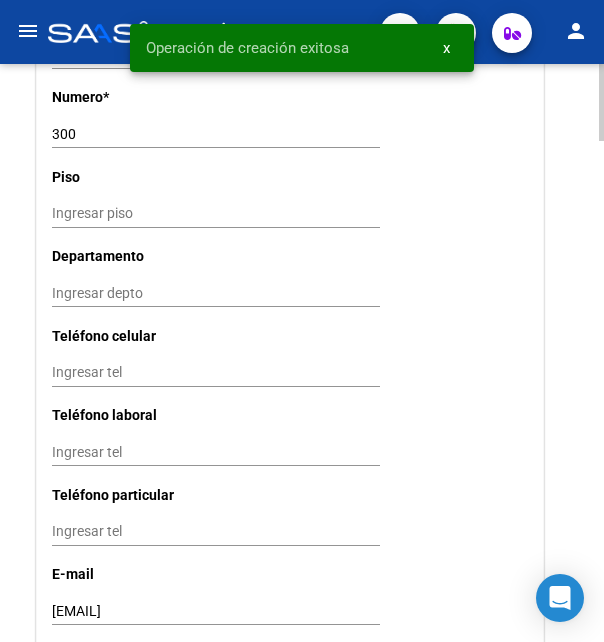 scroll, scrollTop: 2448, scrollLeft: 0, axis: vertical 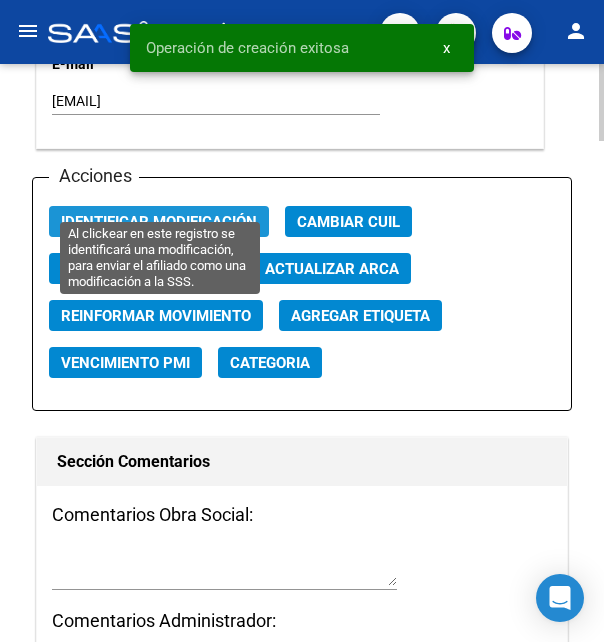 click on "Identificar Modificación" 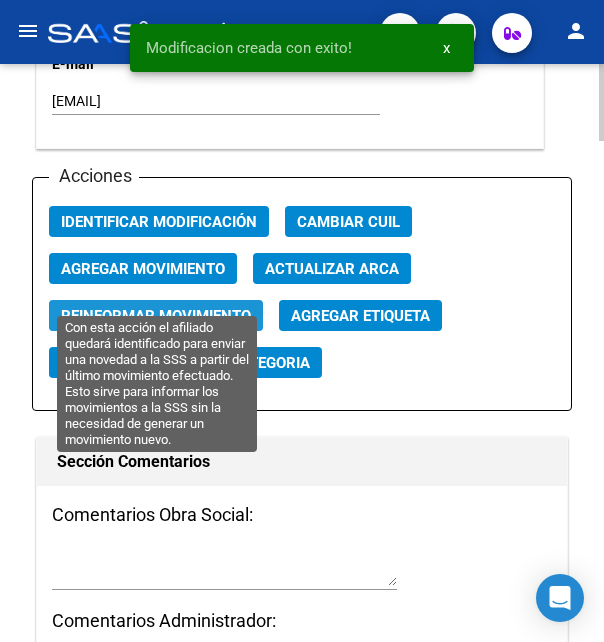 click on "Reinformar Movimiento" 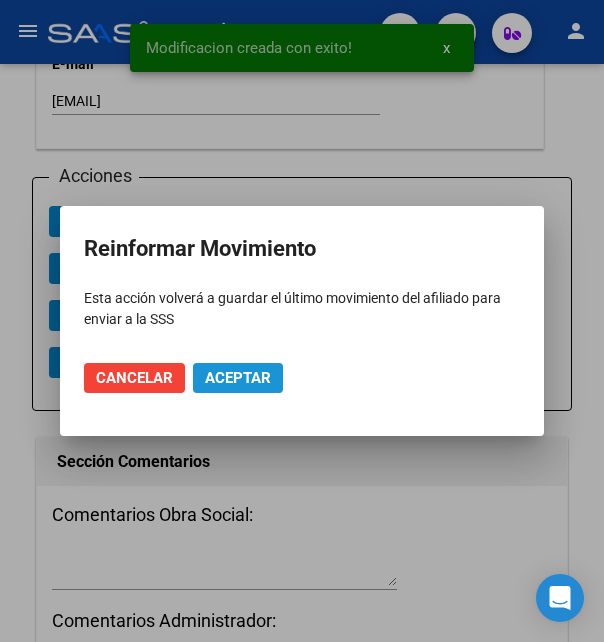 click on "Aceptar" at bounding box center [238, 378] 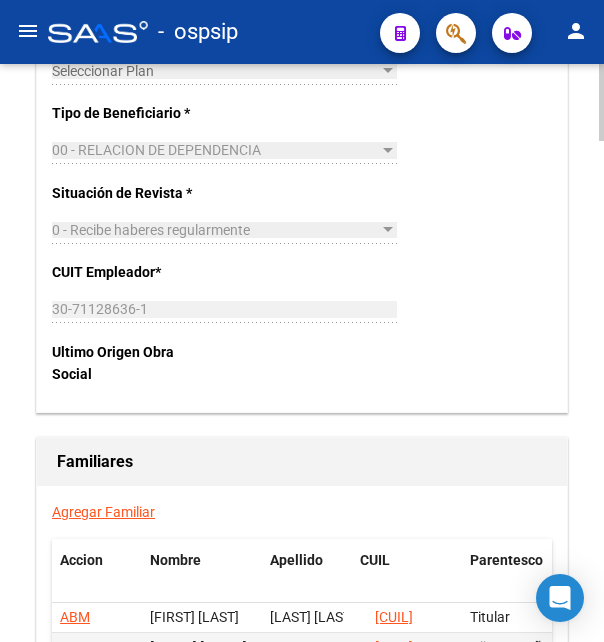 scroll, scrollTop: 3672, scrollLeft: 0, axis: vertical 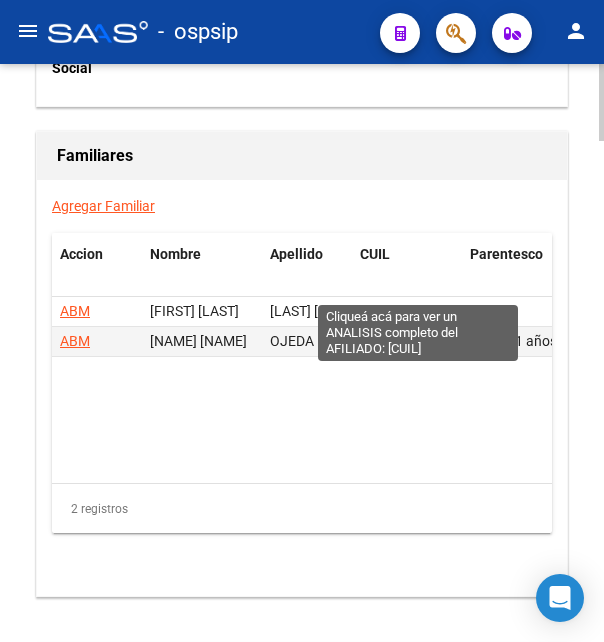 click on "[CUIL]" 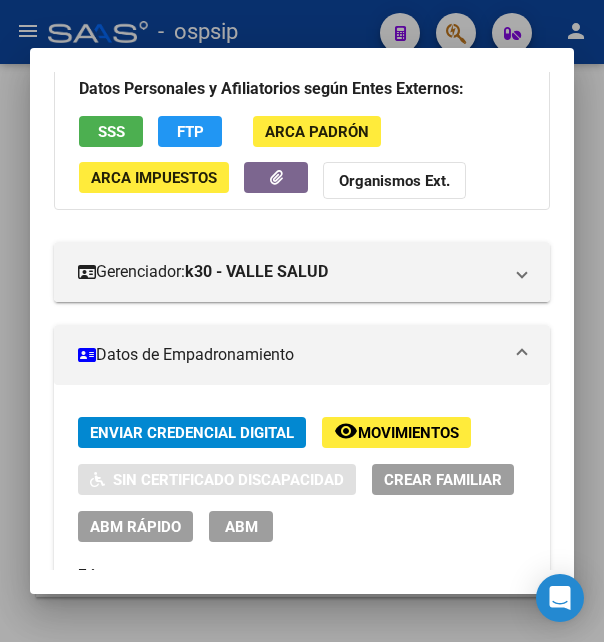 scroll, scrollTop: 324, scrollLeft: 0, axis: vertical 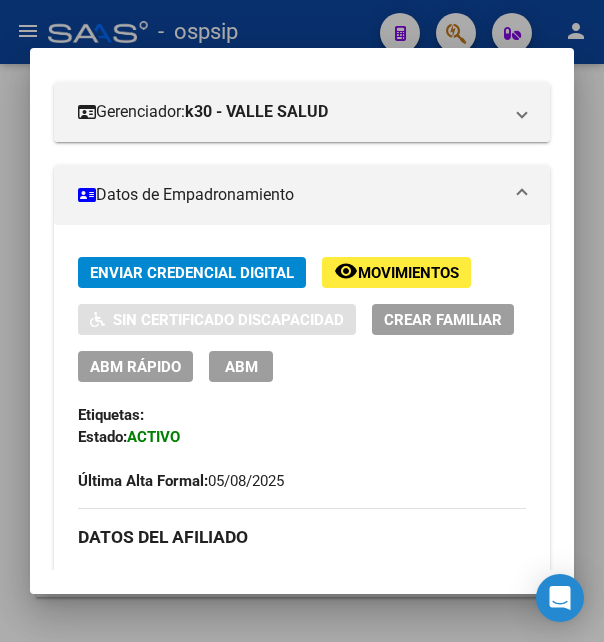 click on "Enviar Credencial Digital remove_red_eye Movimientos    Sin Certificado Discapacidad Crear Familiar ABM Rápido ABM" at bounding box center [302, 319] 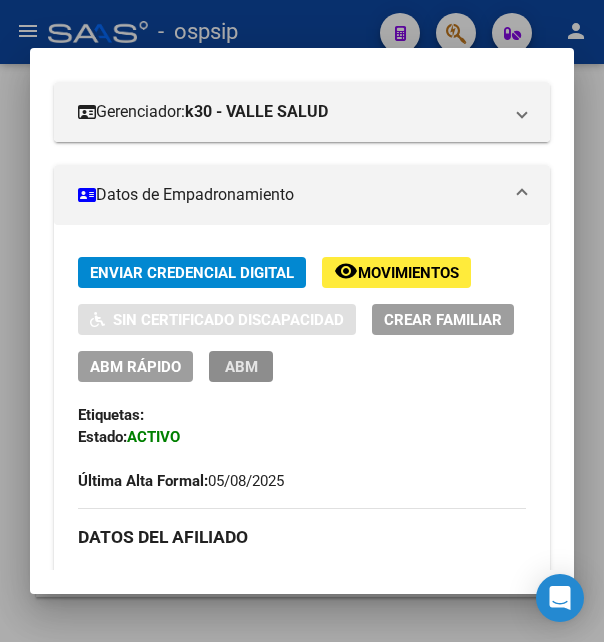 click on "ABM" at bounding box center (241, 366) 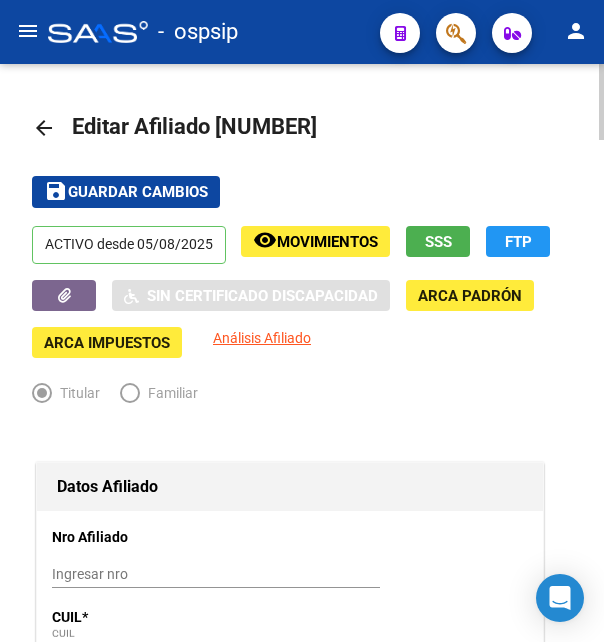 drag, startPoint x: 246, startPoint y: 124, endPoint x: 343, endPoint y: 120, distance: 97.082436 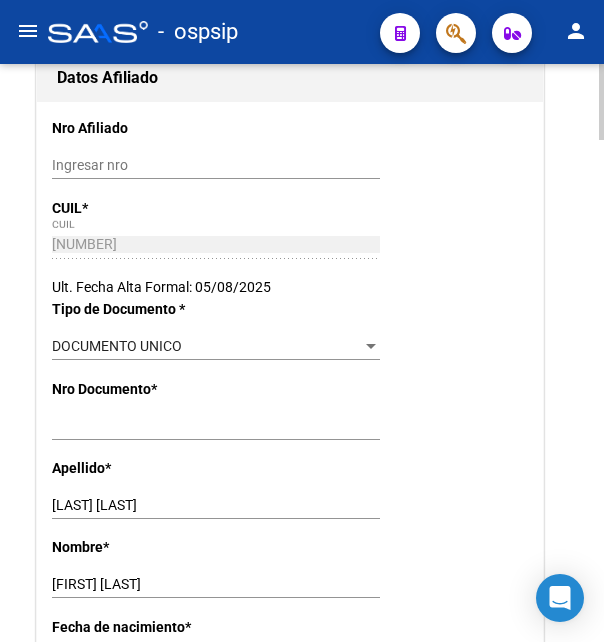 scroll, scrollTop: 510, scrollLeft: 0, axis: vertical 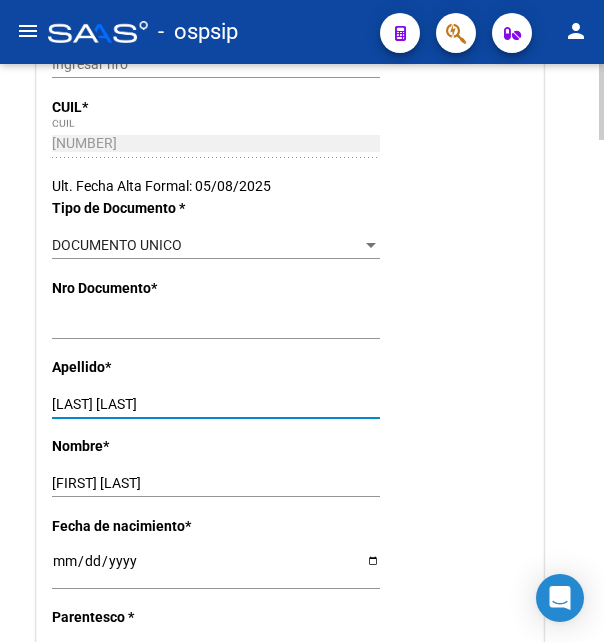 click on "[LAST] [LAST]" at bounding box center (216, 404) 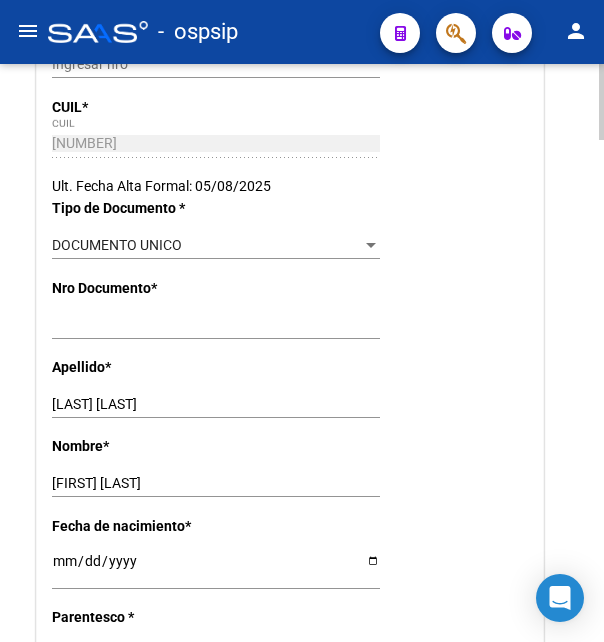 click on "[FIRST] [LAST]" at bounding box center (216, 483) 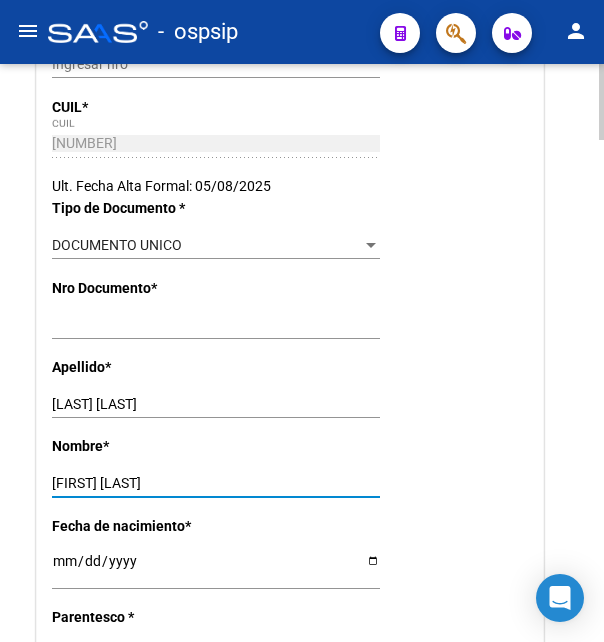 click on "[FIRST] [LAST]" at bounding box center (216, 483) 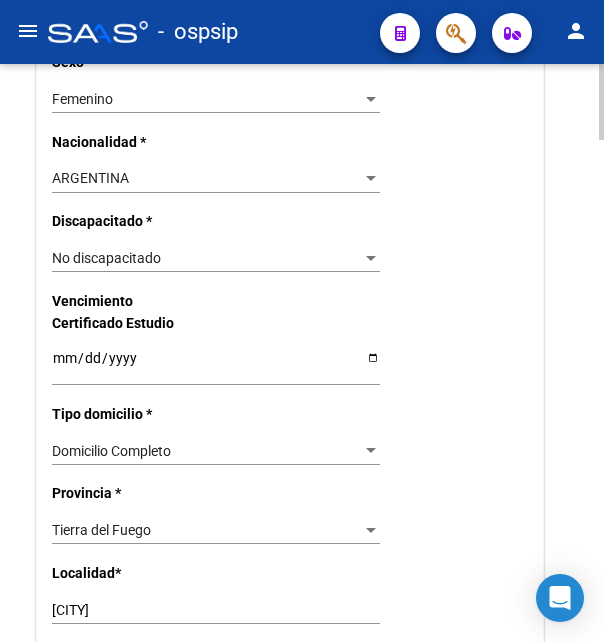 scroll, scrollTop: 1428, scrollLeft: 0, axis: vertical 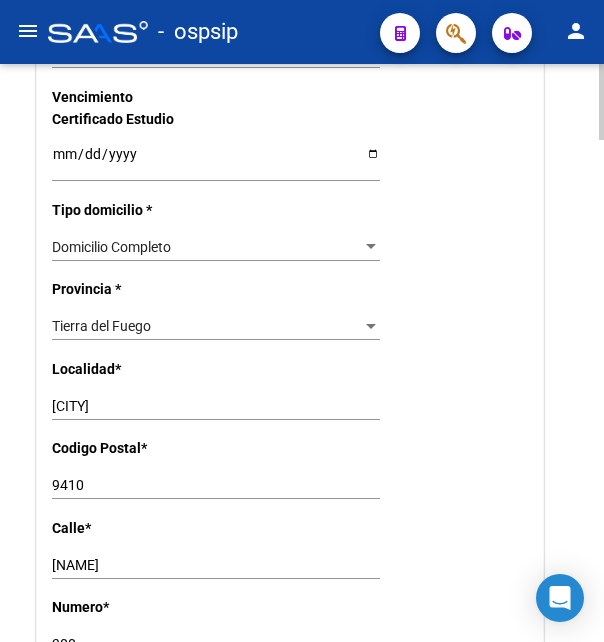 click on "[NAME]" at bounding box center [216, 565] 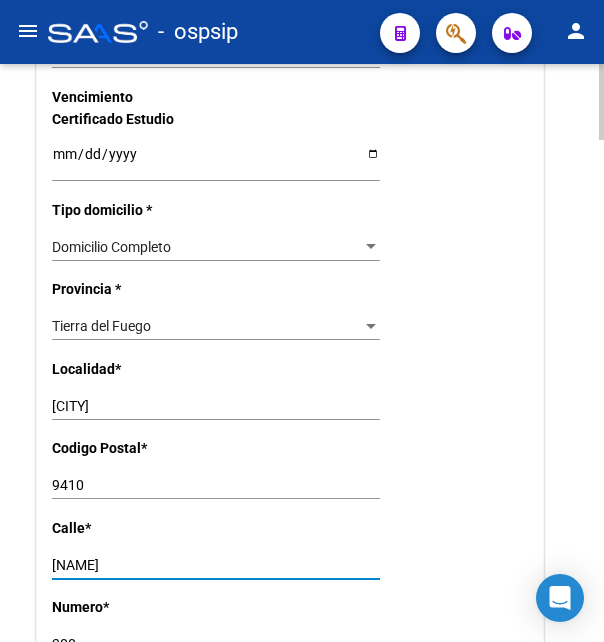 click on "[NAME]" at bounding box center (216, 565) 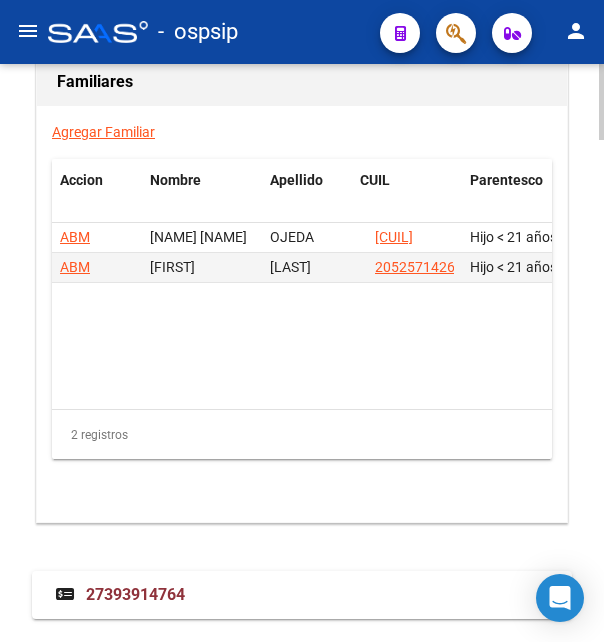 scroll, scrollTop: 3819, scrollLeft: 0, axis: vertical 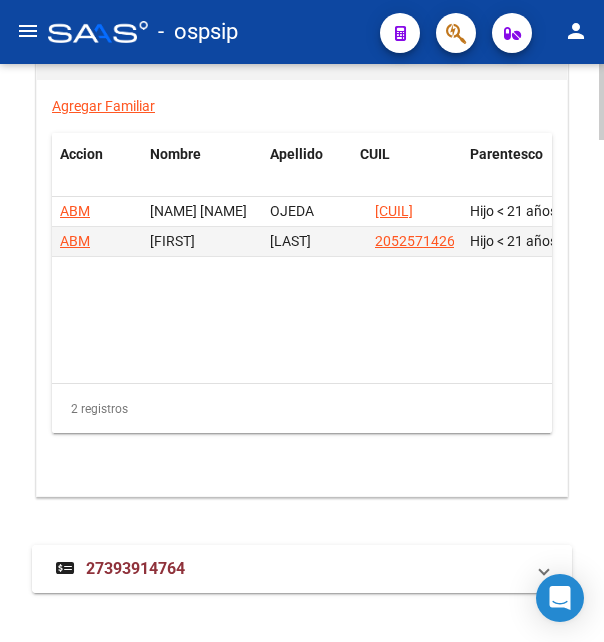 click on "27393914764" at bounding box center [135, 568] 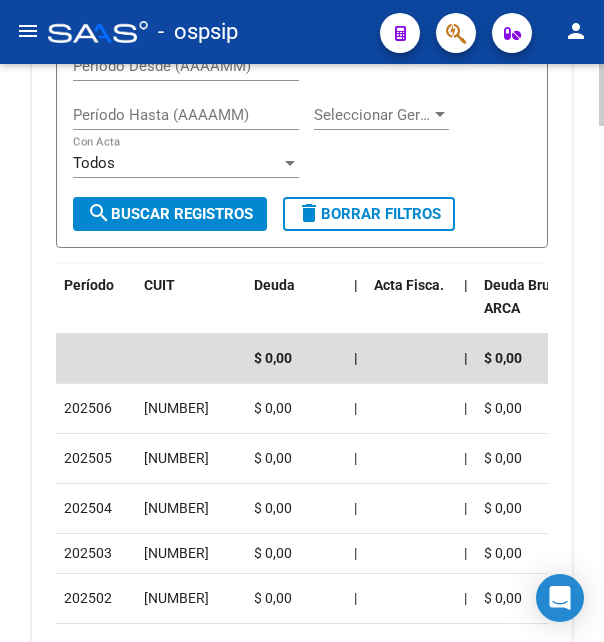 scroll, scrollTop: 4602, scrollLeft: 0, axis: vertical 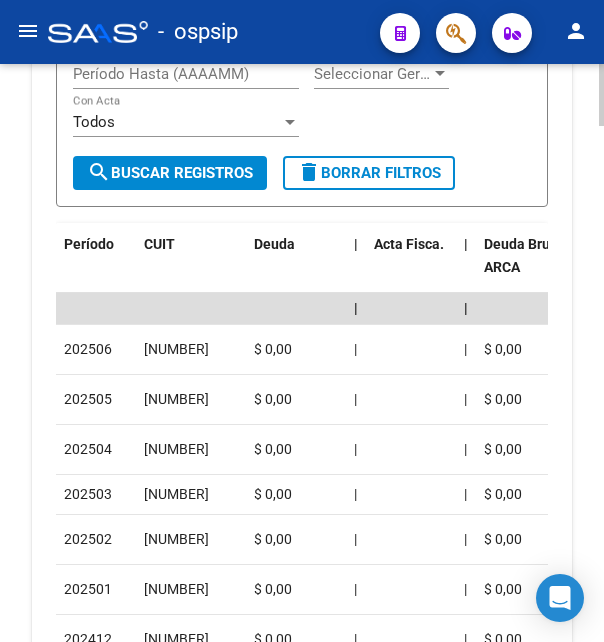 drag, startPoint x: 142, startPoint y: 316, endPoint x: 243, endPoint y: 316, distance: 101 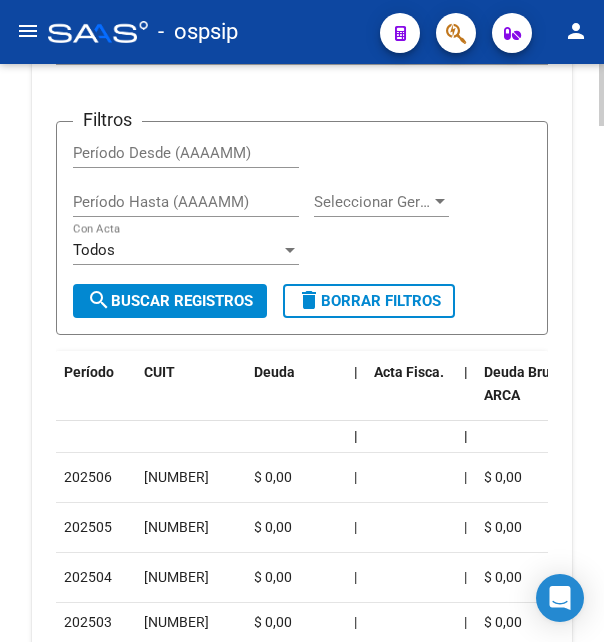 scroll, scrollTop: 4296, scrollLeft: 0, axis: vertical 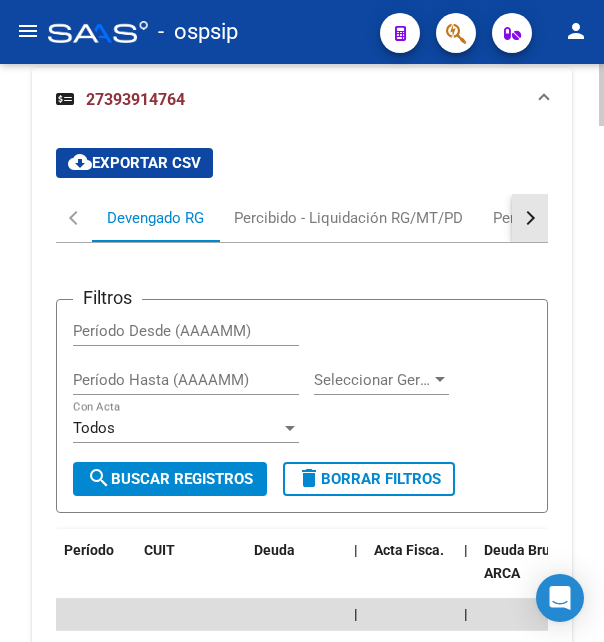 click at bounding box center [530, 218] 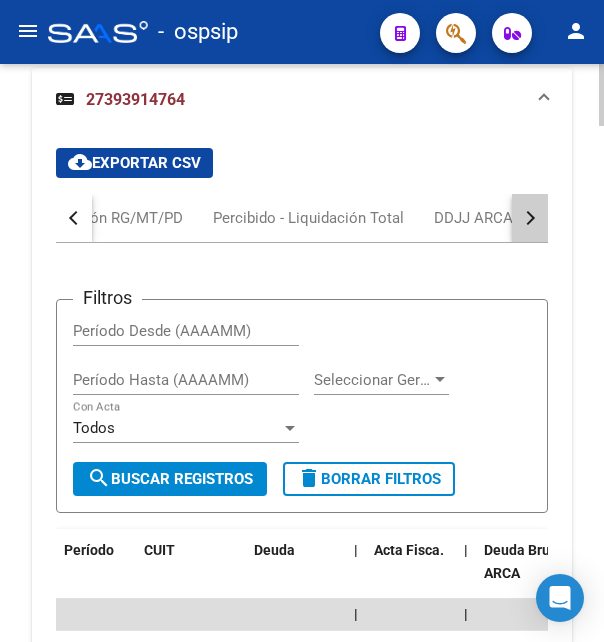 click at bounding box center [530, 218] 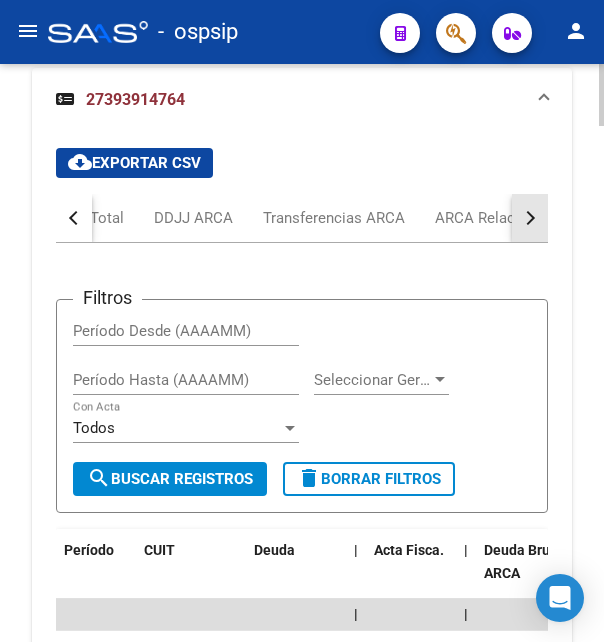 click at bounding box center [528, 218] 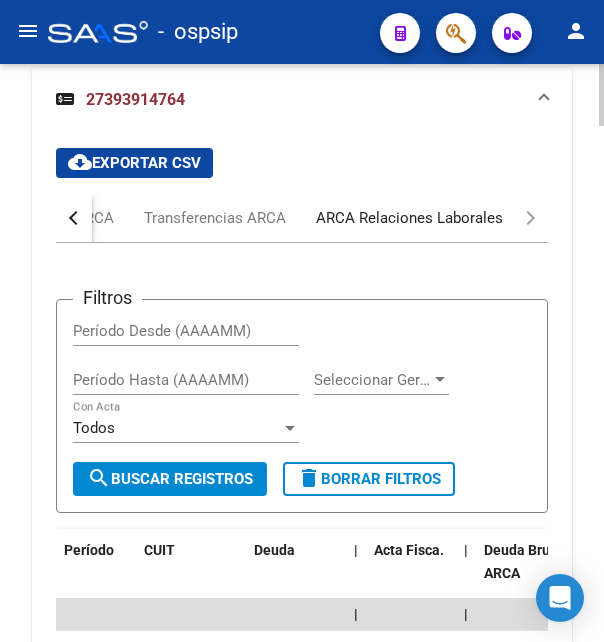 click on "ARCA Relaciones Laborales" at bounding box center [409, 218] 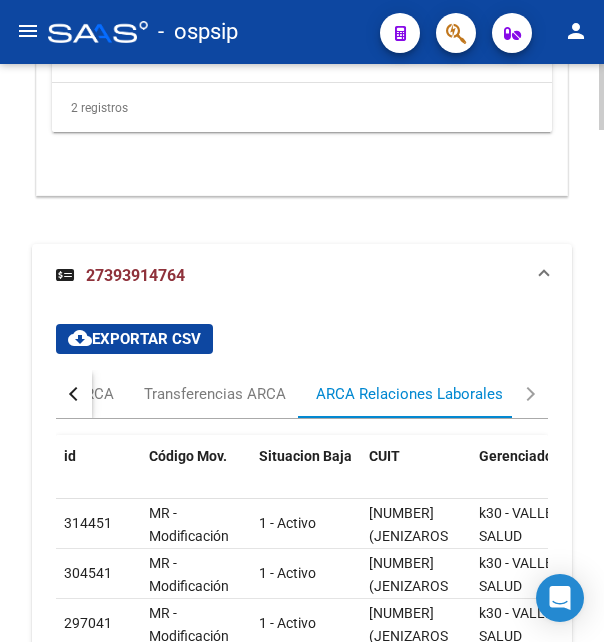 scroll, scrollTop: 4426, scrollLeft: 0, axis: vertical 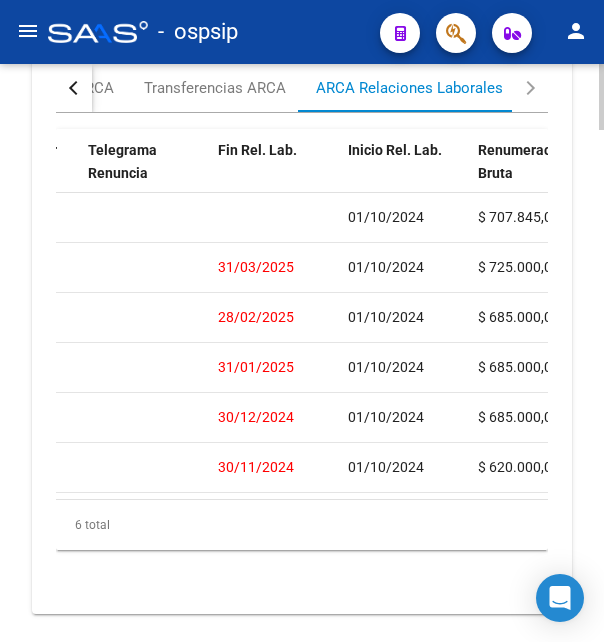 click on "01/10/2024" 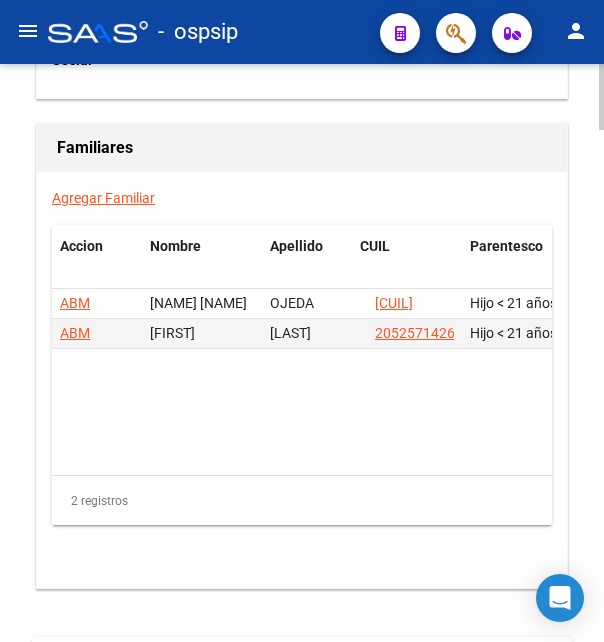 scroll, scrollTop: 3712, scrollLeft: 0, axis: vertical 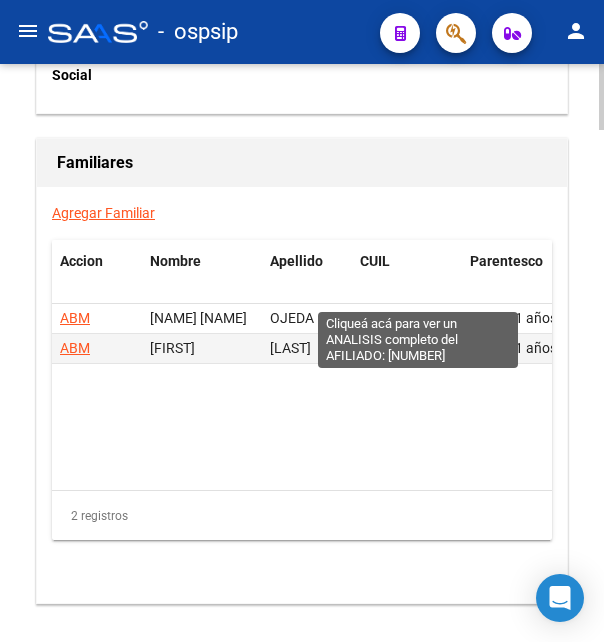 click on "[CUIL]" 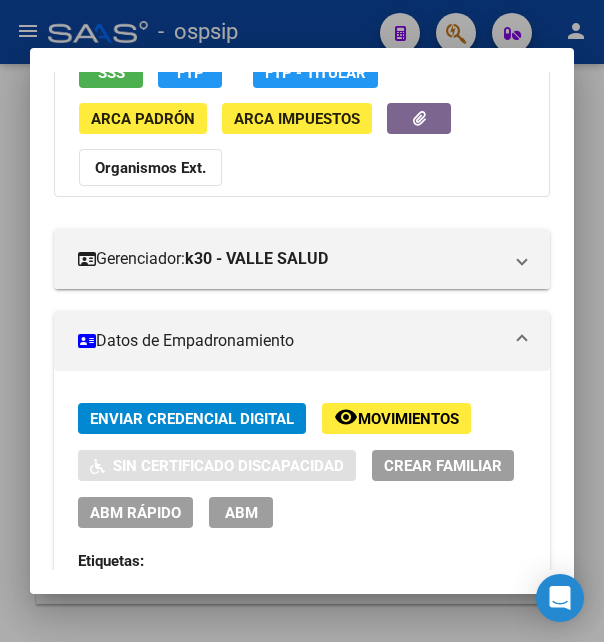 scroll, scrollTop: 324, scrollLeft: 0, axis: vertical 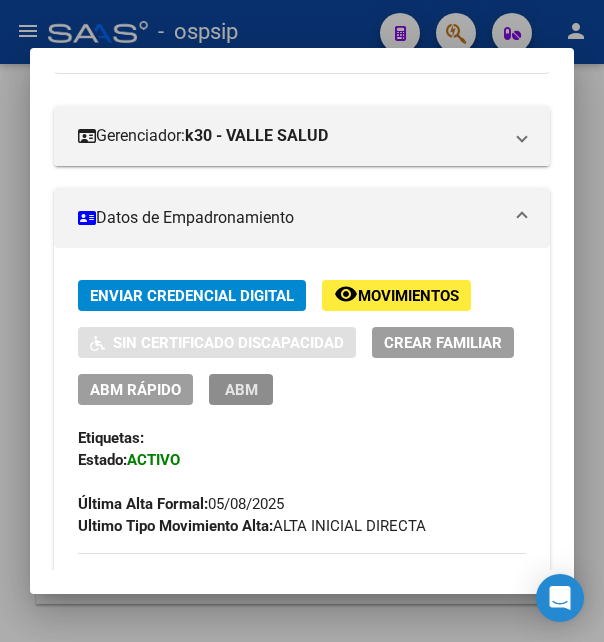 click on "ABM" at bounding box center [241, 390] 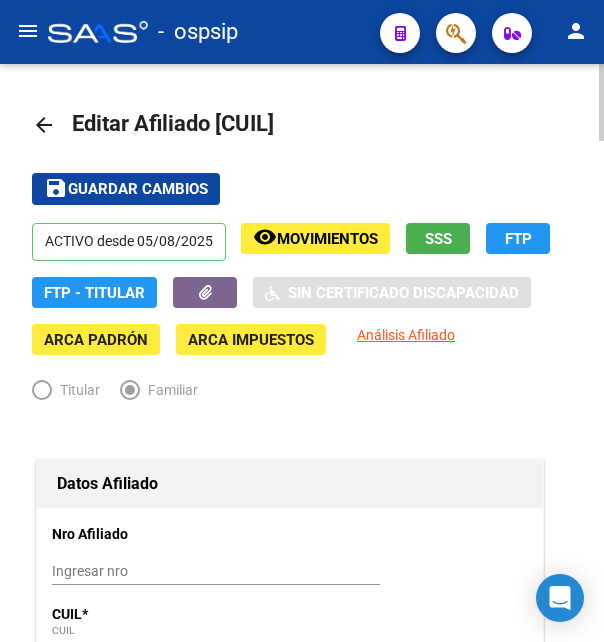 scroll, scrollTop: 0, scrollLeft: 0, axis: both 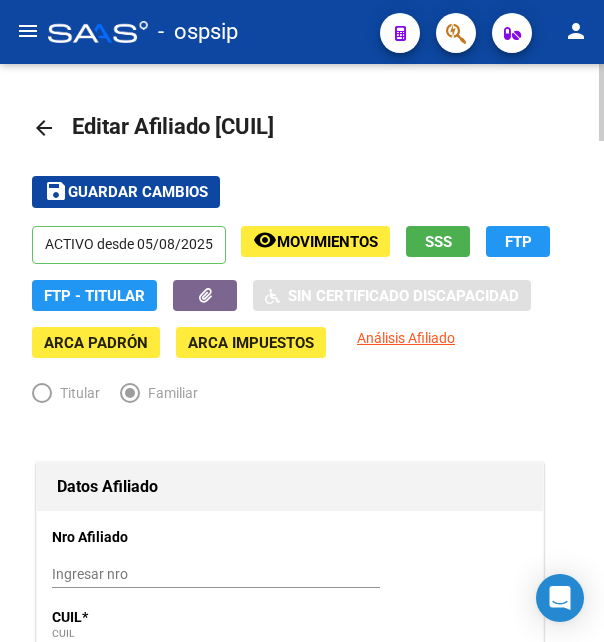 drag, startPoint x: 246, startPoint y: 127, endPoint x: 343, endPoint y: 115, distance: 97.73945 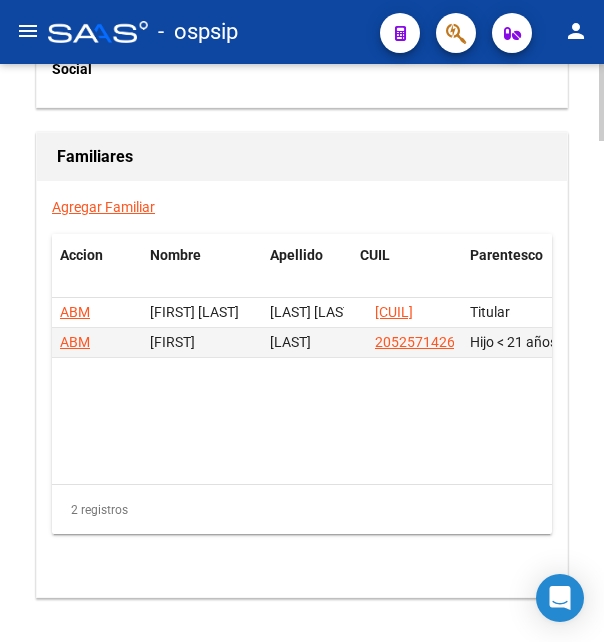 scroll, scrollTop: 3670, scrollLeft: 0, axis: vertical 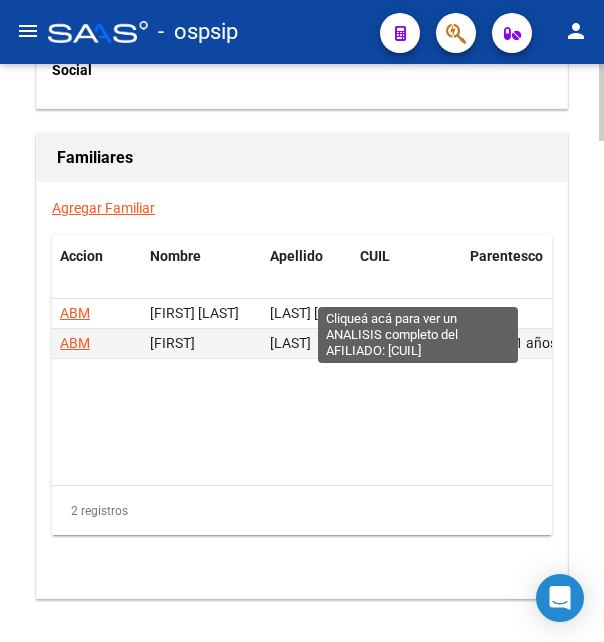 click on "[CUIL]" 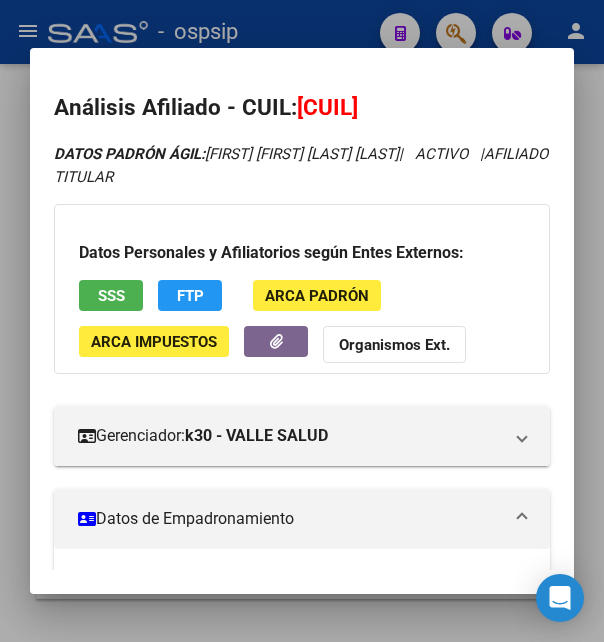 drag, startPoint x: 329, startPoint y: 101, endPoint x: 426, endPoint y: 109, distance: 97.32934 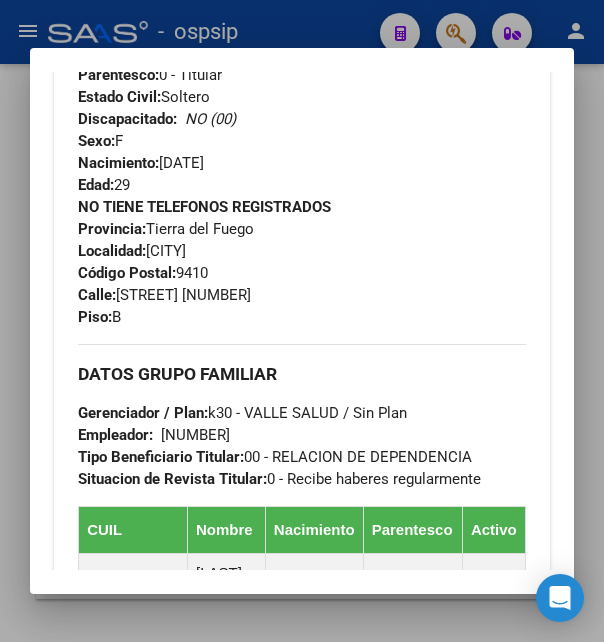 scroll, scrollTop: 1188, scrollLeft: 0, axis: vertical 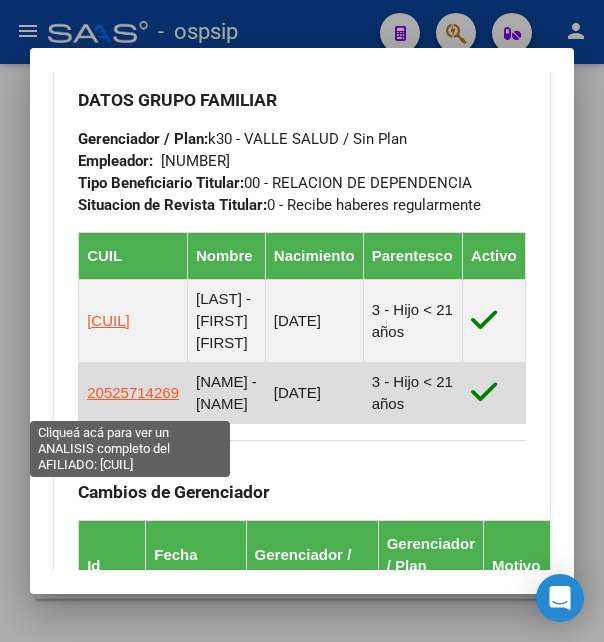 click on "20525714269" at bounding box center (133, 392) 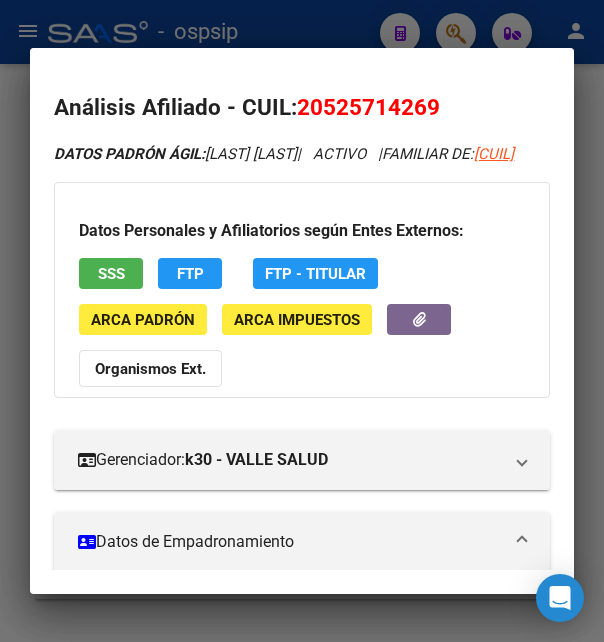 scroll, scrollTop: 216, scrollLeft: 0, axis: vertical 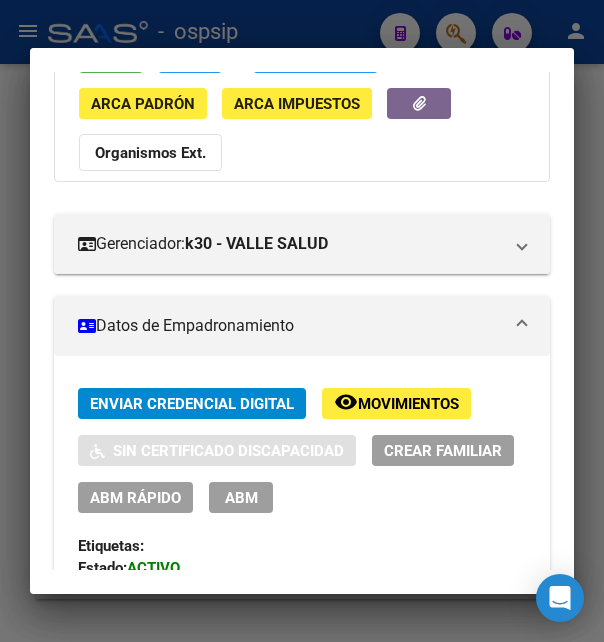 click on "ABM" at bounding box center [241, 497] 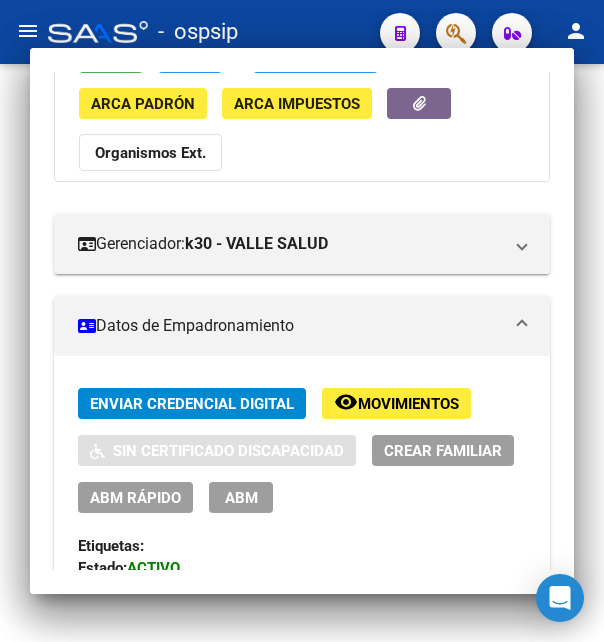 scroll, scrollTop: 0, scrollLeft: 0, axis: both 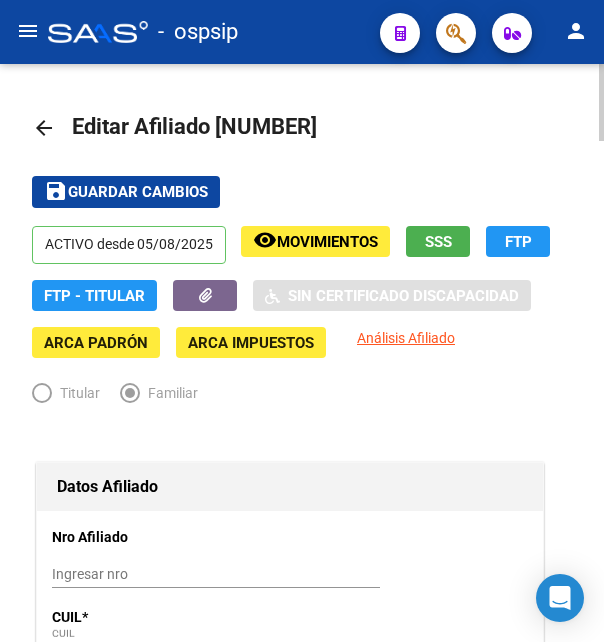 drag, startPoint x: 246, startPoint y: 126, endPoint x: 340, endPoint y: 138, distance: 94.76286 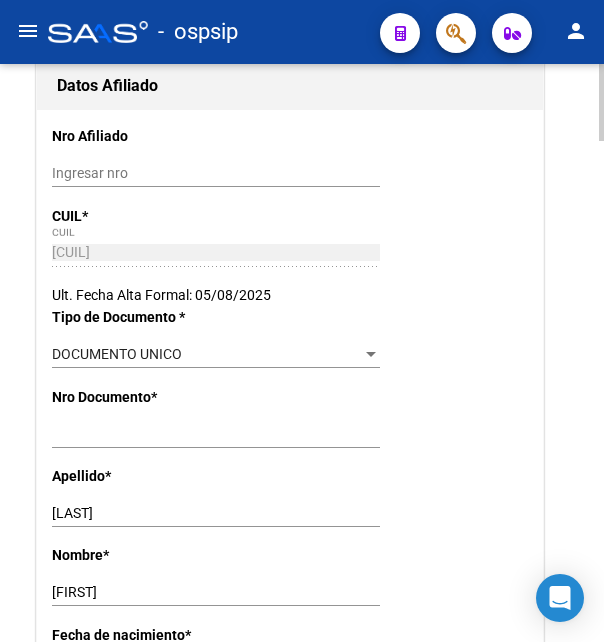 scroll, scrollTop: 510, scrollLeft: 0, axis: vertical 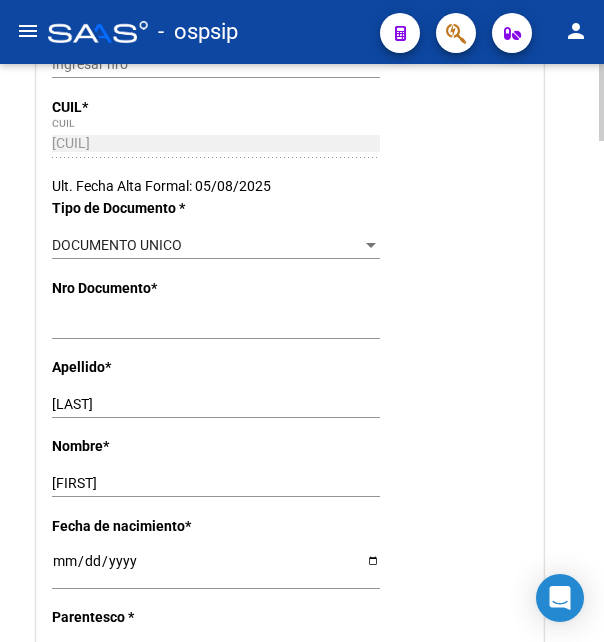 click on "[LAST]" at bounding box center (216, 404) 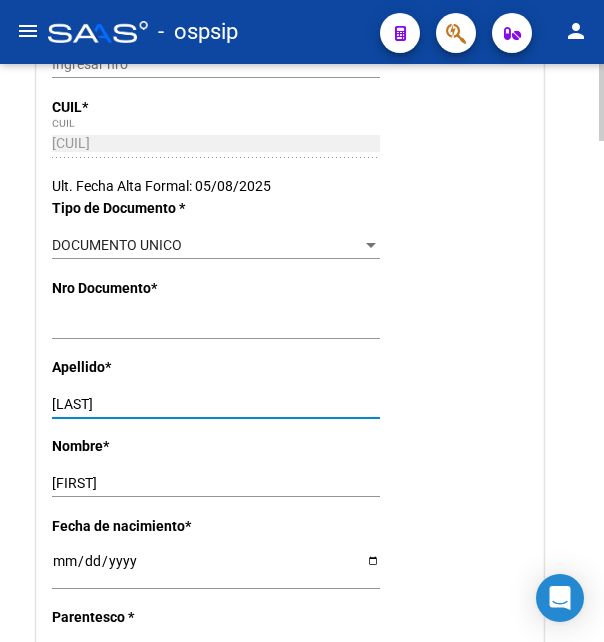 click on "[LAST]" at bounding box center (216, 404) 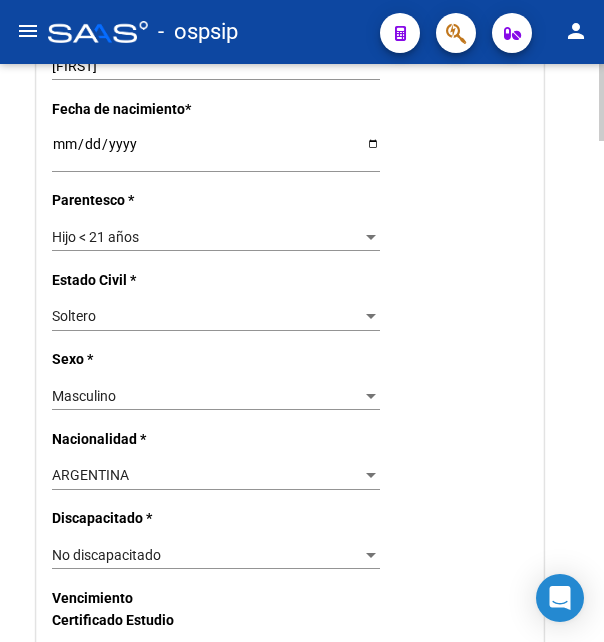 scroll, scrollTop: 816, scrollLeft: 0, axis: vertical 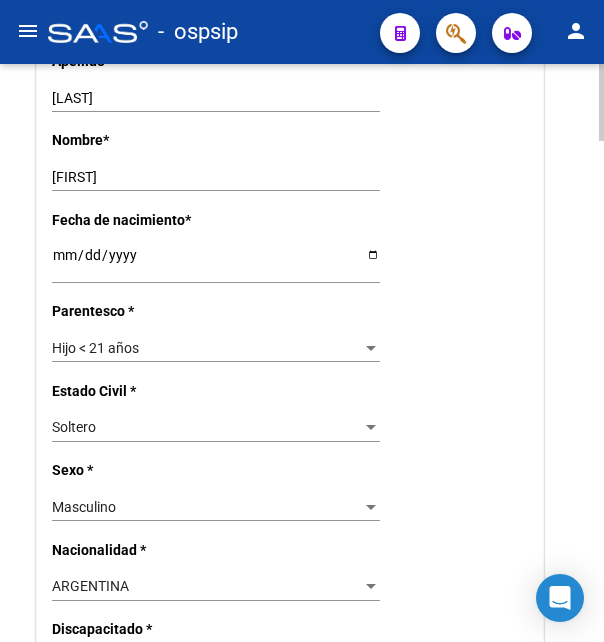 click on "[FIRST]" at bounding box center [216, 177] 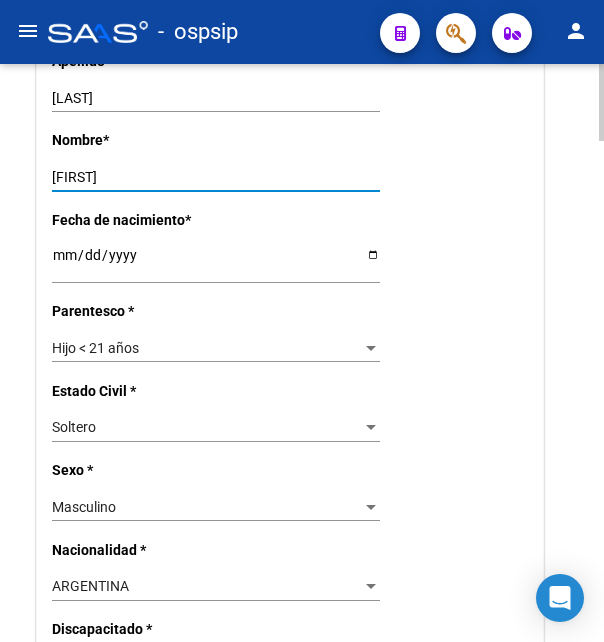 click on "[FIRST]" at bounding box center (216, 177) 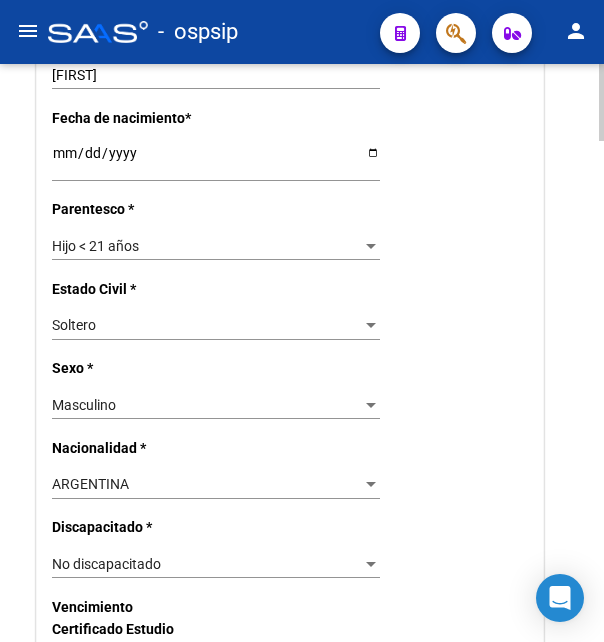 scroll, scrollTop: 816, scrollLeft: 0, axis: vertical 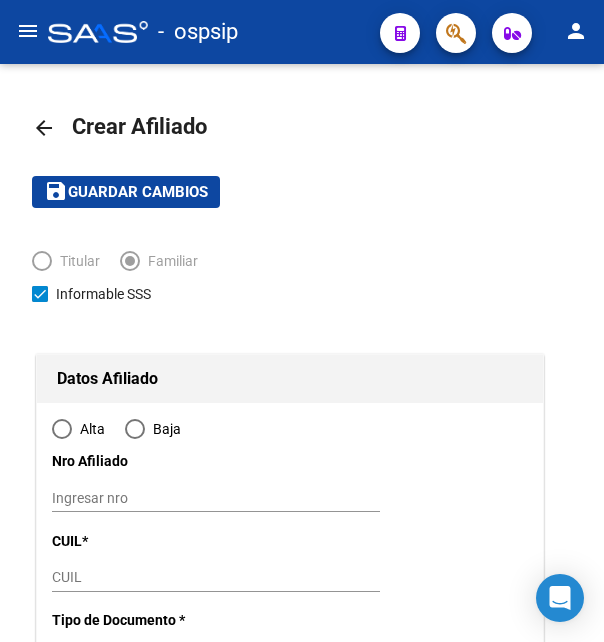 type on "30-71128636-1" 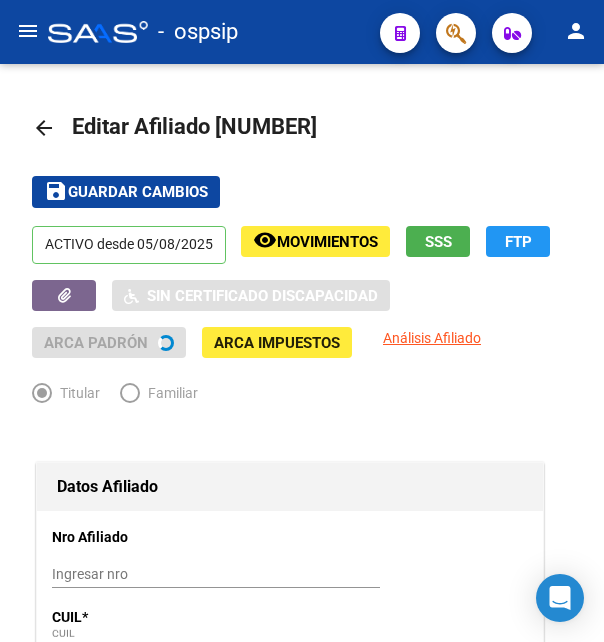 radio on "true" 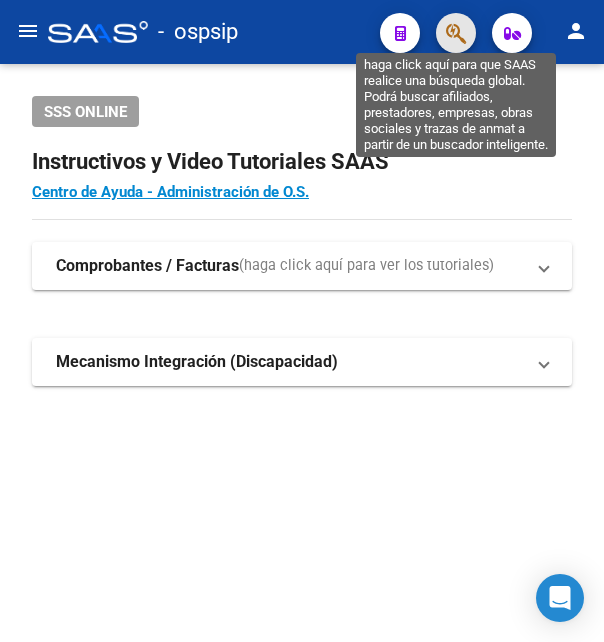 click 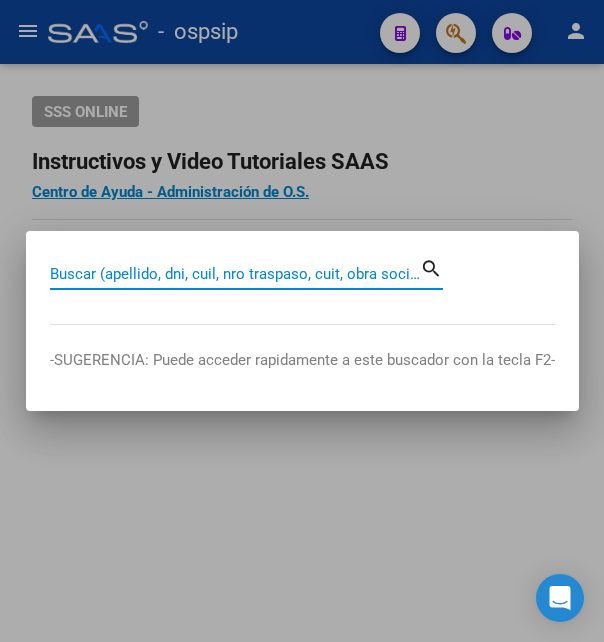 click on "Buscar (apellido, dni, cuil, nro traspaso, cuit, obra social)" at bounding box center (235, 274) 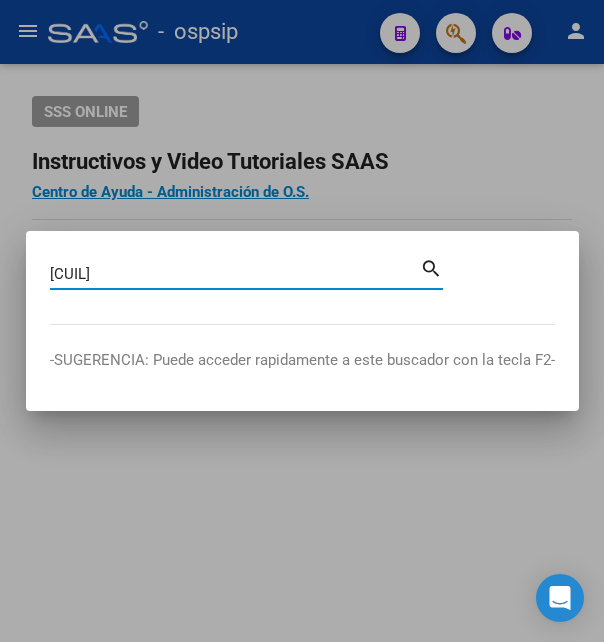 type on "[CUIL]" 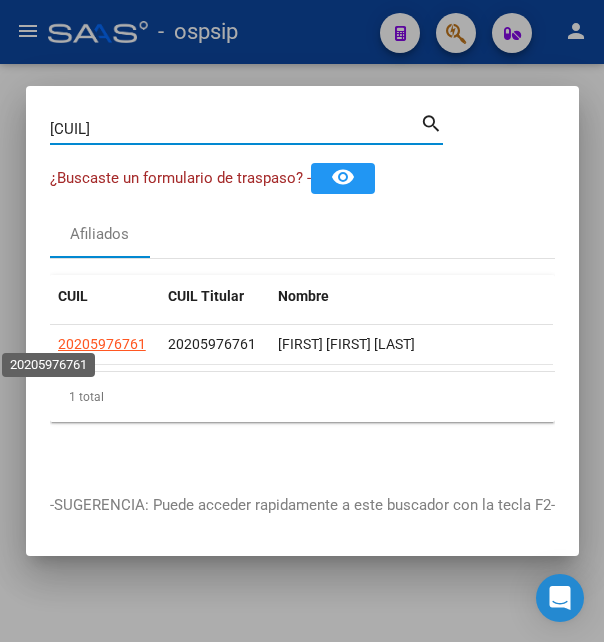 click on "20205976761" 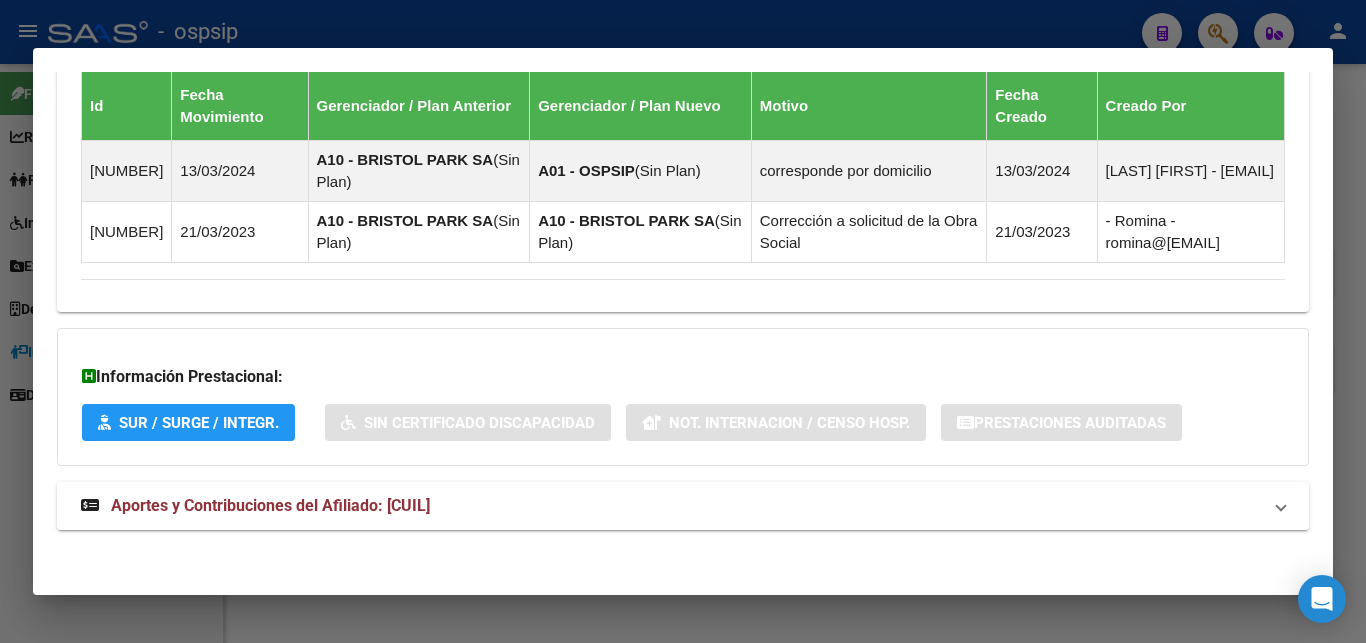 scroll, scrollTop: 1191, scrollLeft: 0, axis: vertical 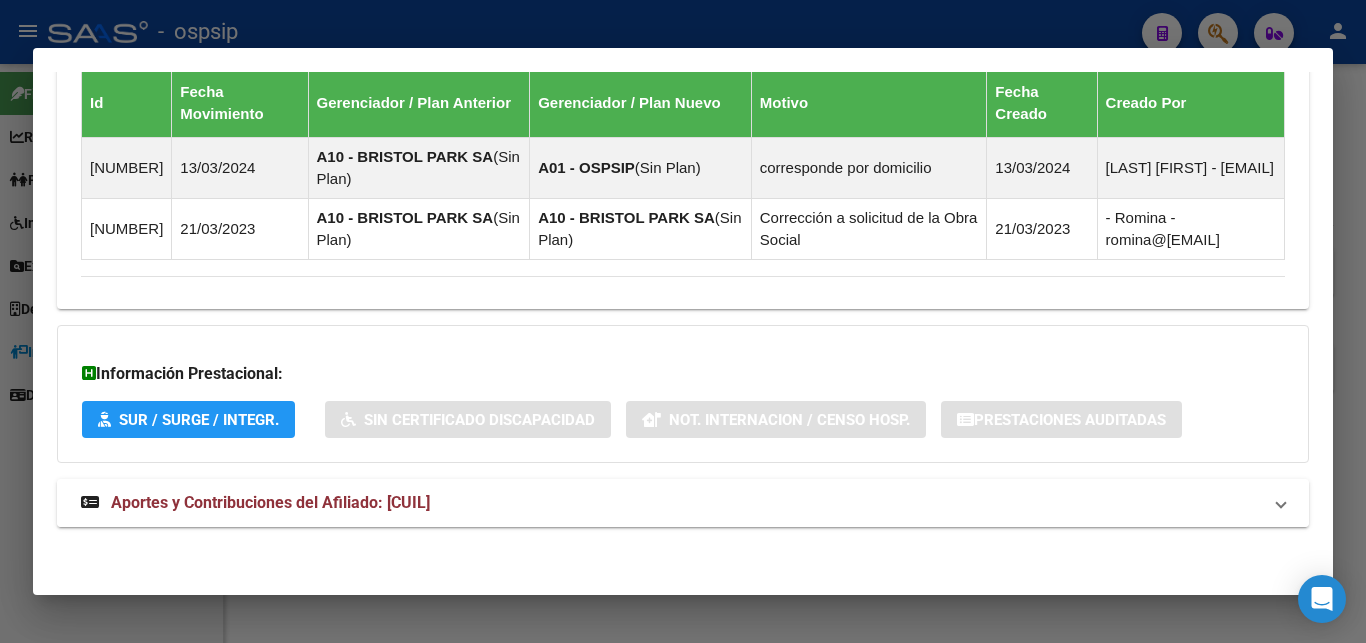 click on "Aportes y Contribuciones del Afiliado: [CUIL]" at bounding box center (270, 502) 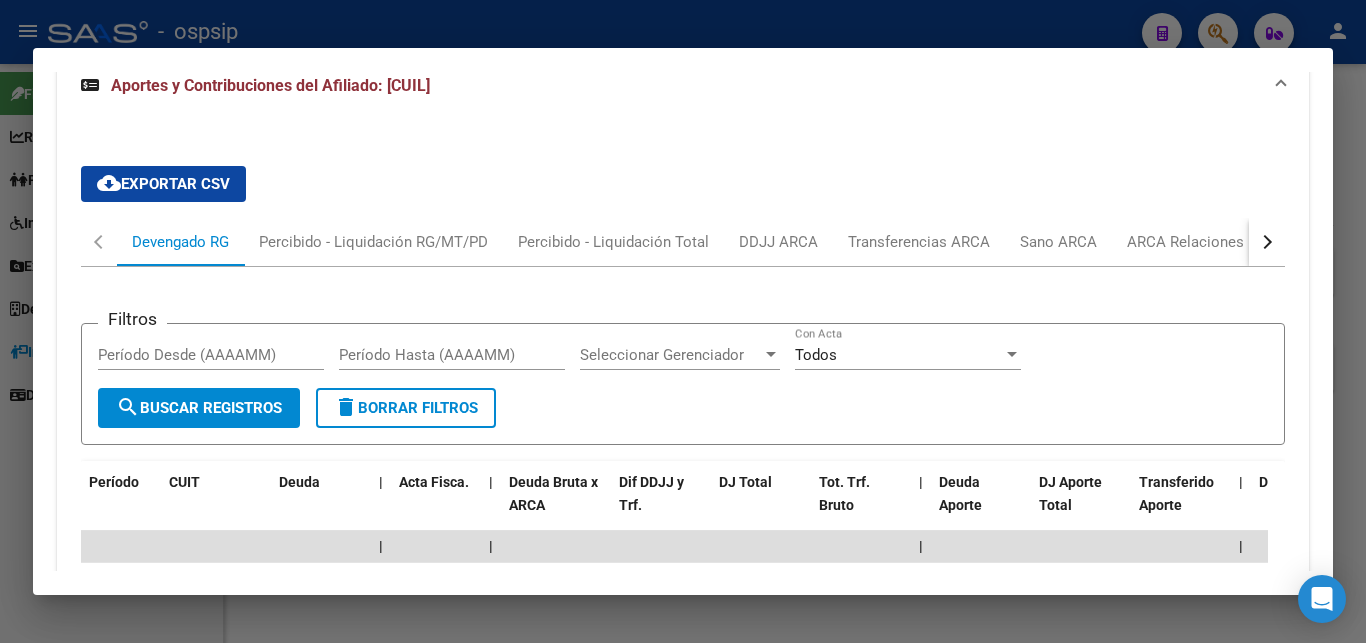 scroll, scrollTop: 1584, scrollLeft: 0, axis: vertical 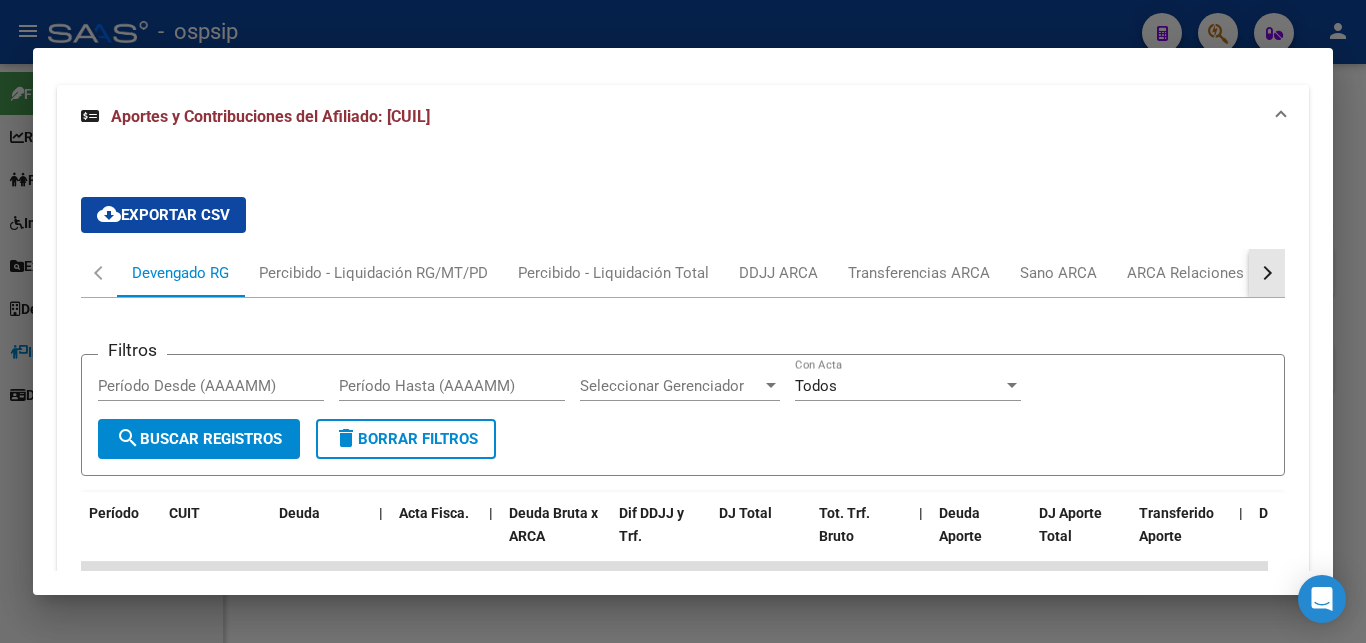 click at bounding box center (1267, 273) 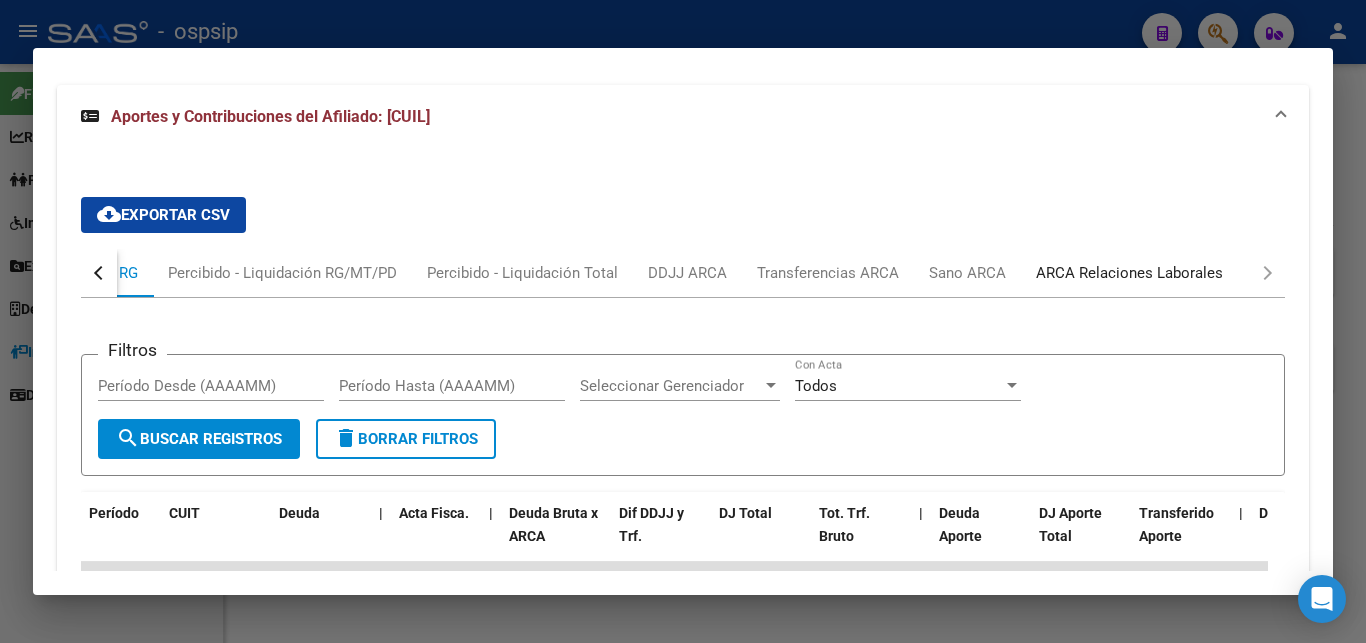 click on "ARCA Relaciones Laborales" at bounding box center [1129, 273] 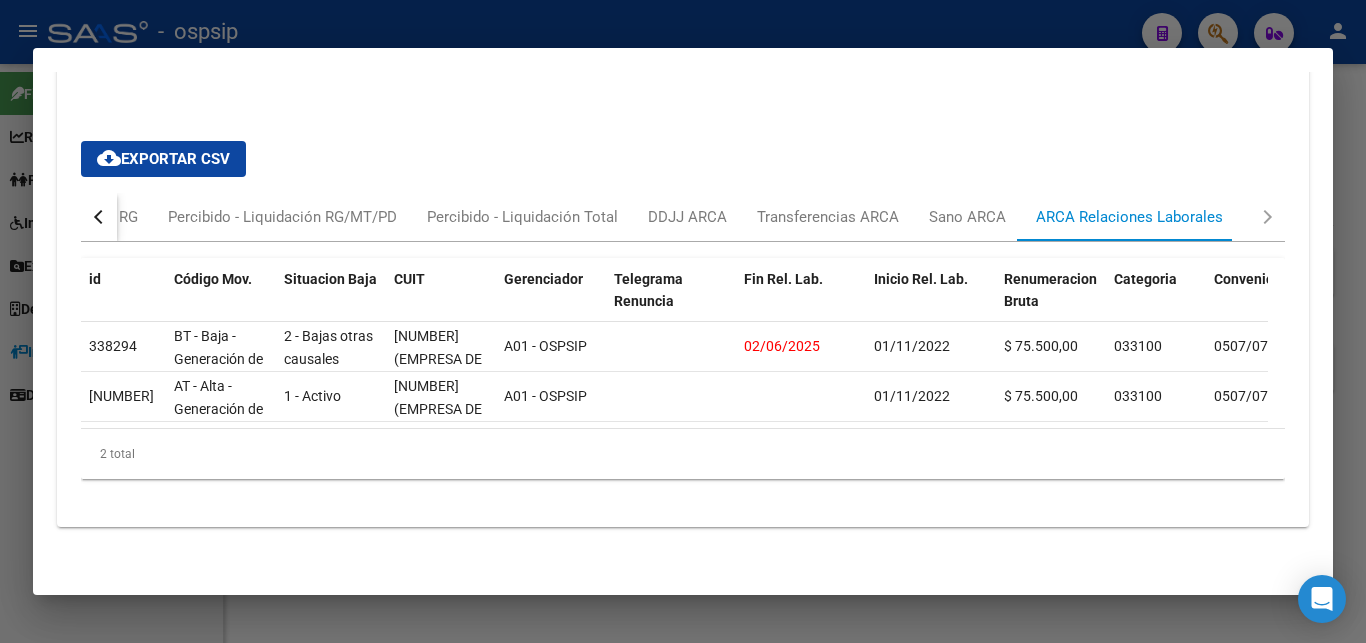 scroll, scrollTop: 1658, scrollLeft: 0, axis: vertical 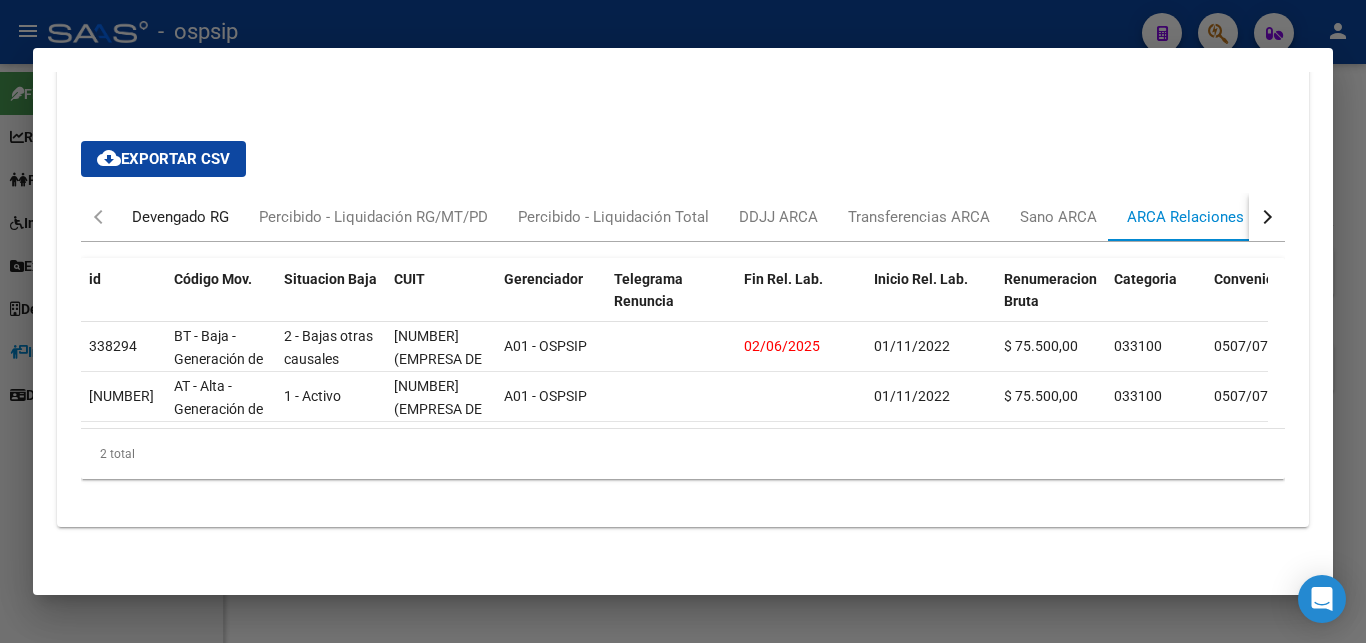 click on "Devengado RG" at bounding box center (180, 217) 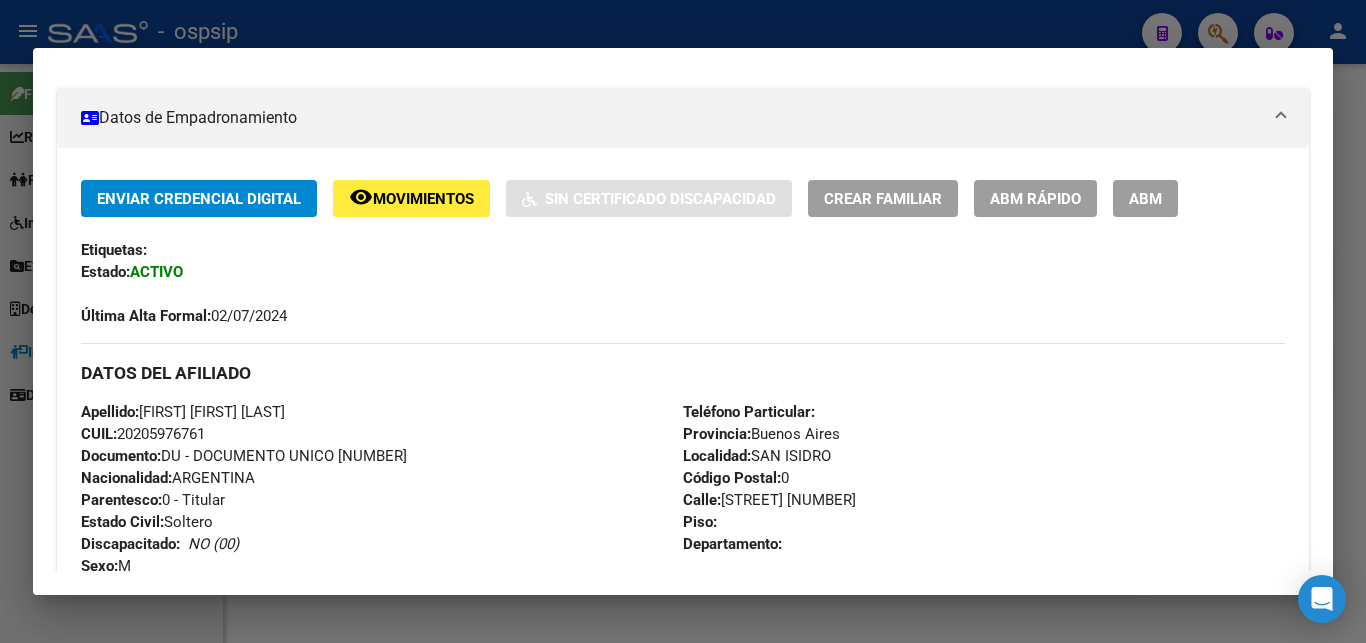 scroll, scrollTop: 216, scrollLeft: 0, axis: vertical 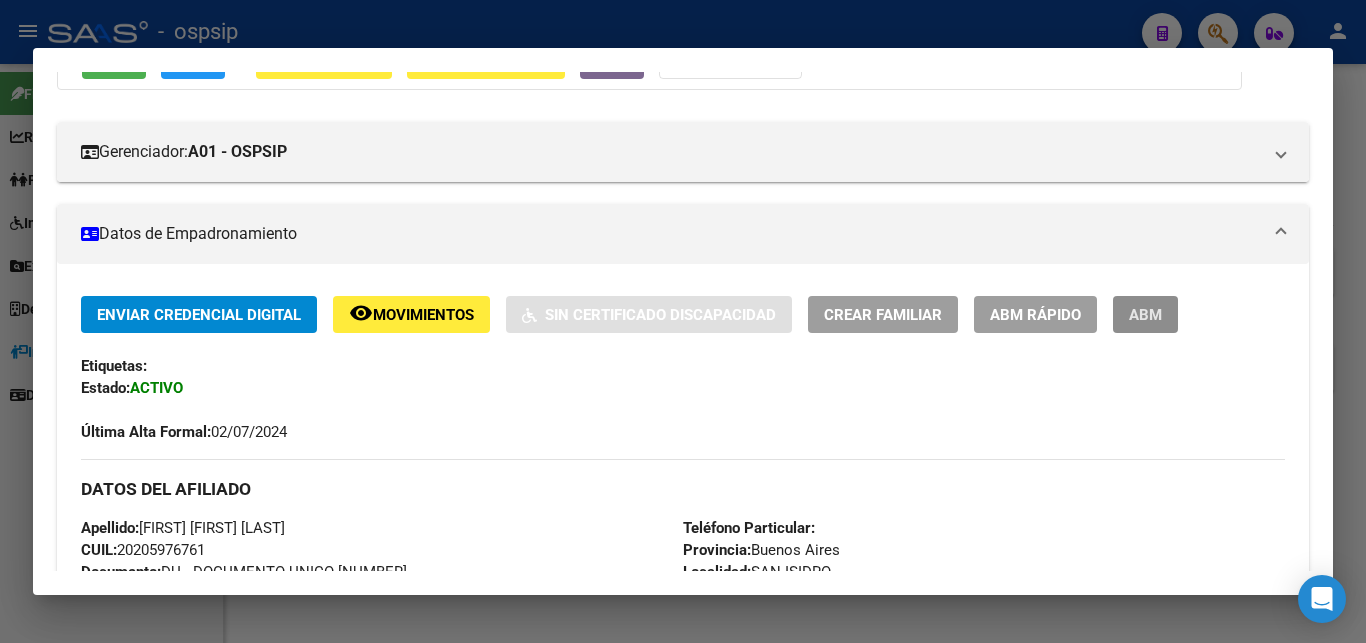 click on "ABM" at bounding box center [1145, 315] 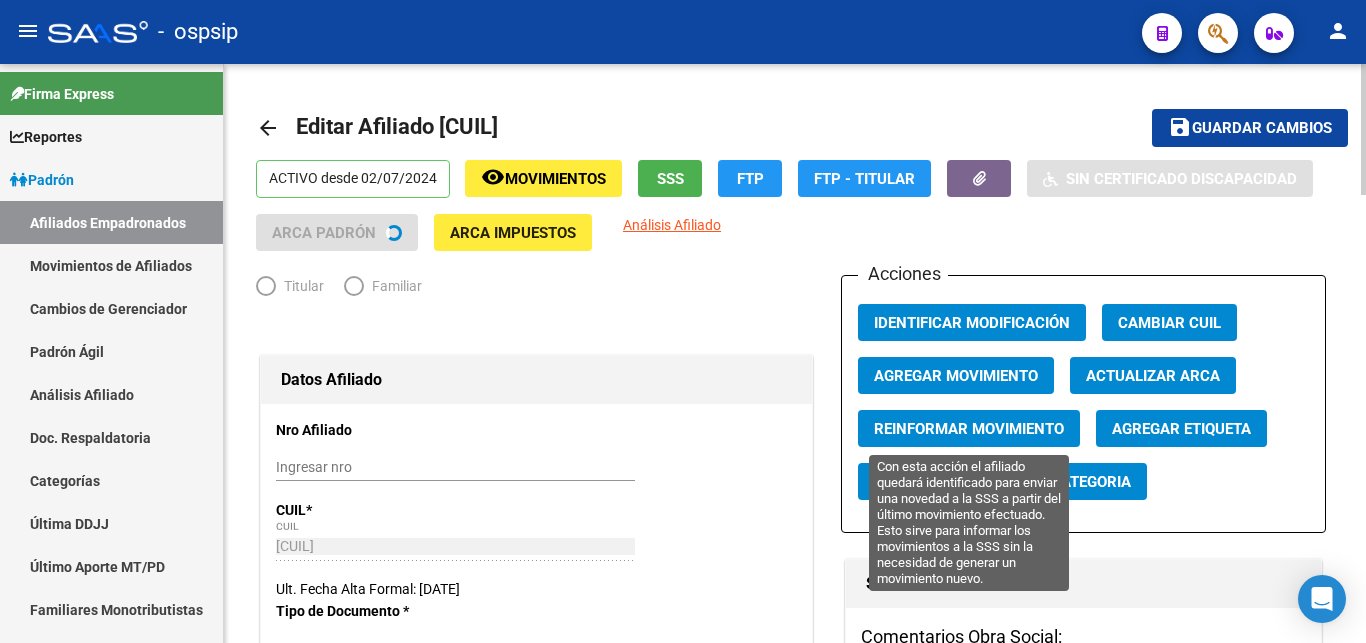 radio on "true" 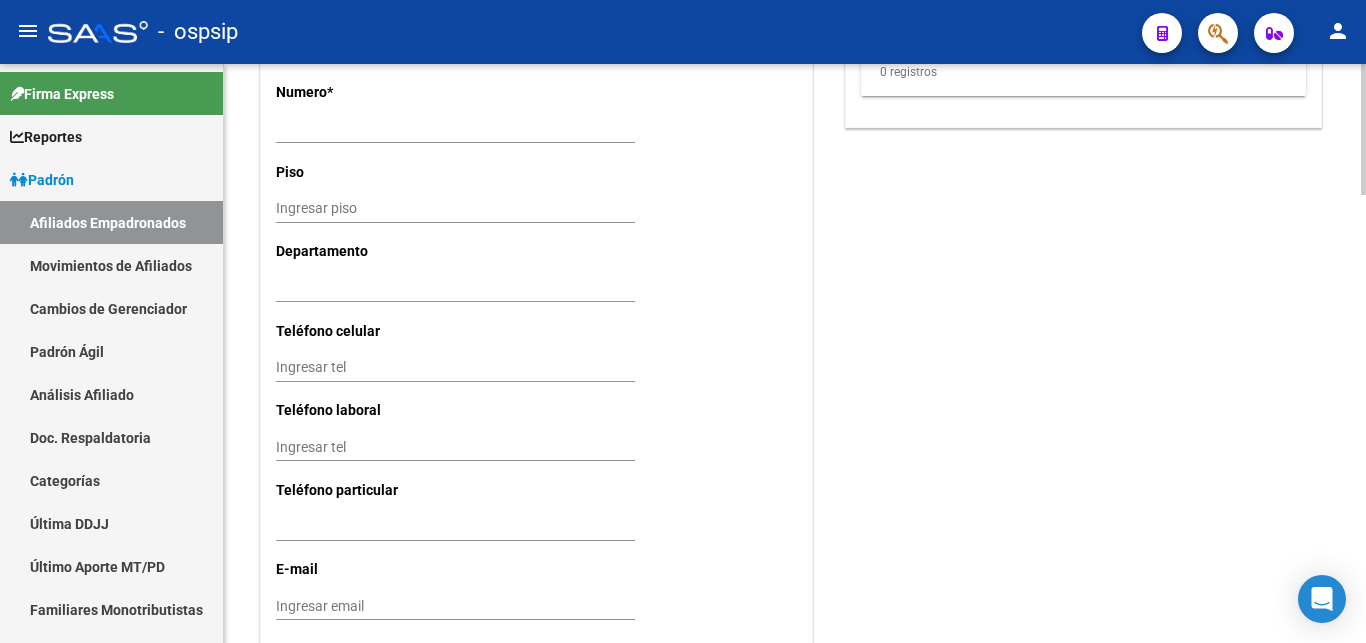 scroll, scrollTop: 1972, scrollLeft: 0, axis: vertical 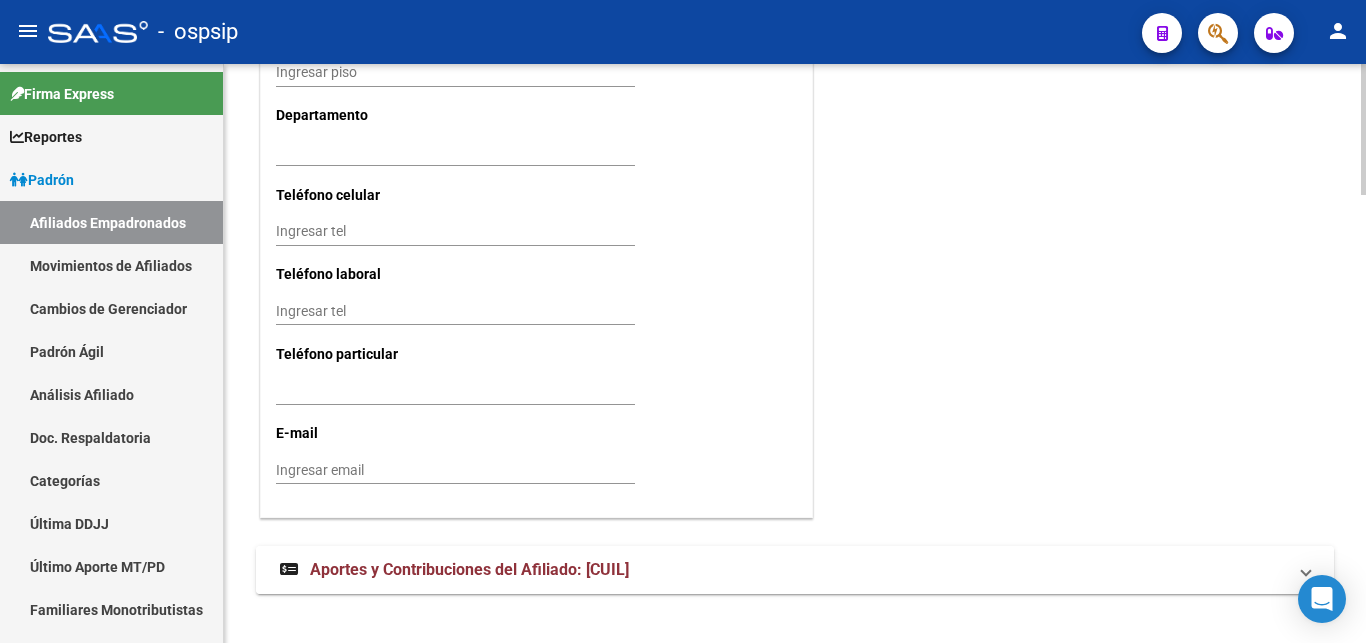 click on "Aportes y Contribuciones del Afiliado: [CUIL]" at bounding box center (469, 569) 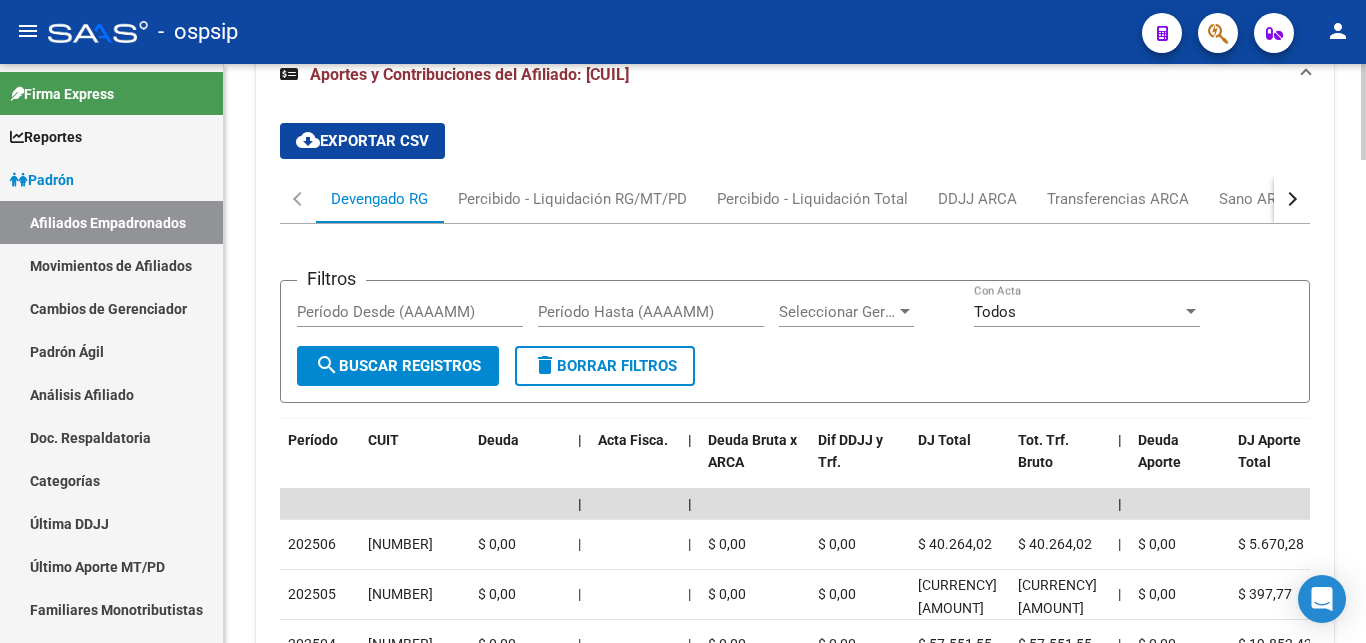 scroll, scrollTop: 2425, scrollLeft: 0, axis: vertical 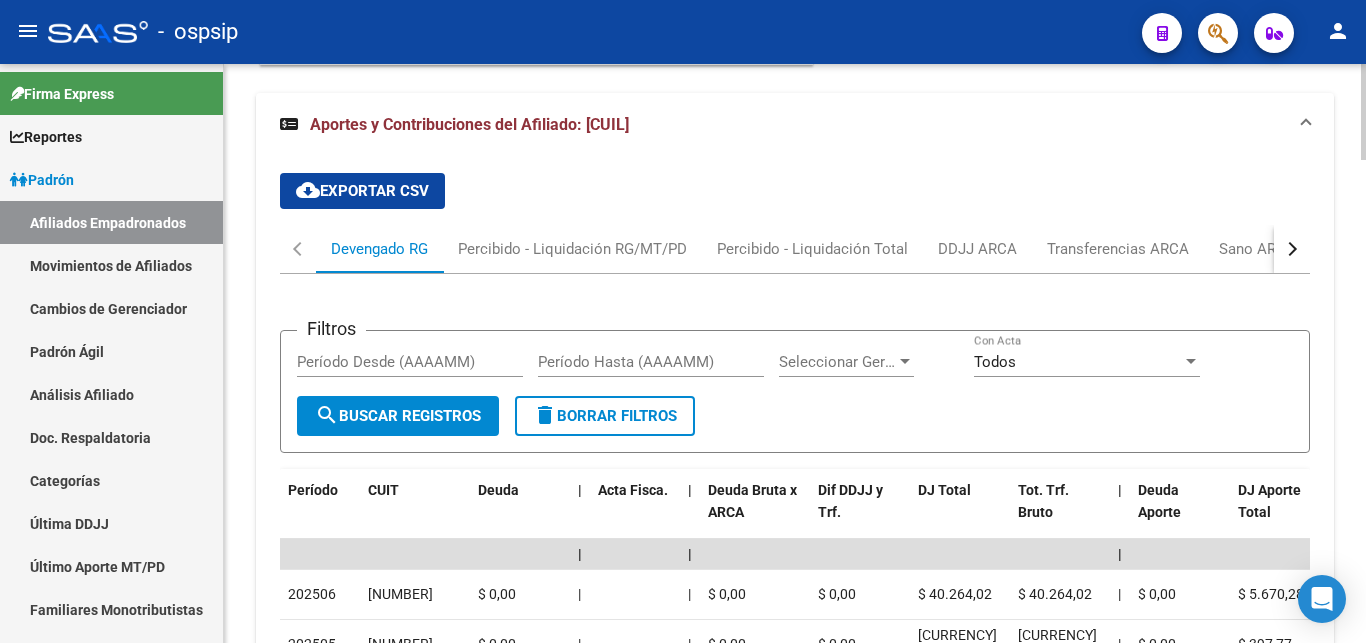 click at bounding box center (1292, 249) 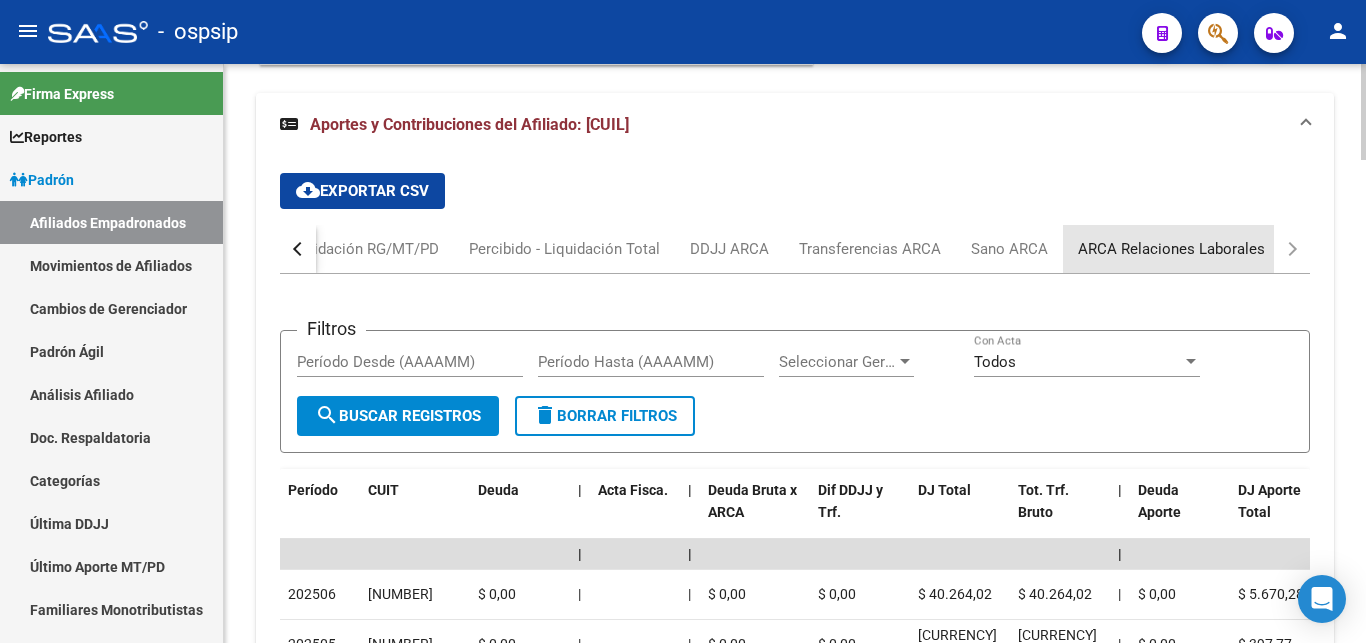 click on "ARCA Relaciones Laborales" at bounding box center [1171, 249] 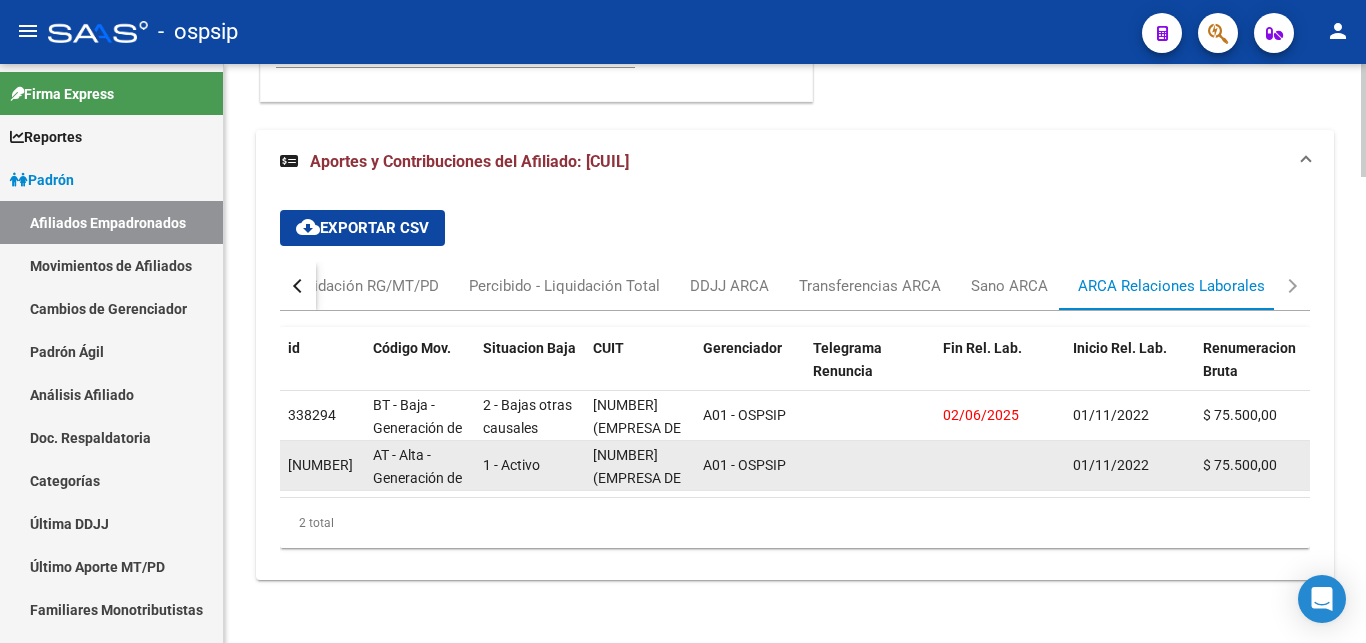scroll, scrollTop: 2391, scrollLeft: 0, axis: vertical 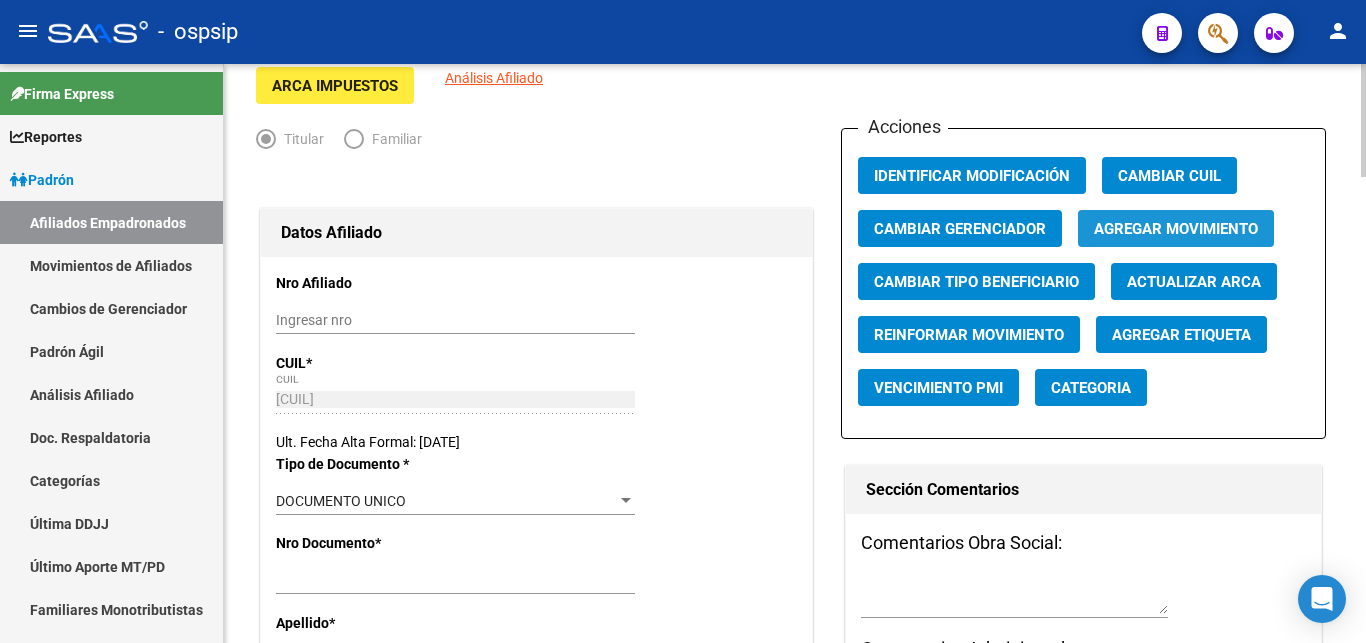click on "Agregar Movimiento" 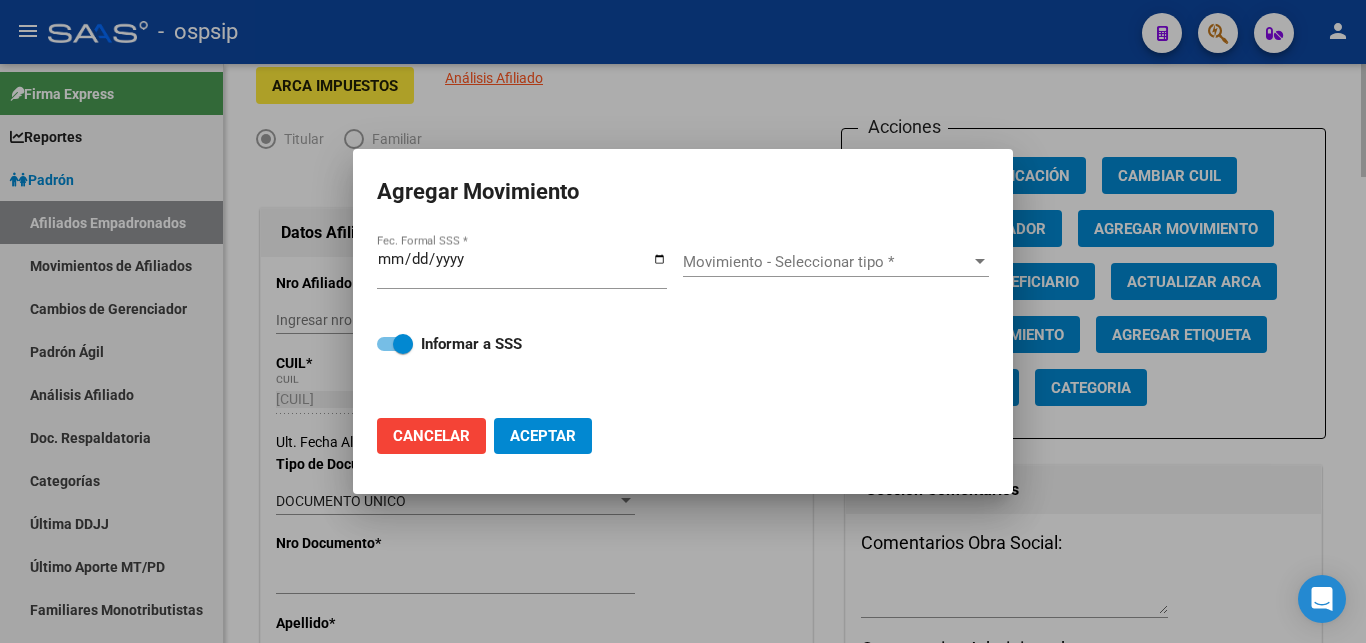scroll, scrollTop: 71, scrollLeft: 0, axis: vertical 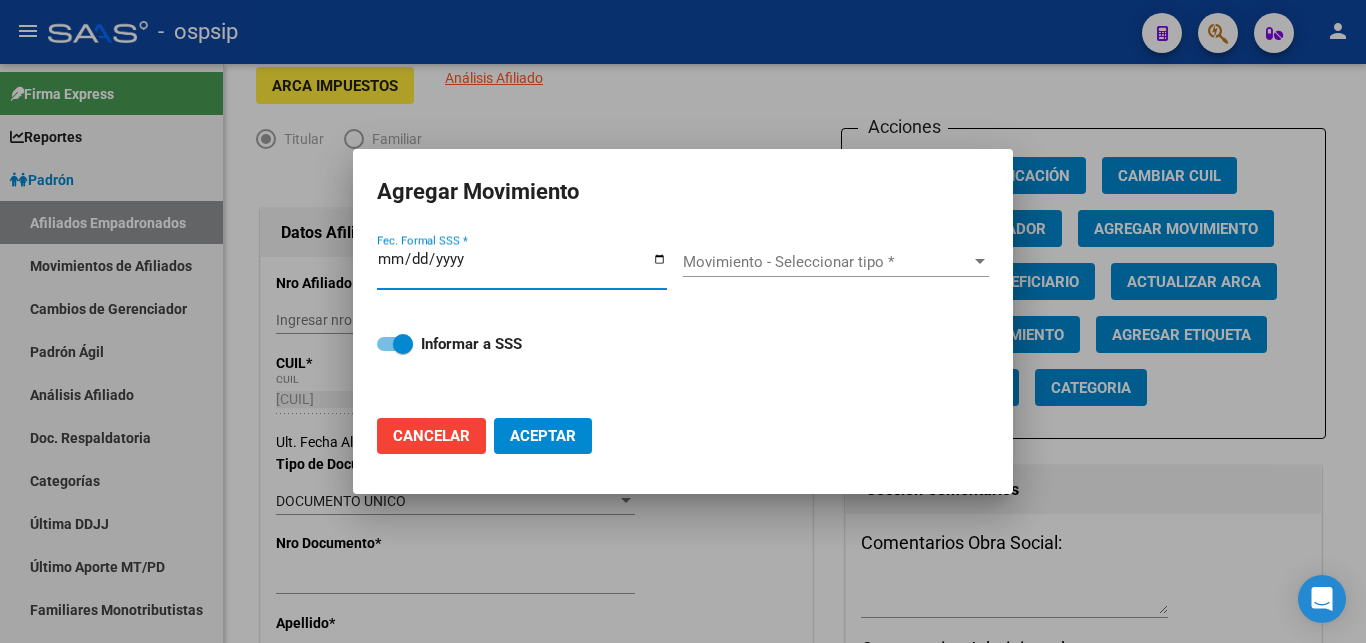 click on "Movimiento - Seleccionar tipo *" at bounding box center [827, 262] 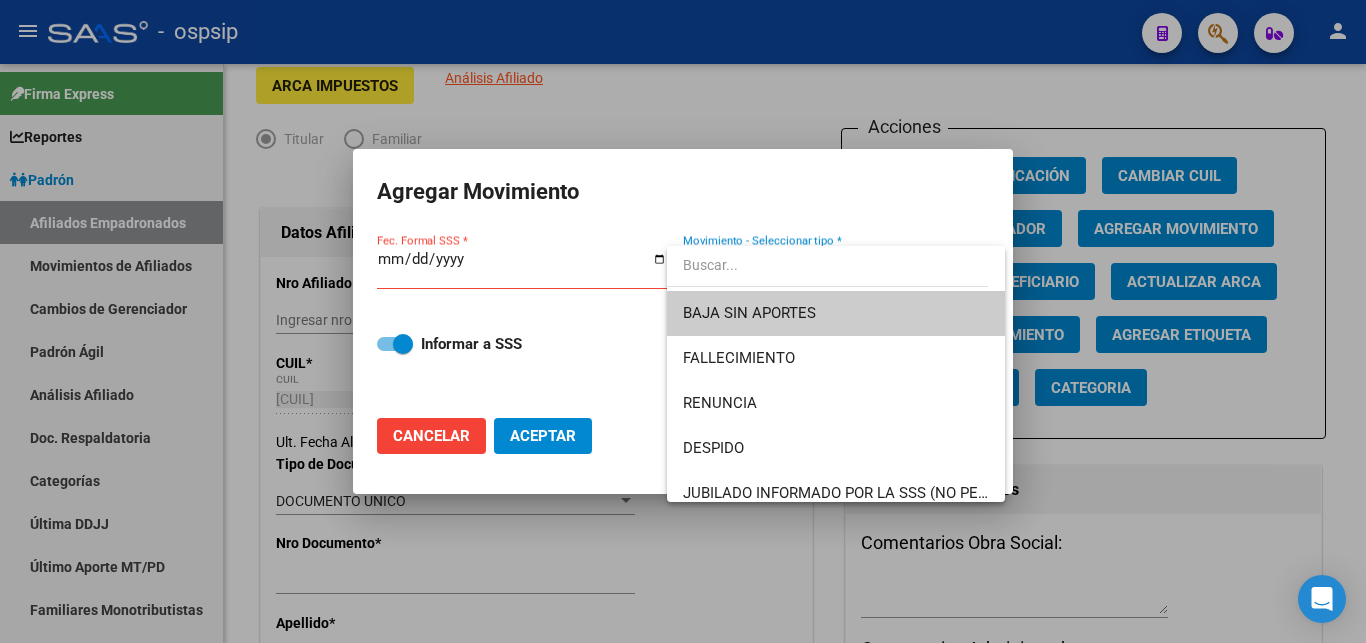click at bounding box center (683, 321) 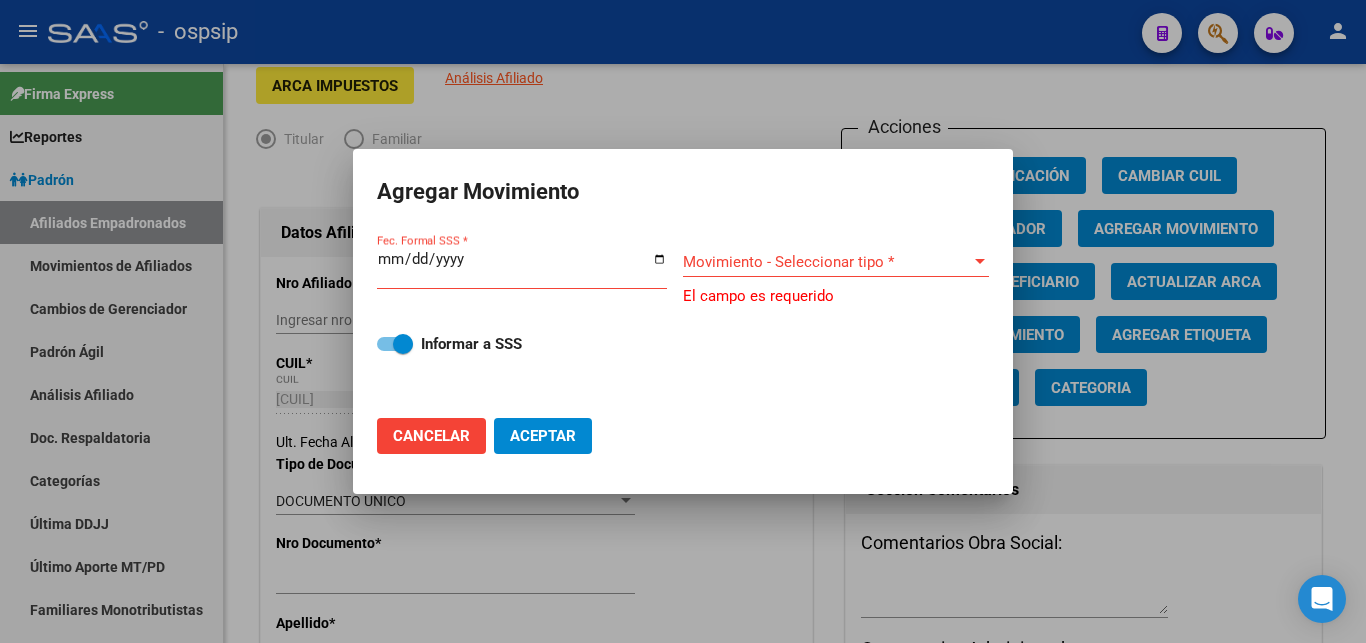 click on "Fec. Formal SSS *" at bounding box center (522, 267) 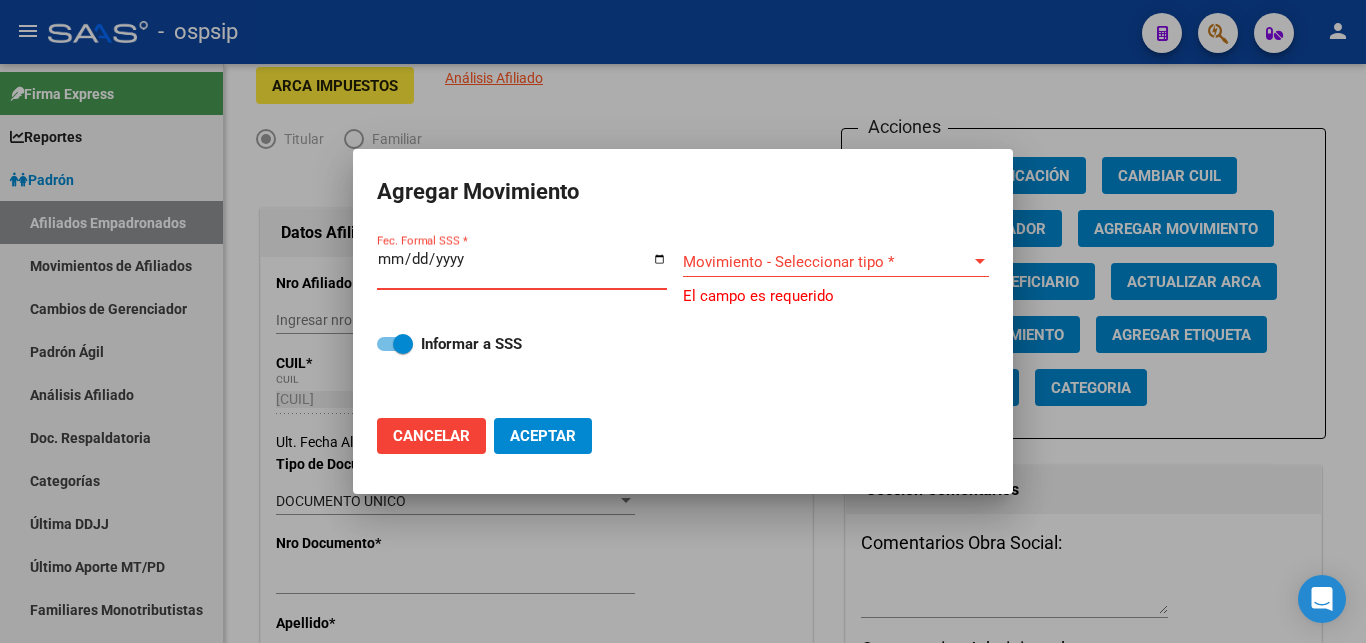 type on "2025-09-01" 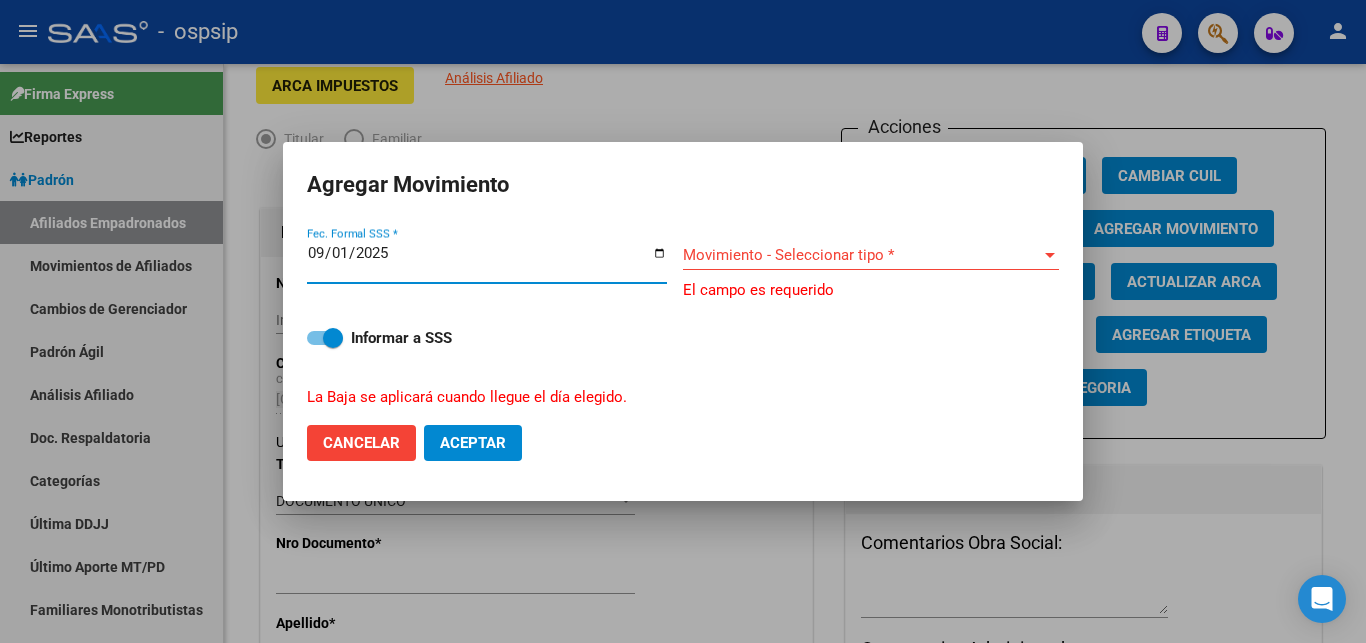 click on "Movimiento - Seleccionar tipo *" at bounding box center [862, 255] 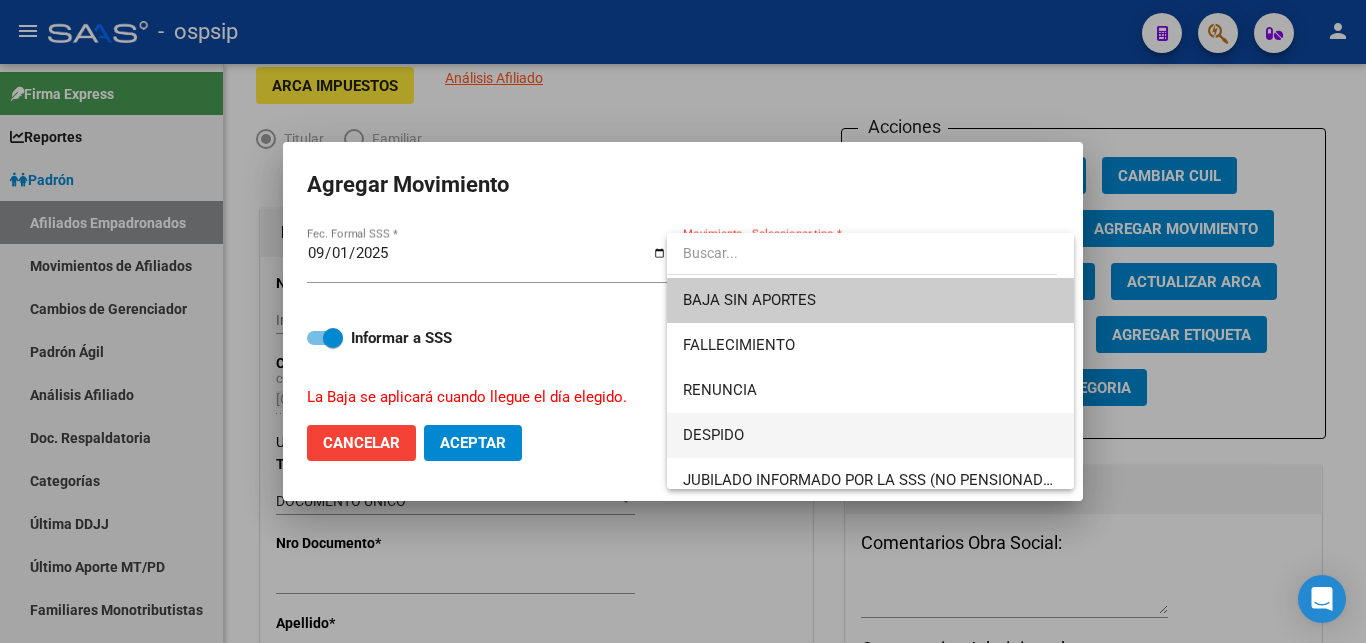 click on "DESPIDO" at bounding box center (870, 435) 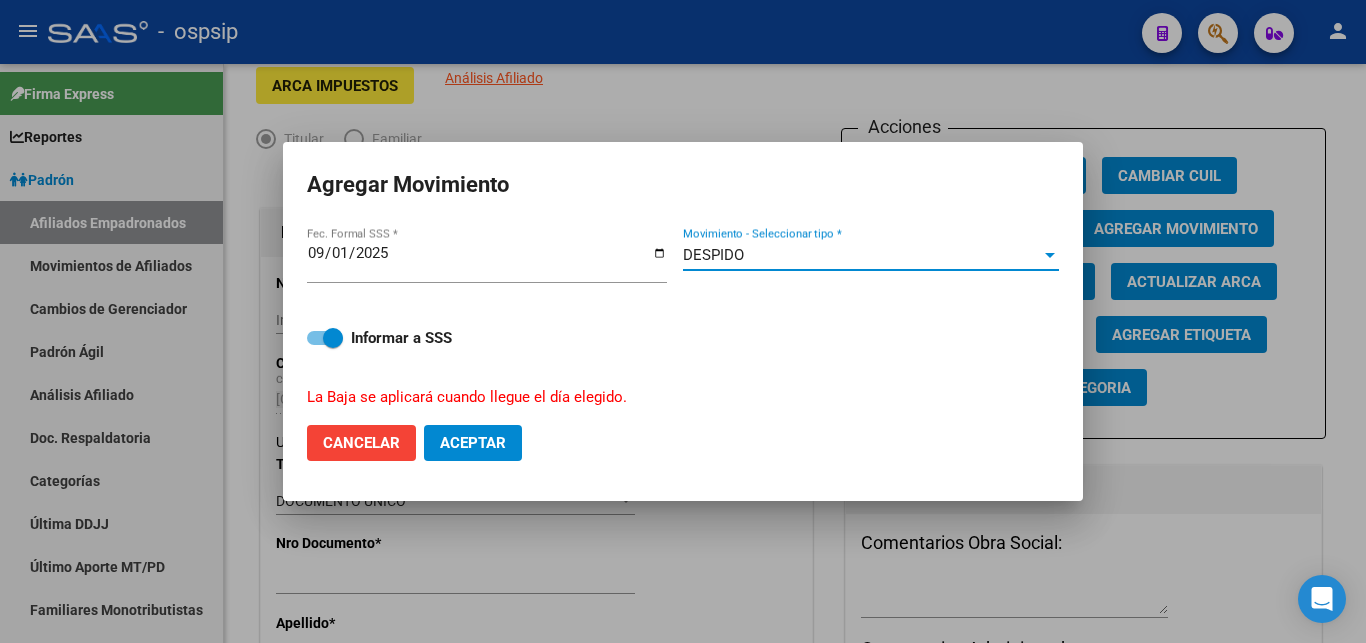 click on "Aceptar" 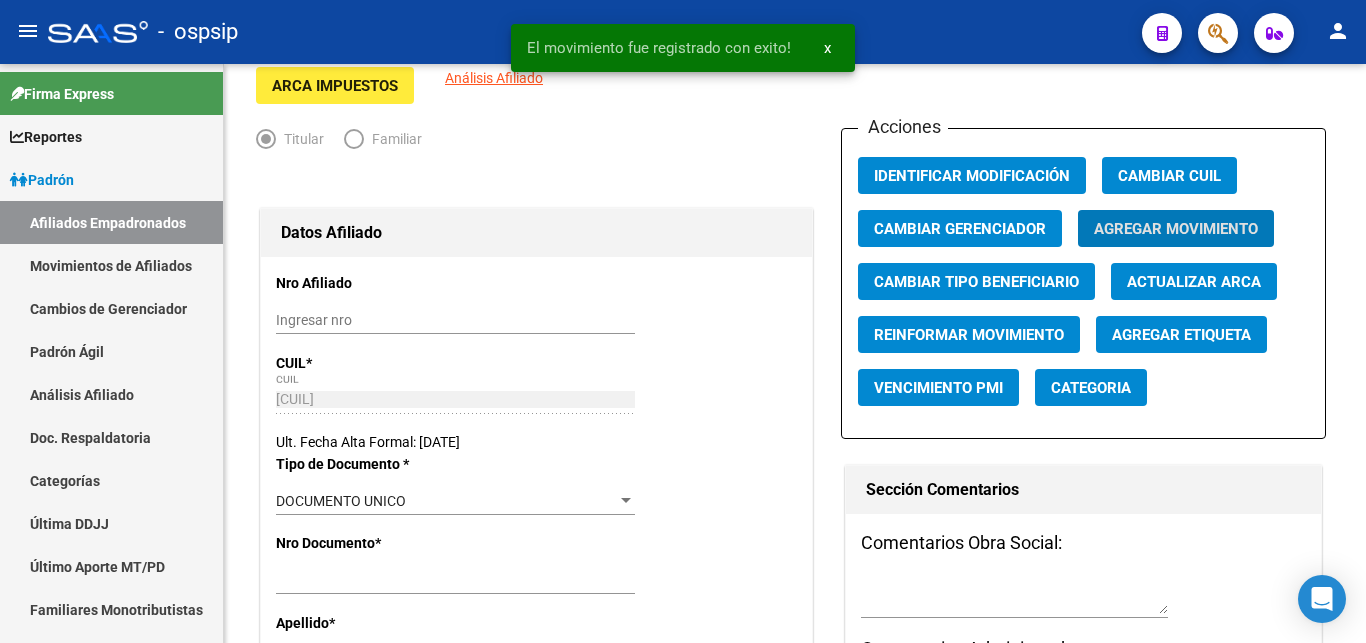 scroll, scrollTop: 71, scrollLeft: 0, axis: vertical 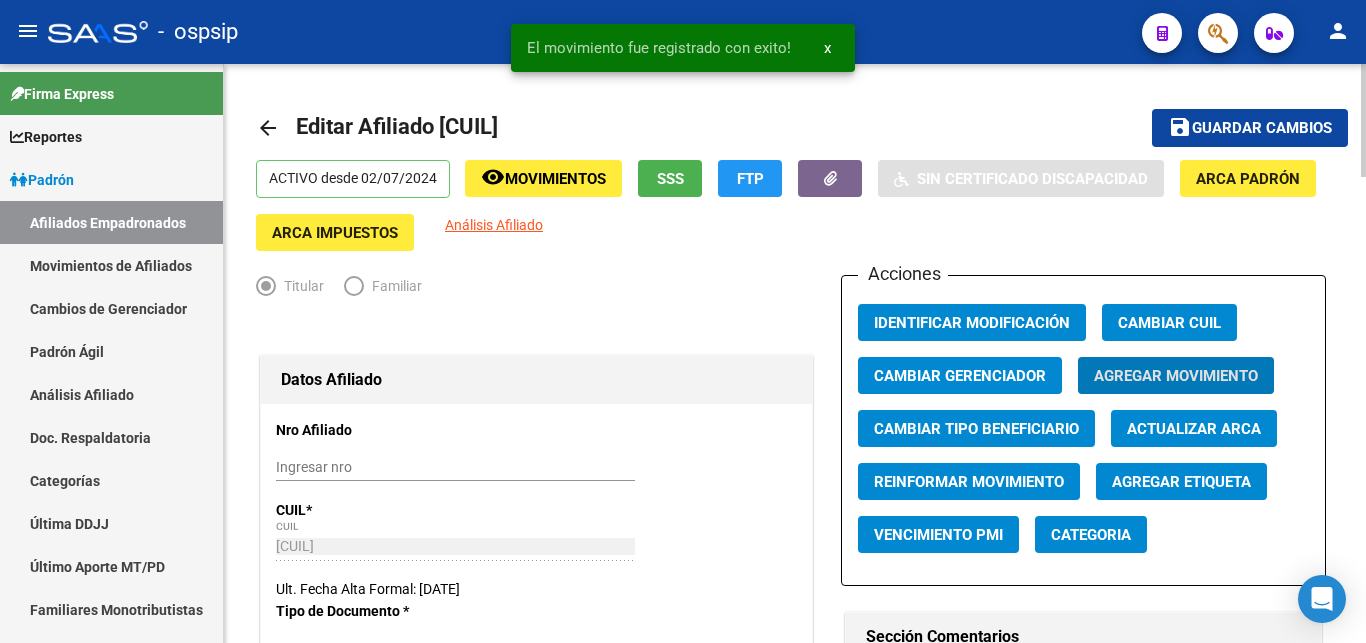 click on "Guardar cambios" 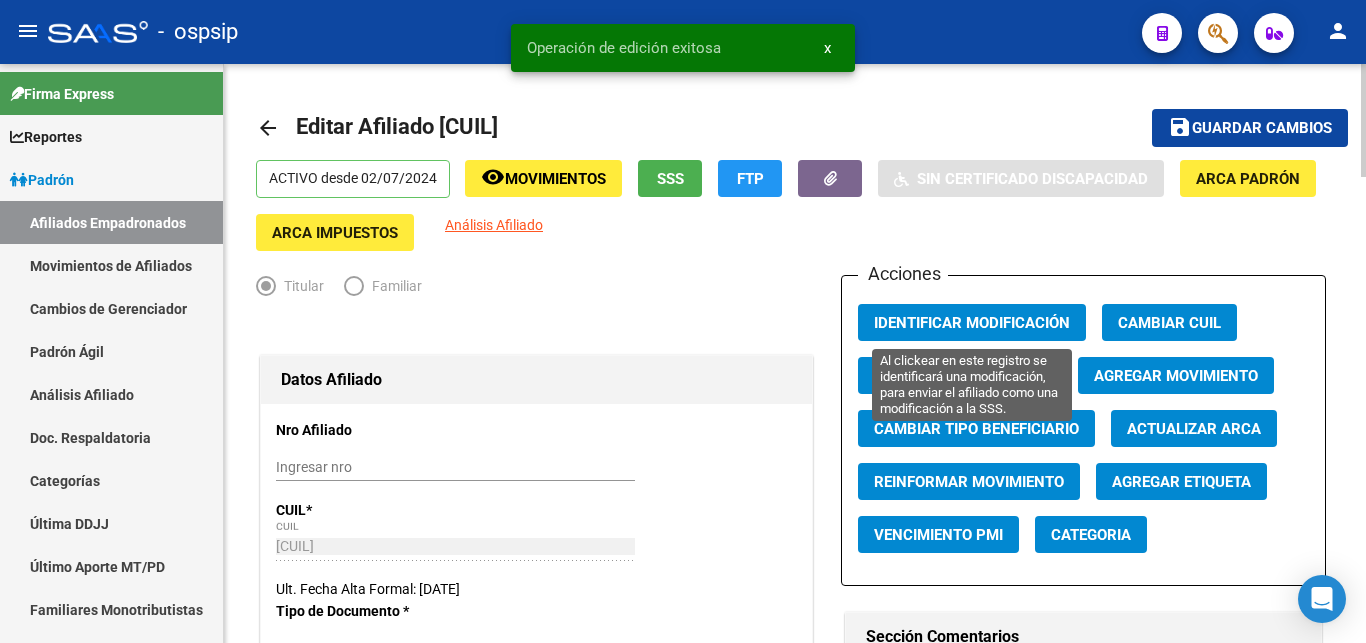 click on "Identificar Modificación" 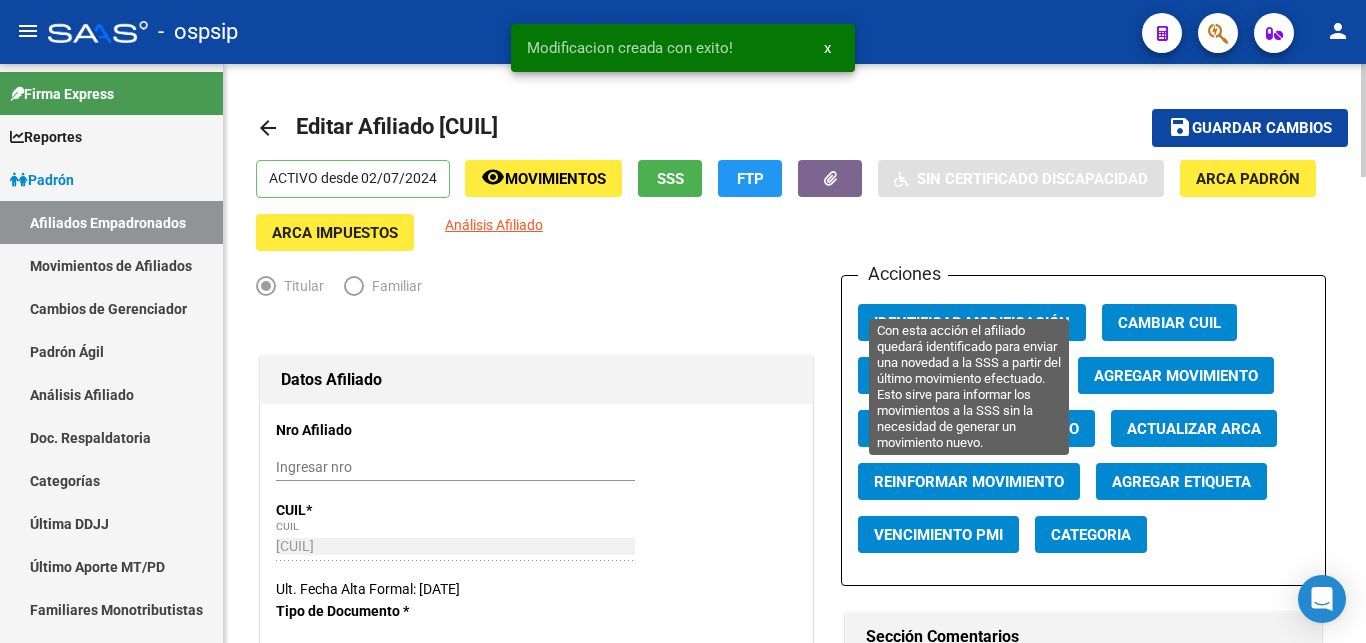 click on "Reinformar Movimiento" 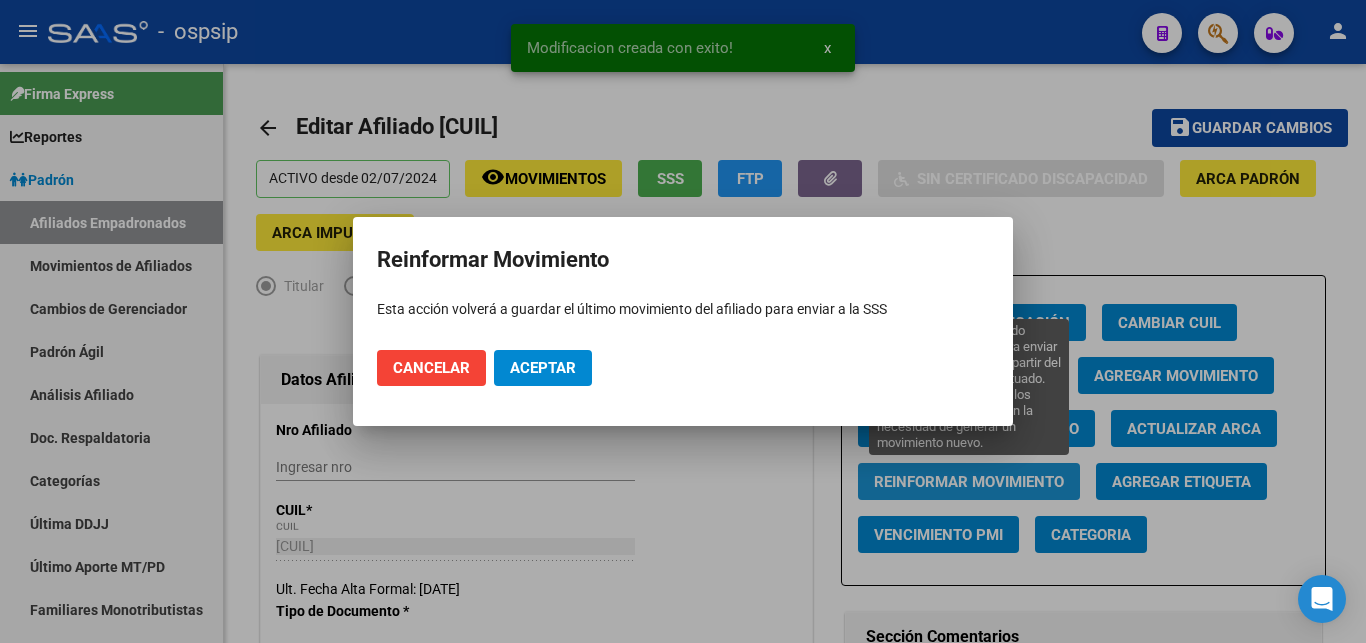 scroll, scrollTop: 71, scrollLeft: 0, axis: vertical 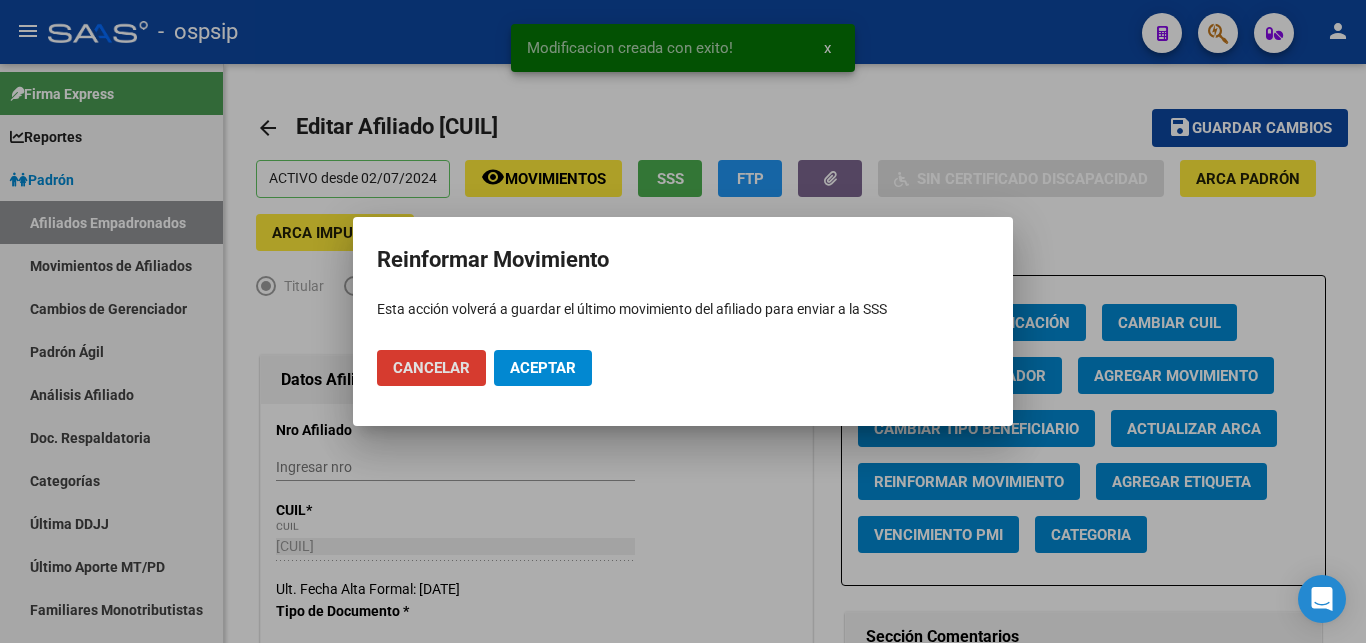 click on "Aceptar" at bounding box center [543, 368] 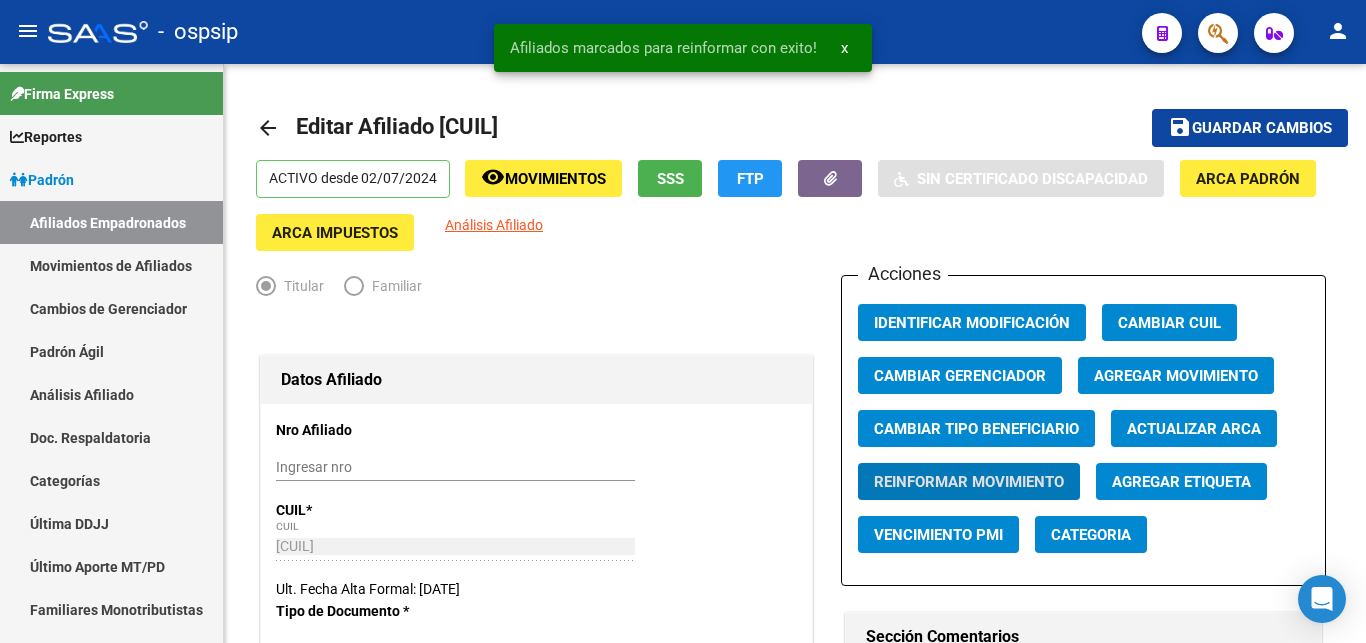 scroll, scrollTop: 71, scrollLeft: 0, axis: vertical 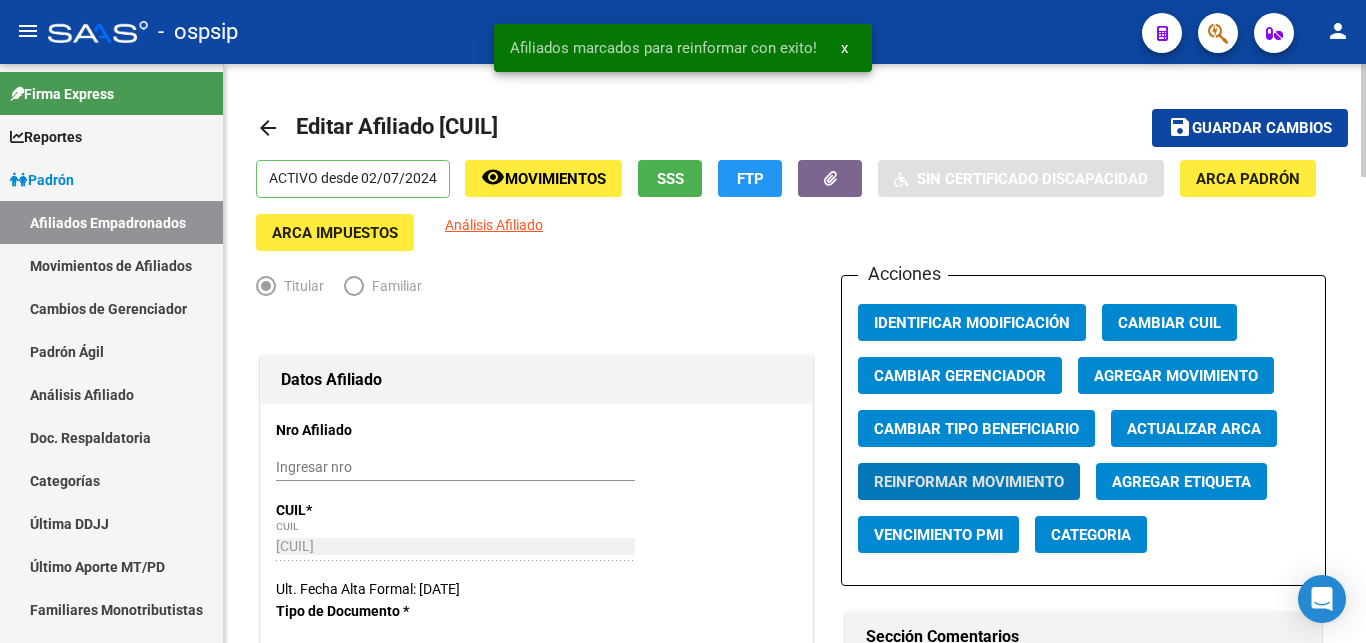 click on "remove_red_eye Movimientos" 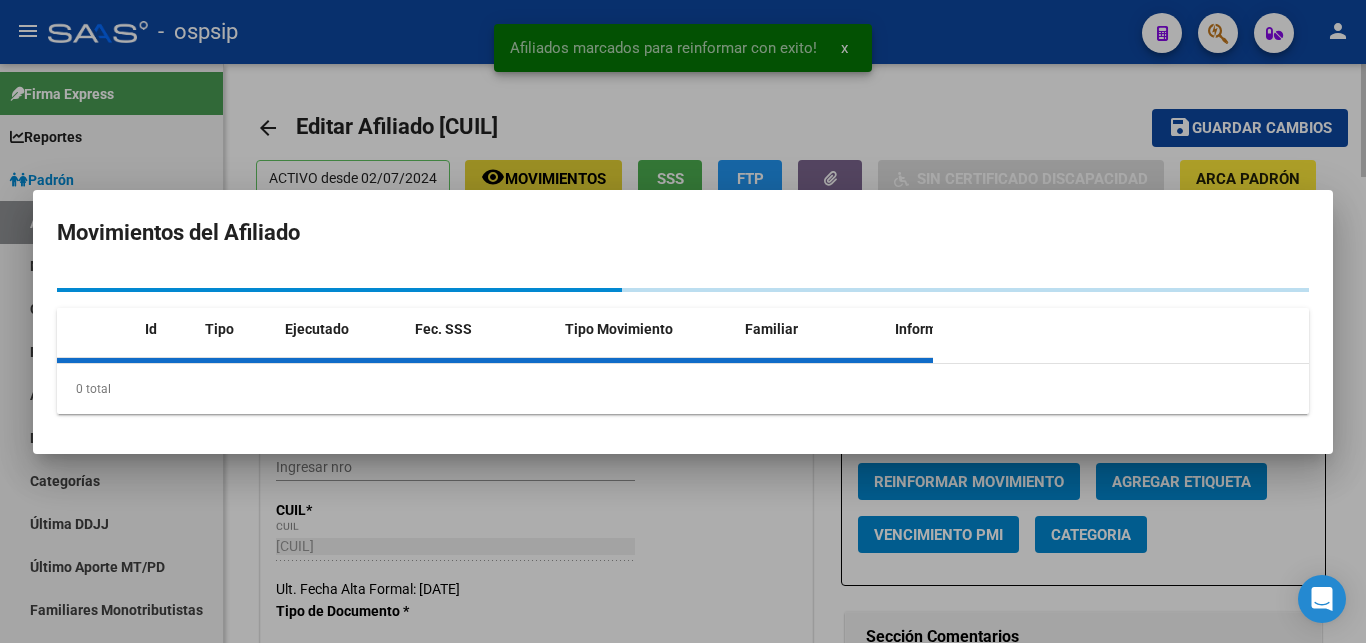 scroll, scrollTop: 71, scrollLeft: 0, axis: vertical 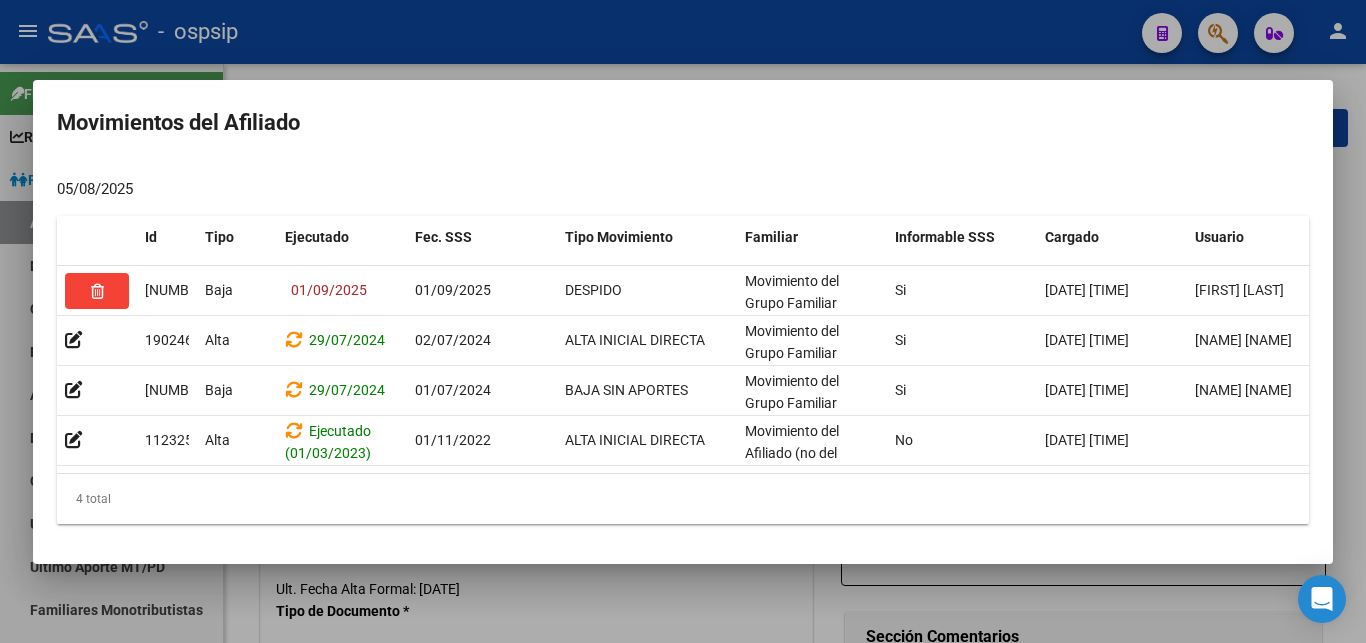 click at bounding box center [683, 321] 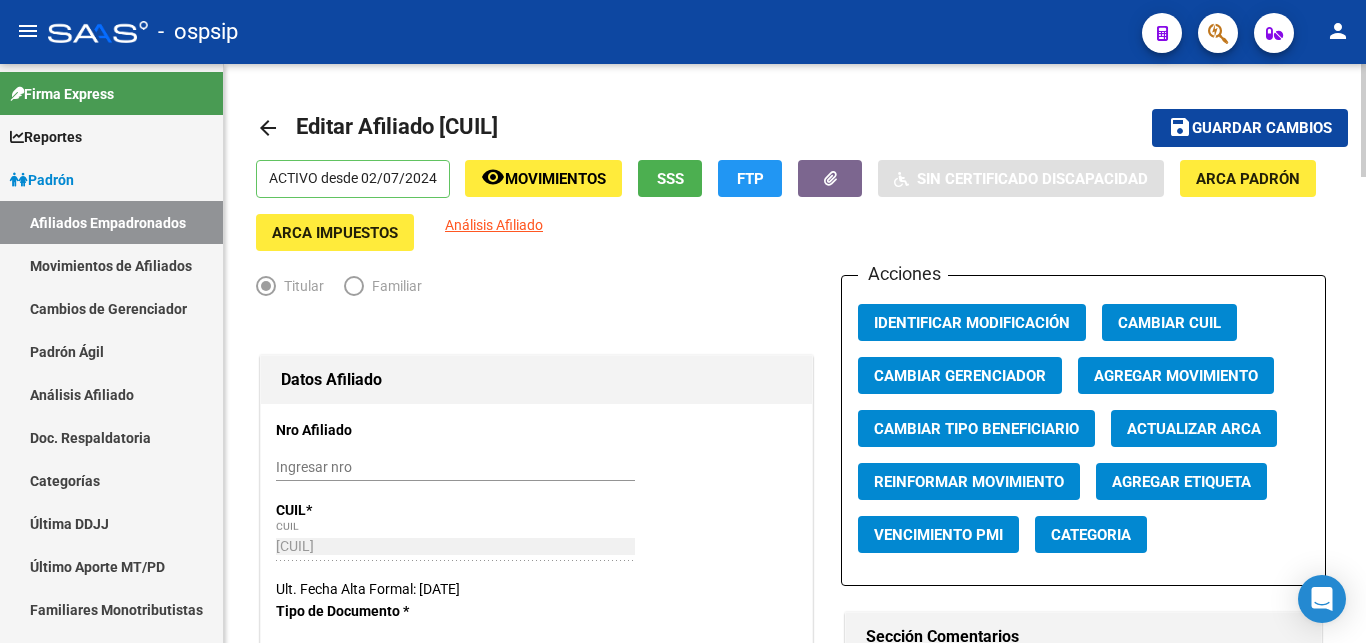 scroll, scrollTop: 71, scrollLeft: 0, axis: vertical 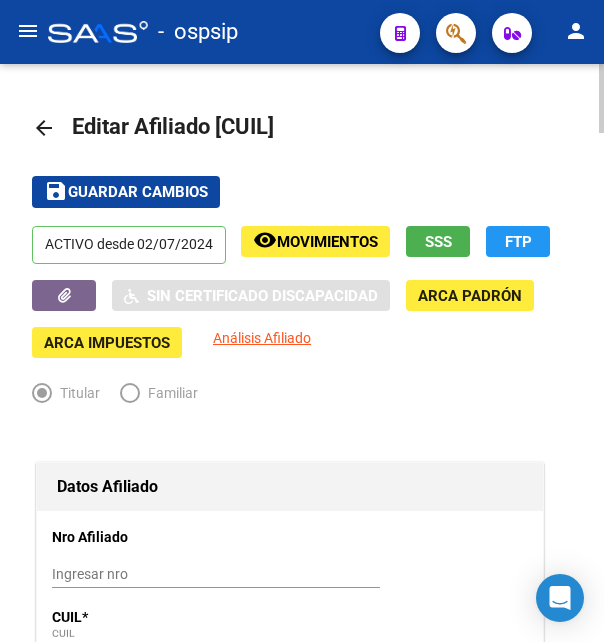 drag, startPoint x: 246, startPoint y: 126, endPoint x: 348, endPoint y: 124, distance: 102.01961 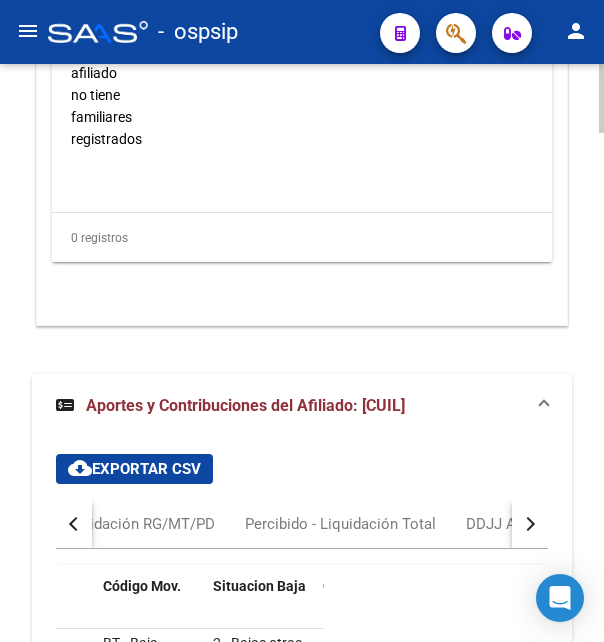 scroll, scrollTop: 4264, scrollLeft: 0, axis: vertical 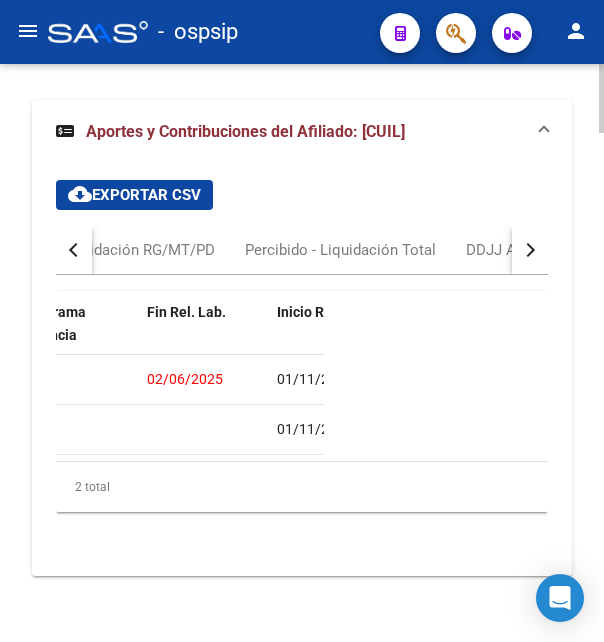click on "02/06/2025" 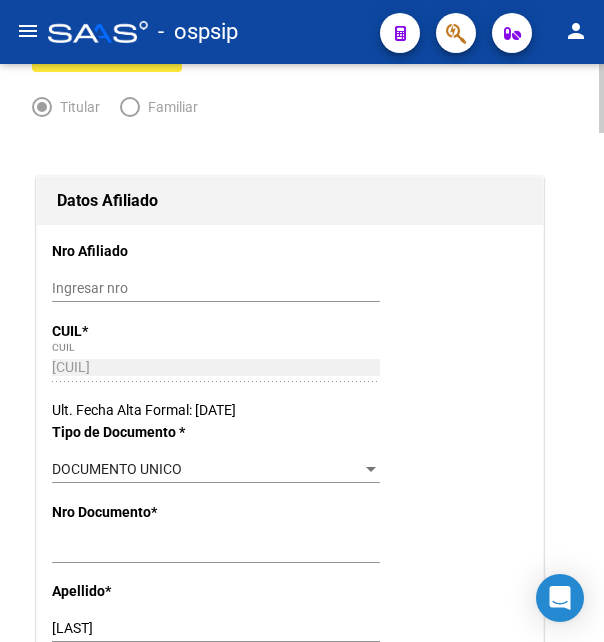 scroll, scrollTop: 0, scrollLeft: 0, axis: both 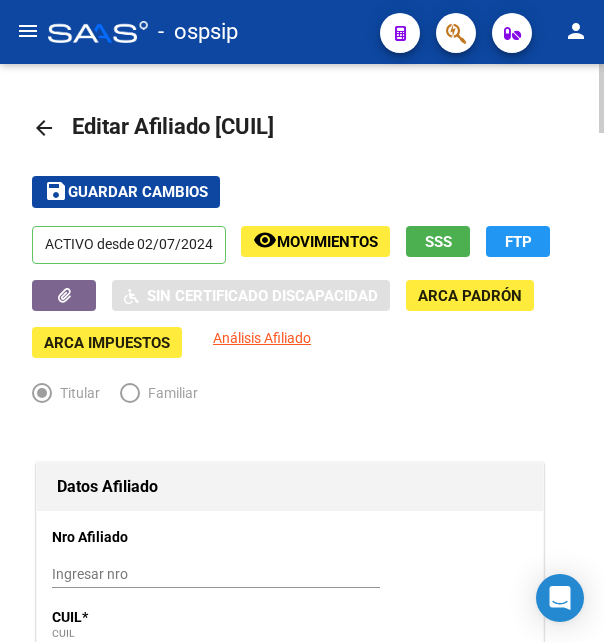 click on "Movimientos" 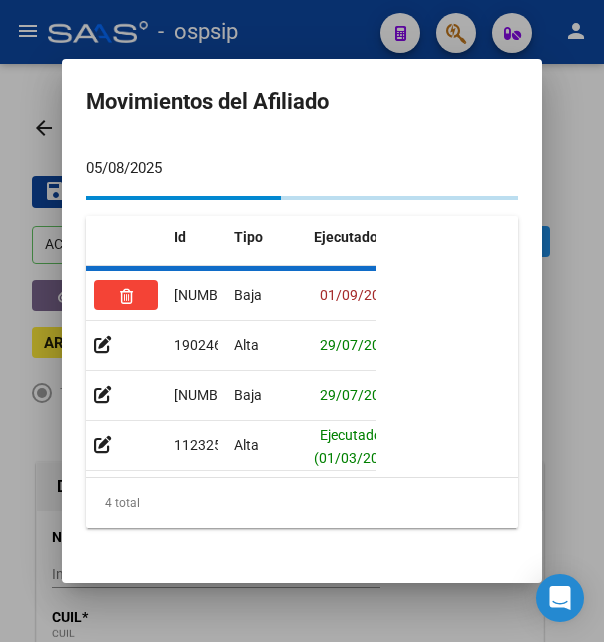 scroll, scrollTop: 71, scrollLeft: 0, axis: vertical 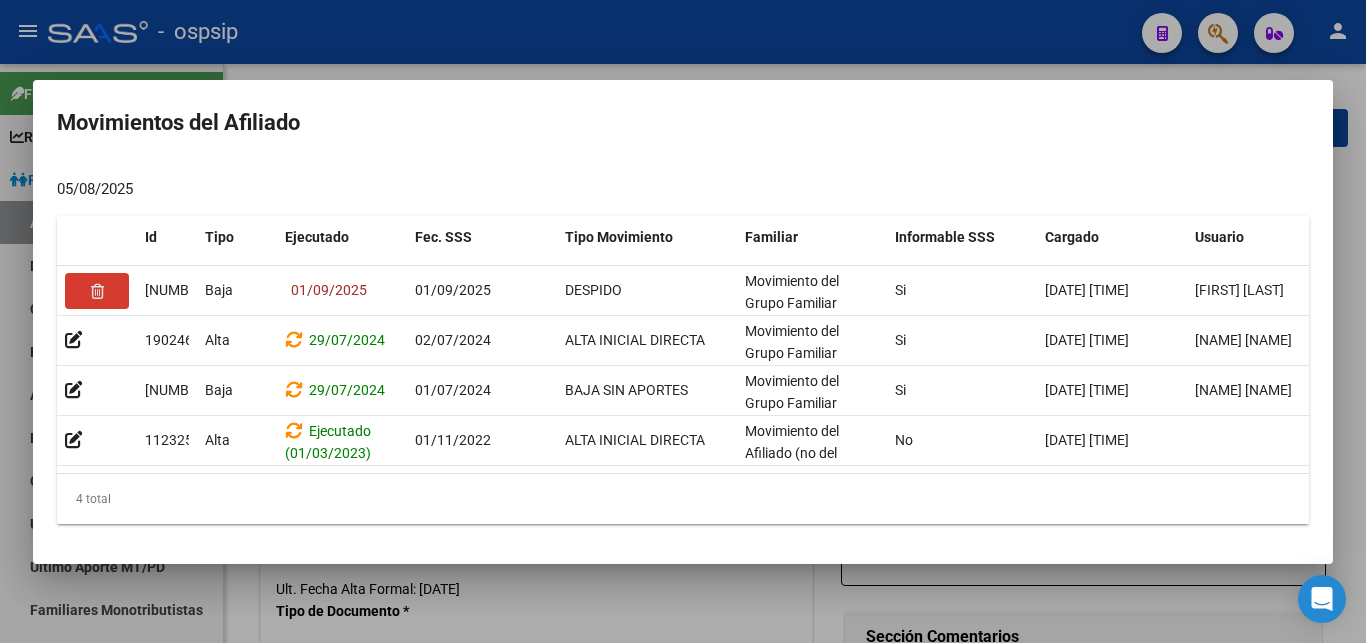click at bounding box center (683, 321) 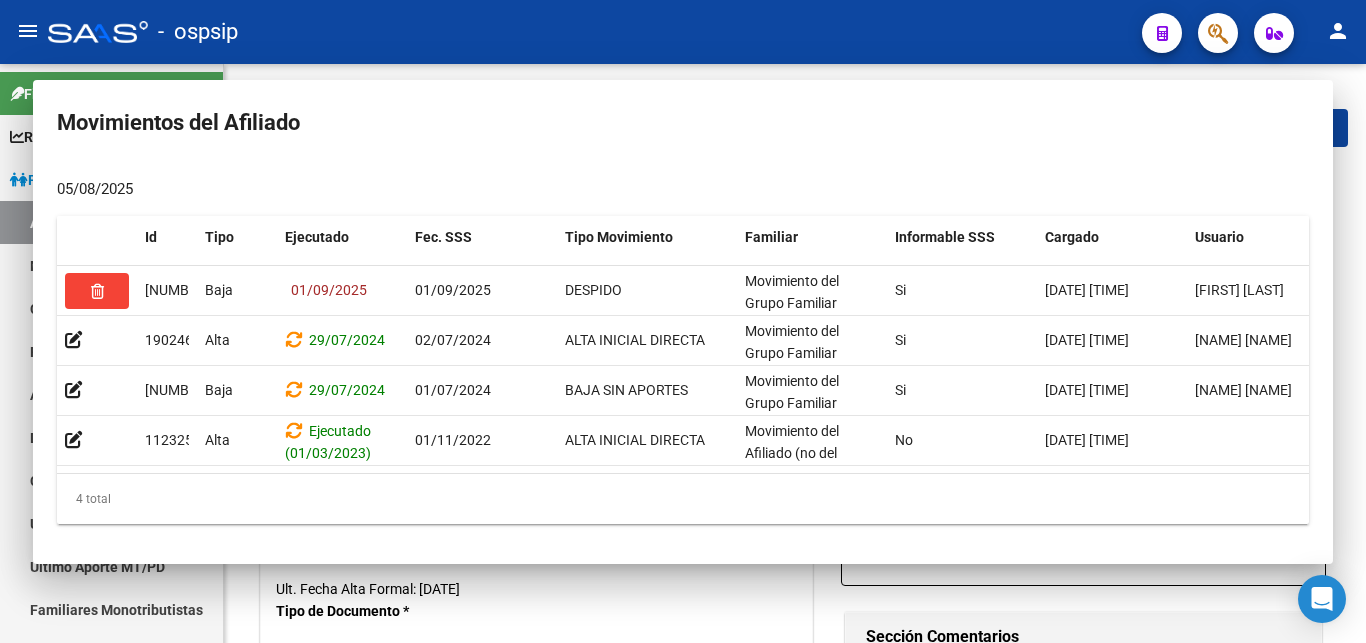 scroll, scrollTop: 71, scrollLeft: 0, axis: vertical 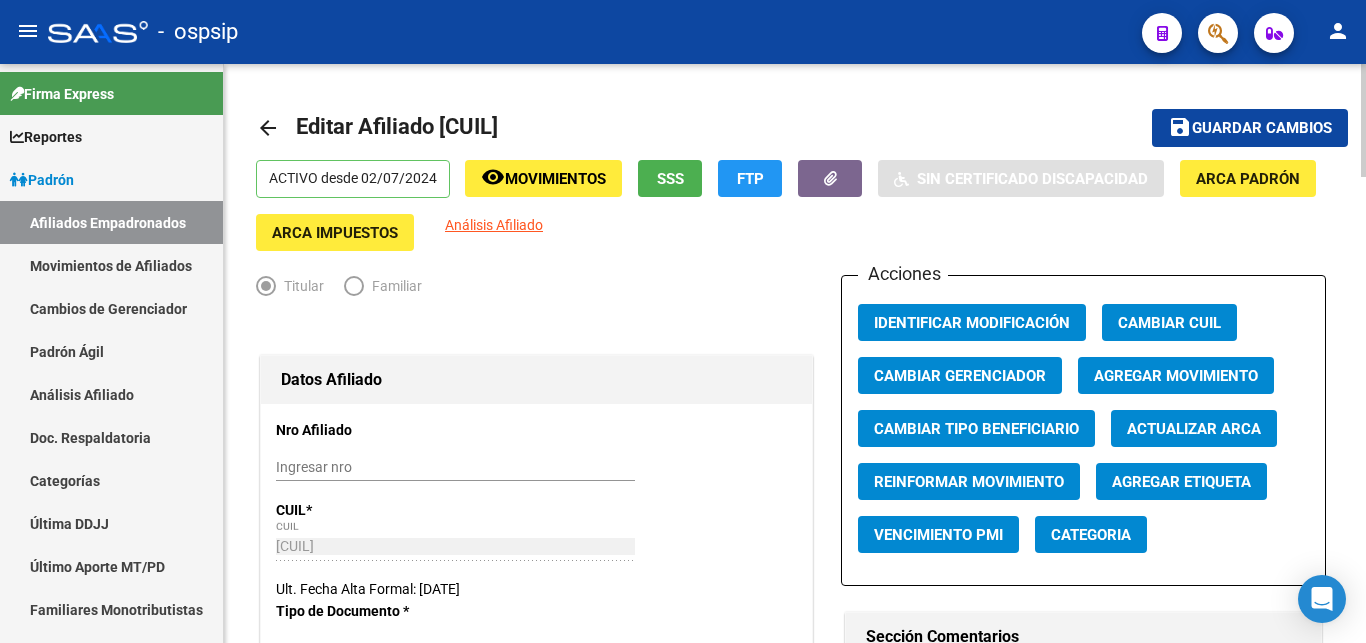 click on "arrow_back Editar Afiliado [CUIL]" 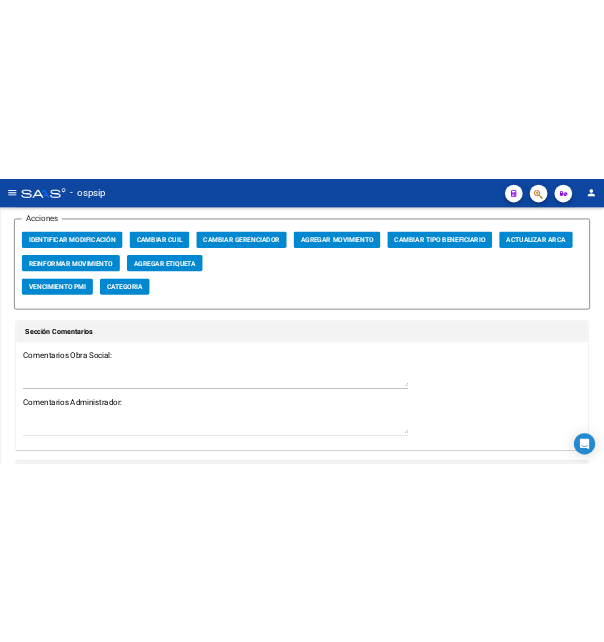 scroll, scrollTop: 2530, scrollLeft: 0, axis: vertical 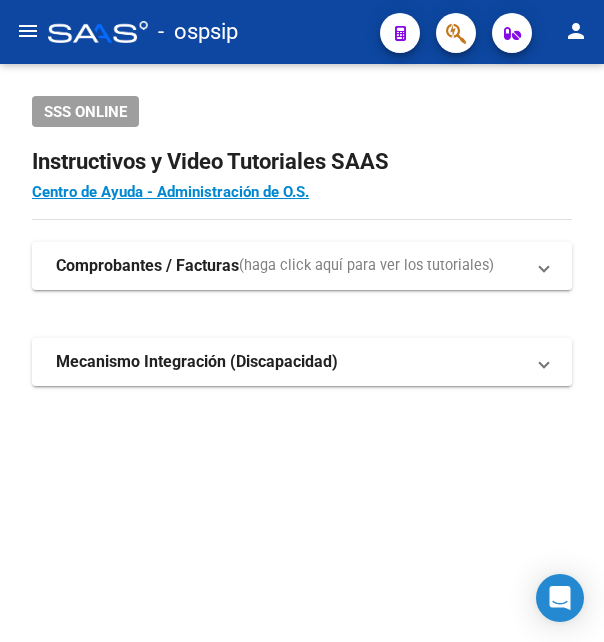 click on "SSS ONLINE Instructivos y Video Tutoriales SAAS Centro de Ayuda - Administración de O.S. Comprobantes / Facturas  (haga click aquí para ver los tutoriales) ¿Cómo cargar una factura?    Carga de Facturas En este video explicaremos cómo cargar facturas. También les mostraremos cómo asociar la documentación respaldatoria. Instructivo Carga de Facturas ¿Cómo cargar una factura con trazabilidad?    Carga de Facturas con Trazabilidad En este video explicaremos cómo cargar una factura con trazabilidad. También les mostraremos cómo asociar la documentación respaldatoria.  Instructivo Carga de Facturas con Trazabilidad ANMAT ¿Cómo editar una factura con trazabilidad?    Edición de Facturas con Trazabilidad En este video explicaremos cómo editar una factura que ya habíamos cargado. Les mostraremos cómo asociar la documentación respaldatoria y la trazabilidad. Mecanismo Integración (Discapacidad) Presentación de Legajos y Comprobantes SSS Presentación de legajos y comprobantes" 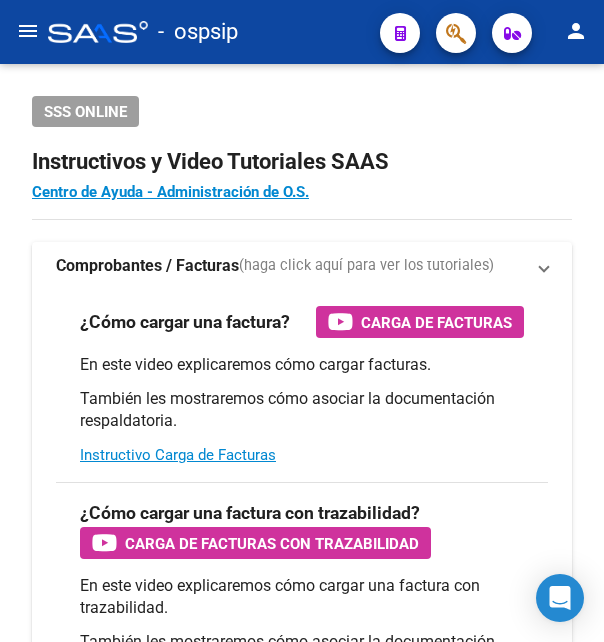 scroll, scrollTop: 0, scrollLeft: 0, axis: both 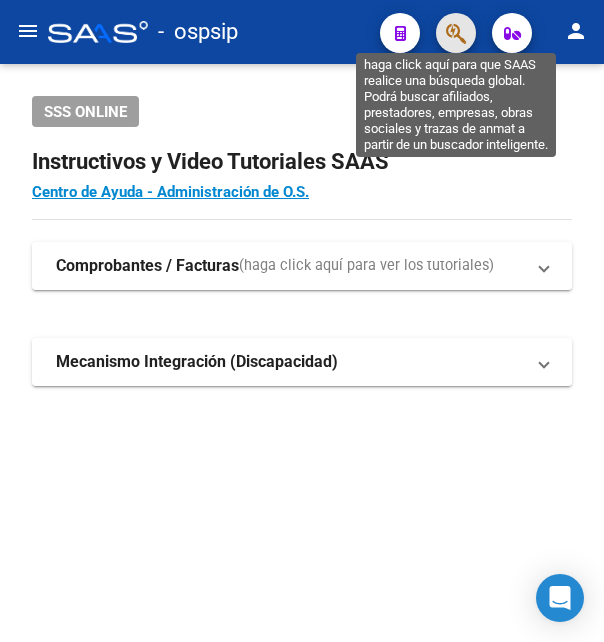 click 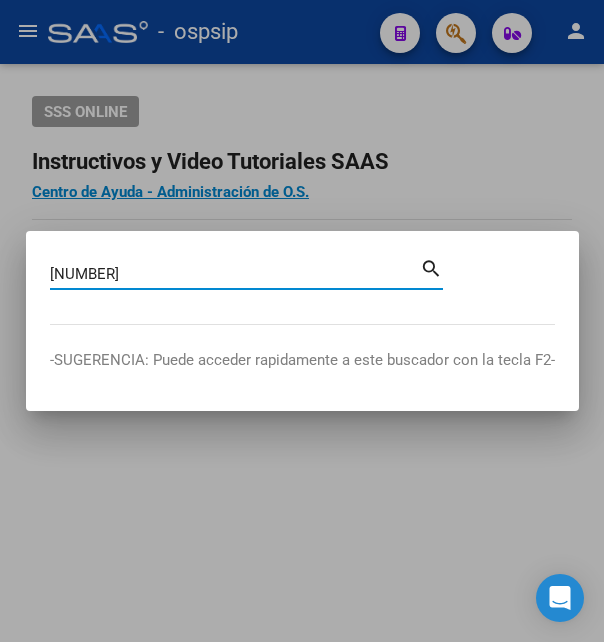 type on "[NUMBER]" 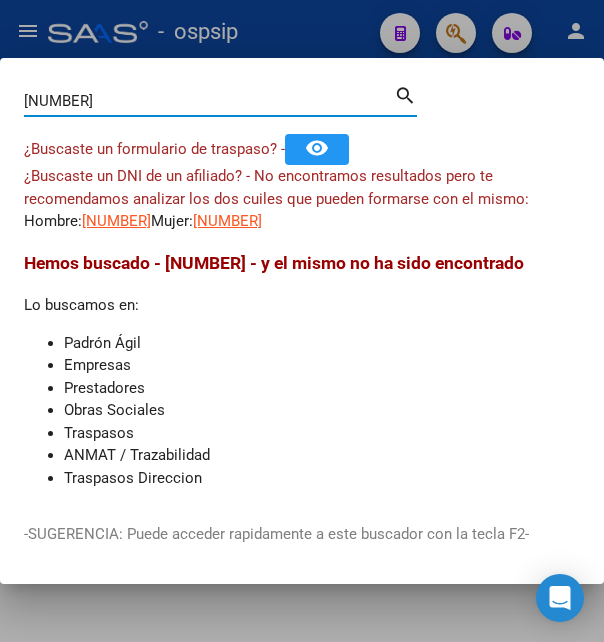 click on "[NUMBER]" at bounding box center [209, 101] 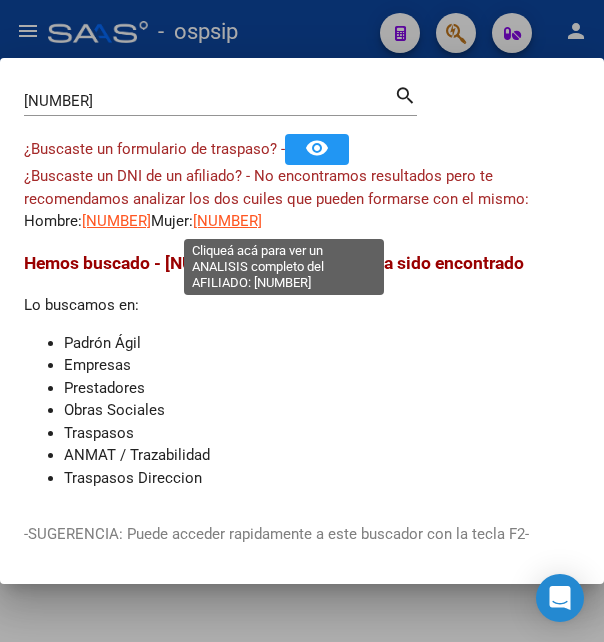 click on "[NUMBER]" at bounding box center [227, 221] 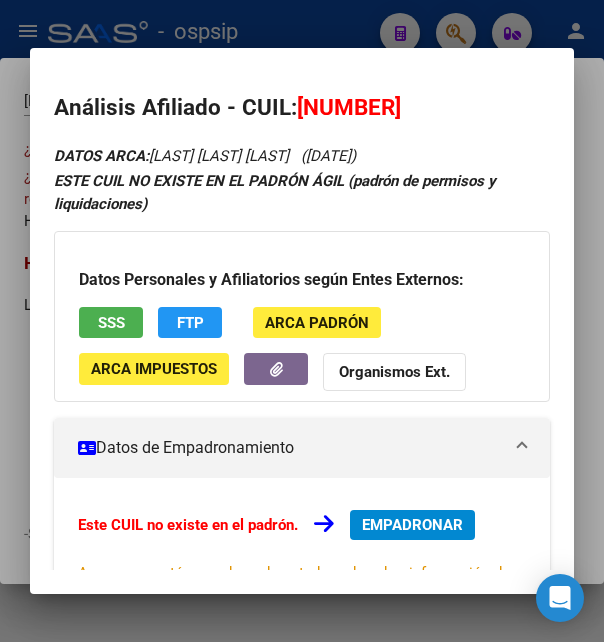 drag, startPoint x: 302, startPoint y: 102, endPoint x: 448, endPoint y: 101, distance: 146.00342 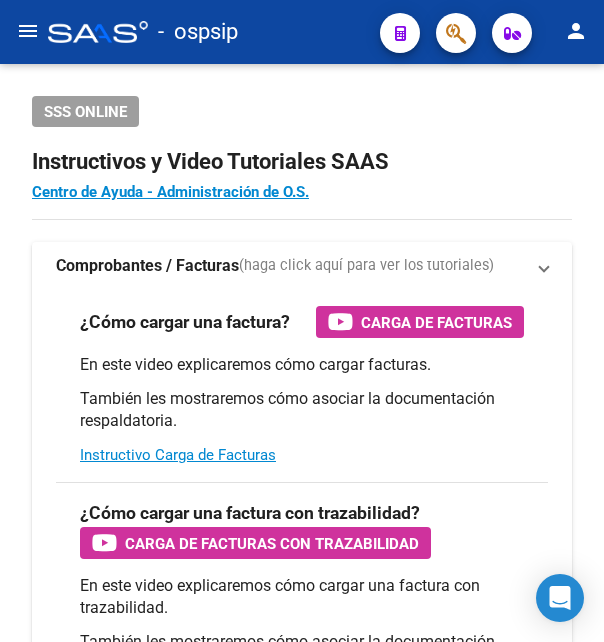 scroll, scrollTop: 0, scrollLeft: 0, axis: both 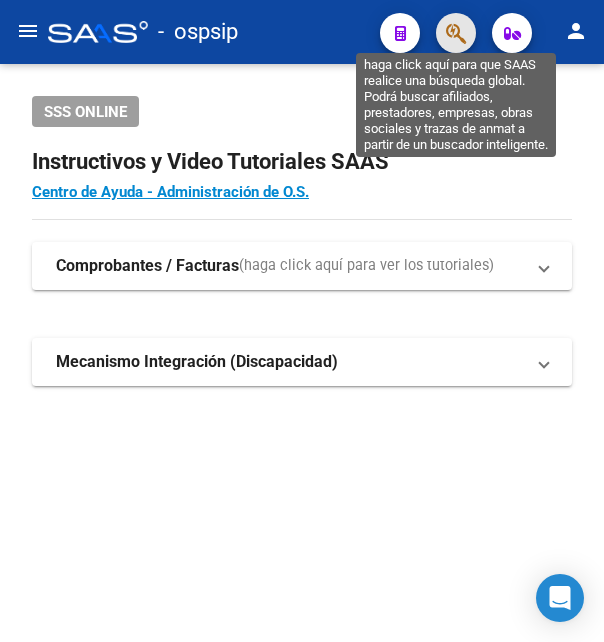 click 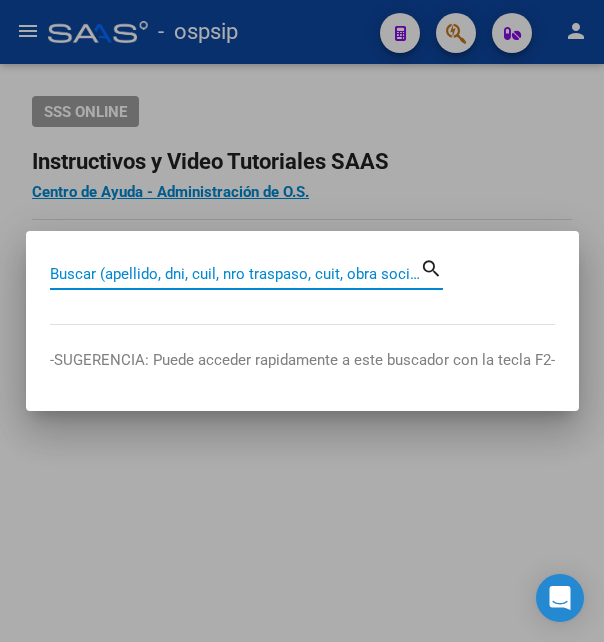 click on "Buscar (apellido, dni, cuil, nro traspaso, cuit, obra social)" at bounding box center (235, 274) 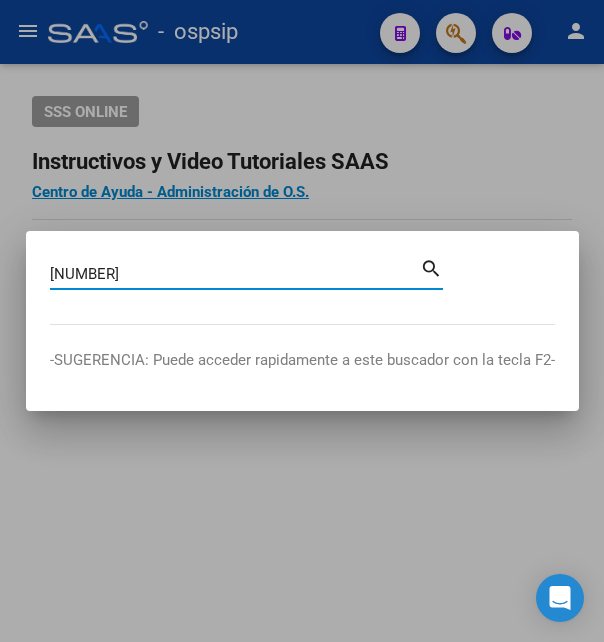click on "52571" at bounding box center [235, 274] 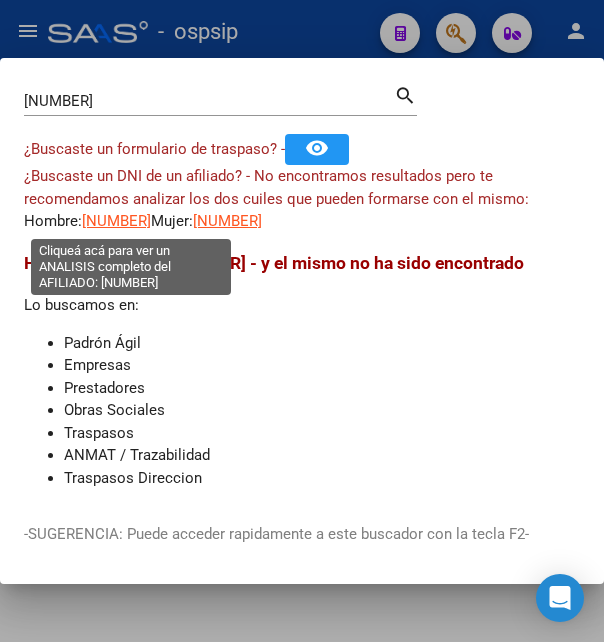 click on "20525714269" at bounding box center [116, 221] 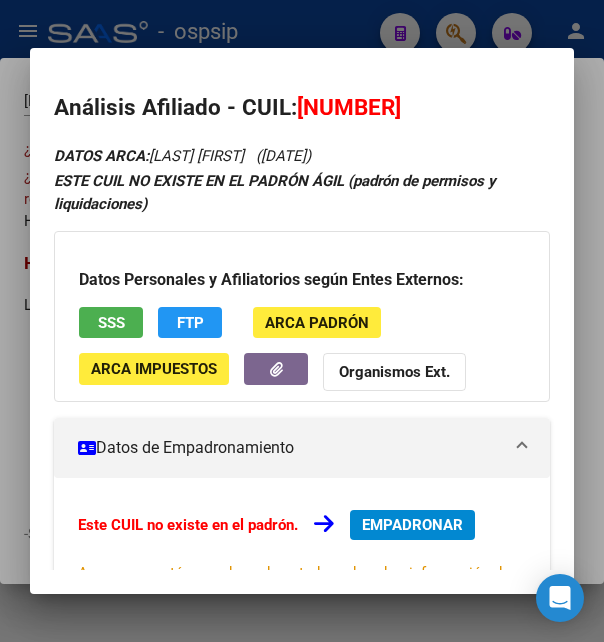drag, startPoint x: 298, startPoint y: 106, endPoint x: 459, endPoint y: 113, distance: 161.1521 